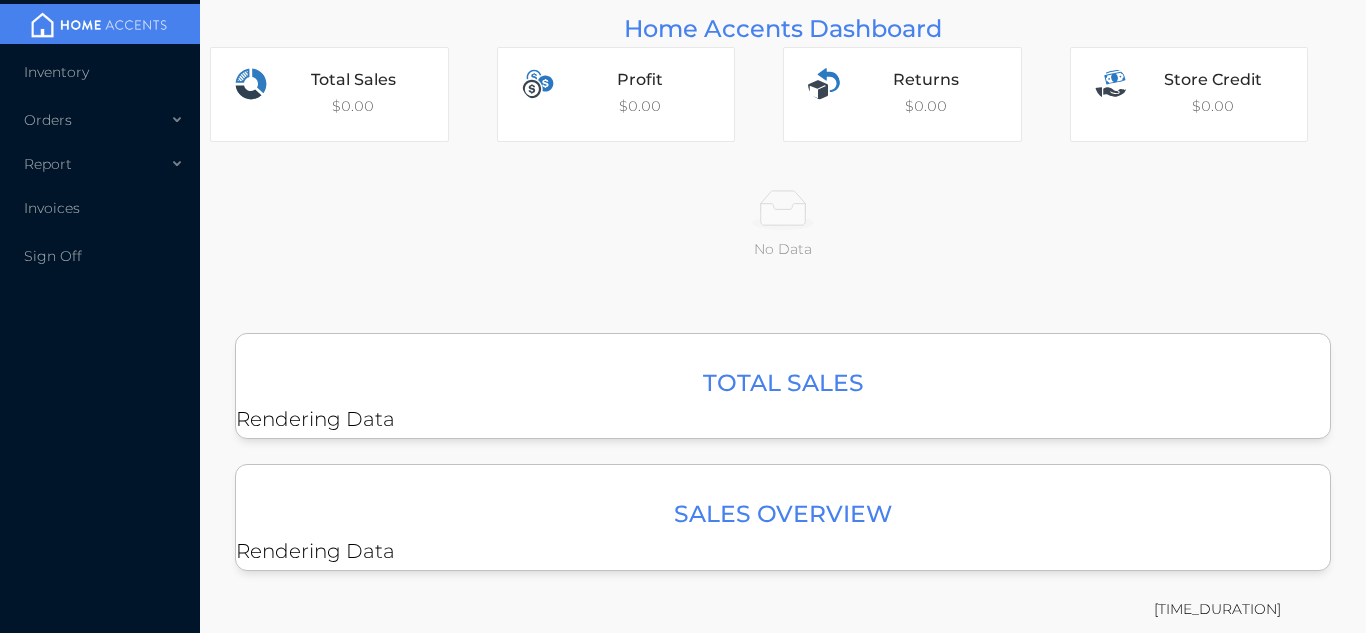 scroll, scrollTop: 0, scrollLeft: 0, axis: both 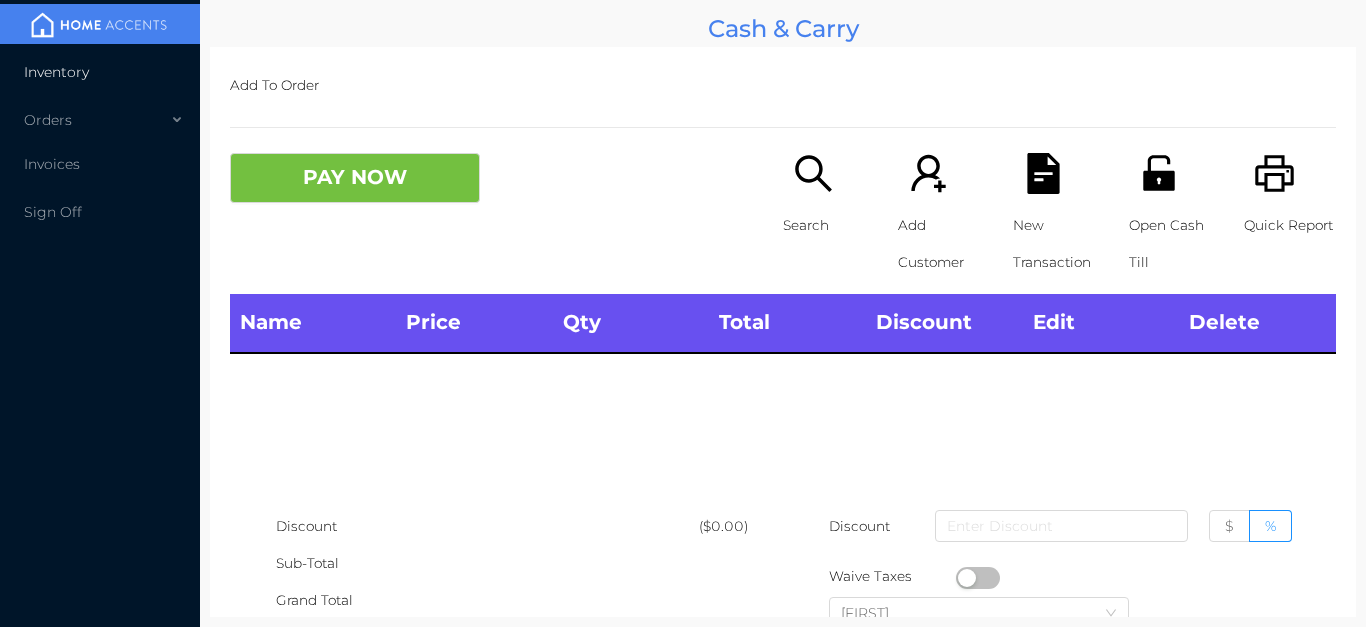 click on "Inventory" at bounding box center [100, 72] 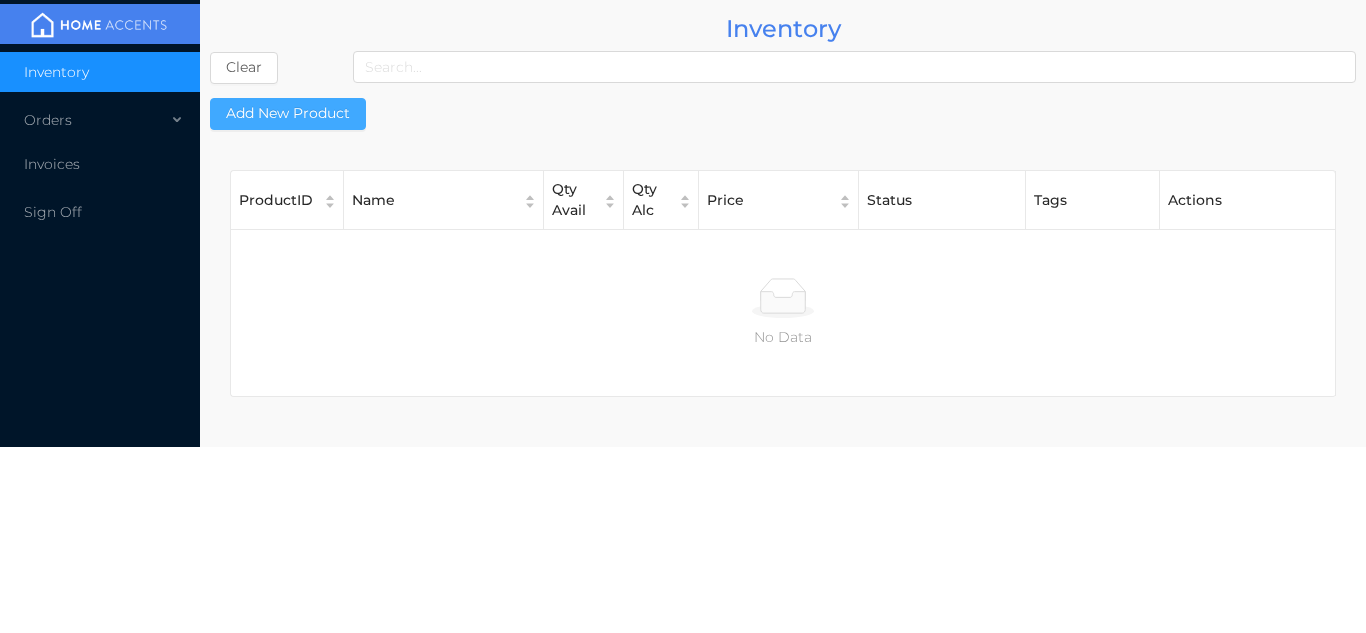 click on "Add New Product" at bounding box center (288, 114) 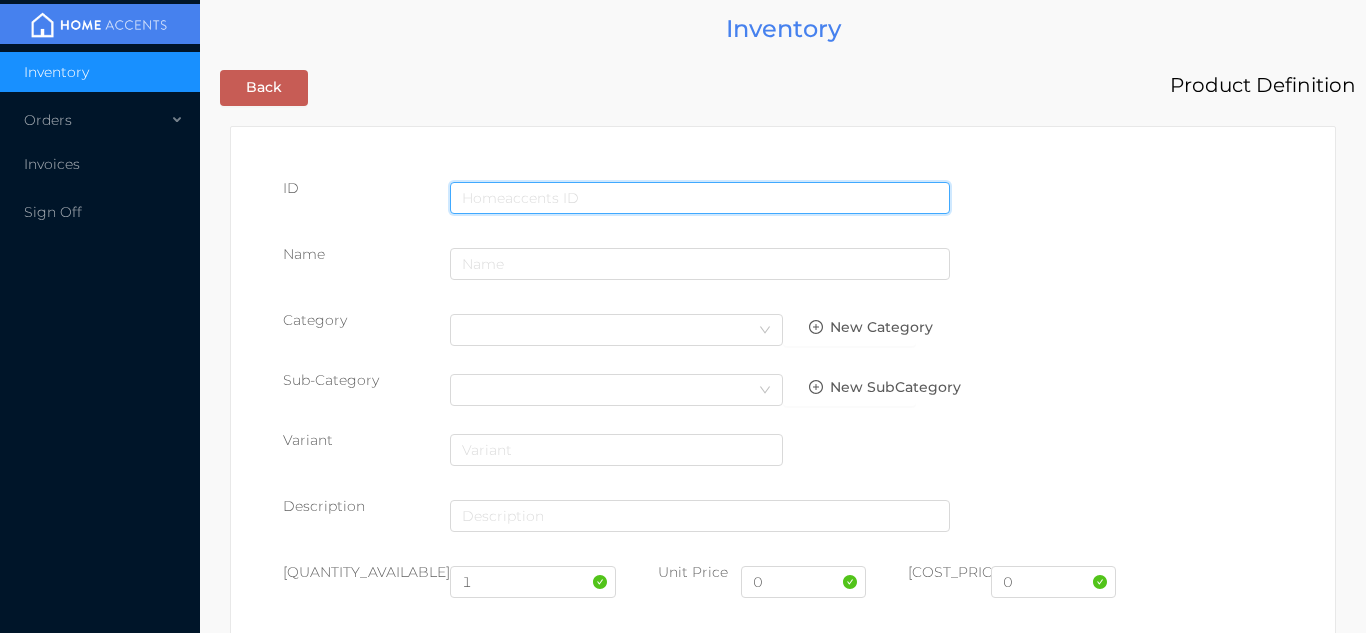click at bounding box center [700, 198] 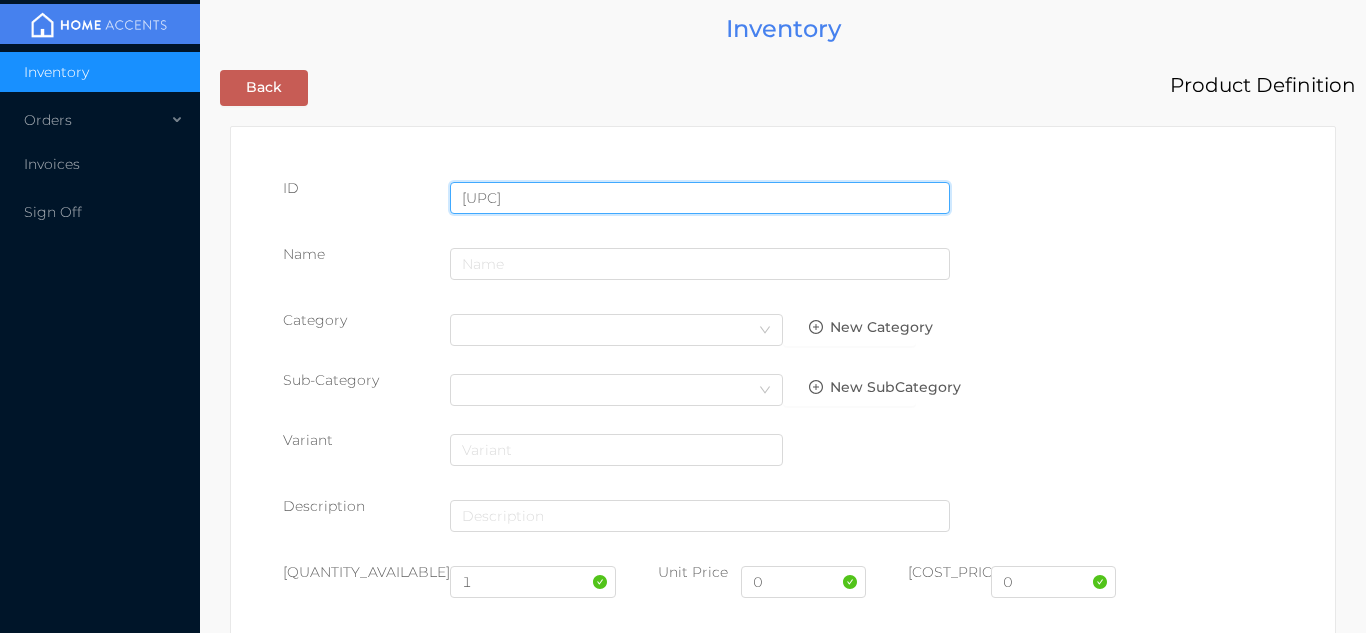 type on "[UPC]" 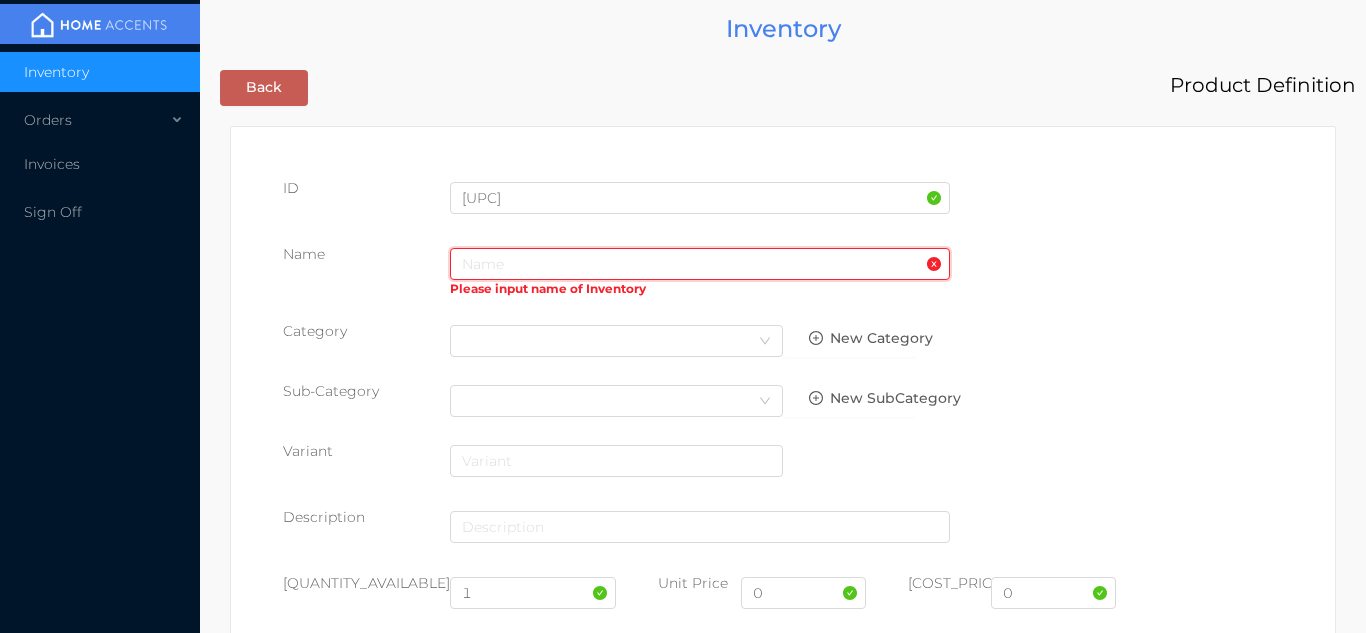 click at bounding box center [700, 264] 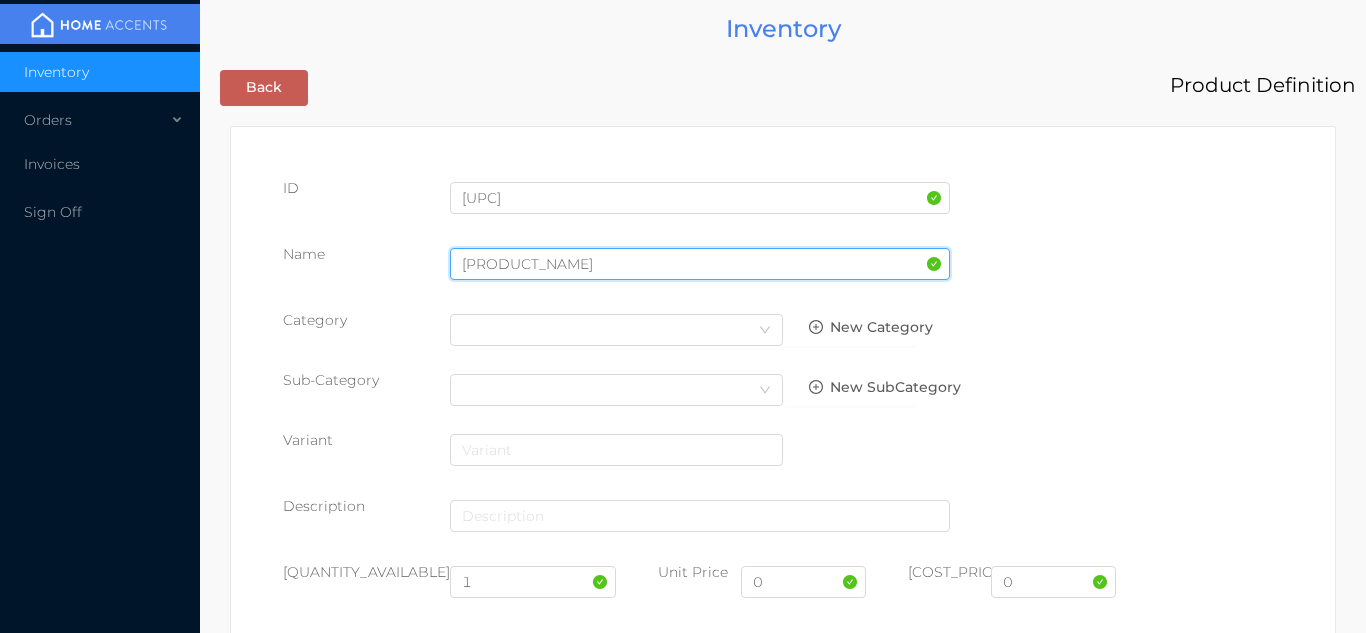 type on "[PRODUCT_NAME]" 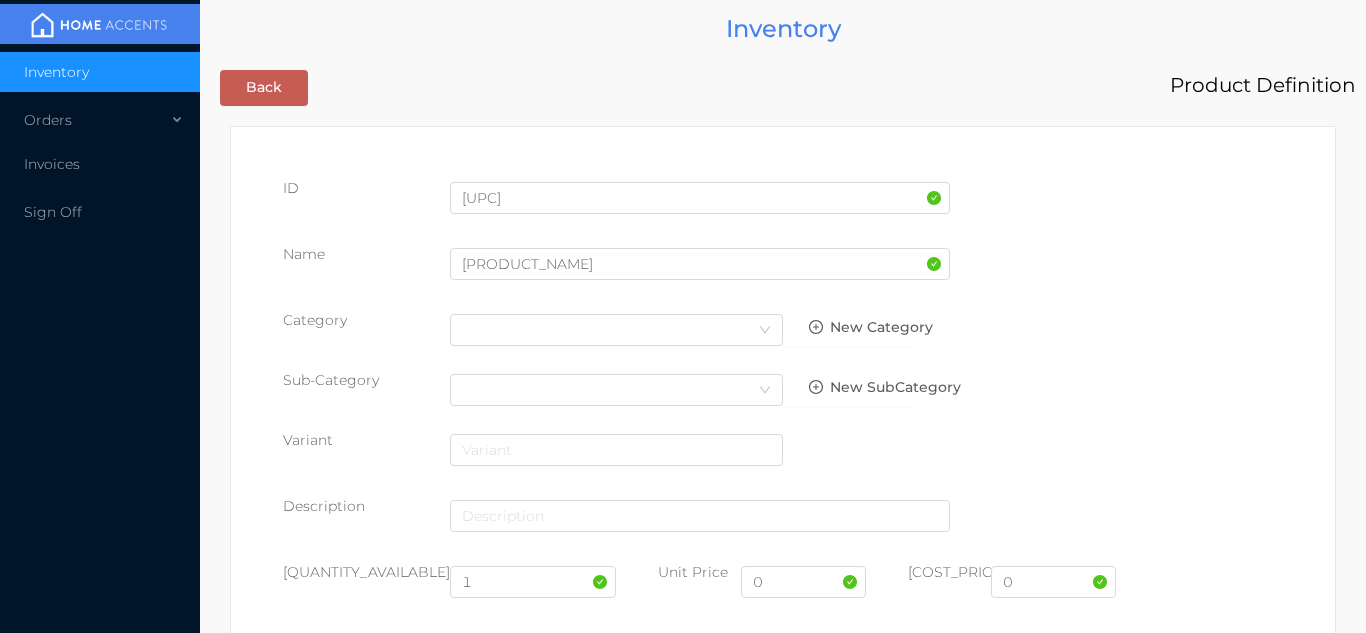click on "Category Select Category   New Category" at bounding box center [783, 335] 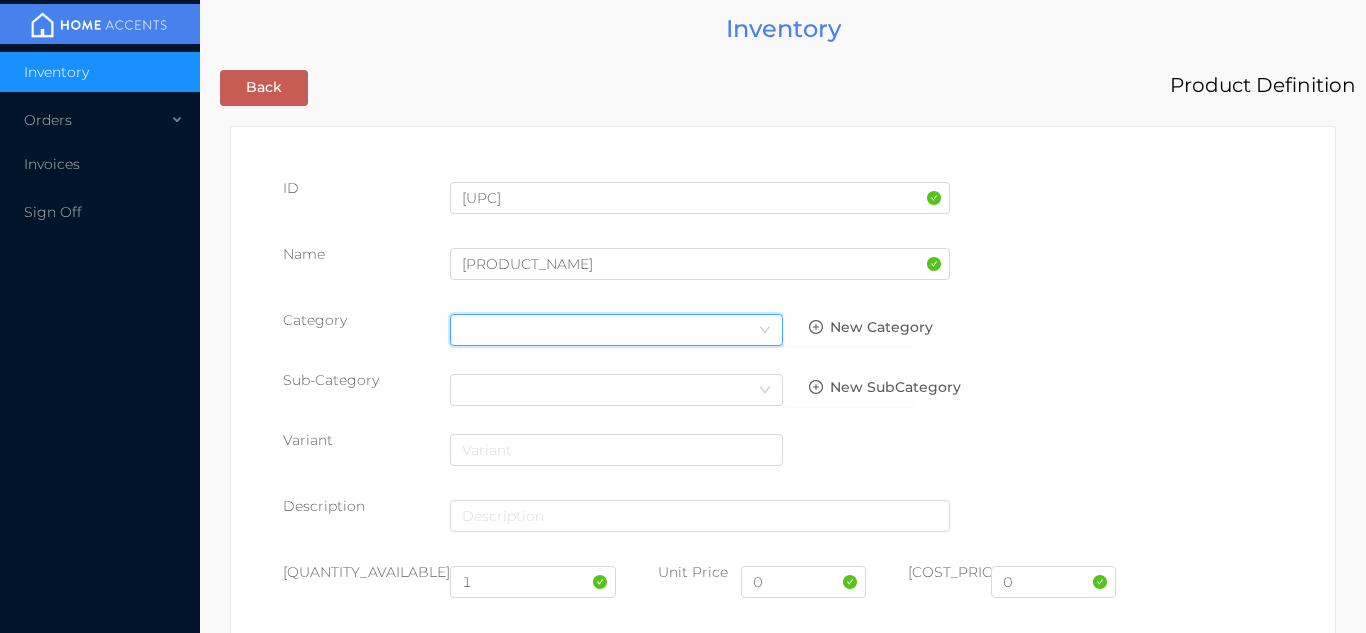 click 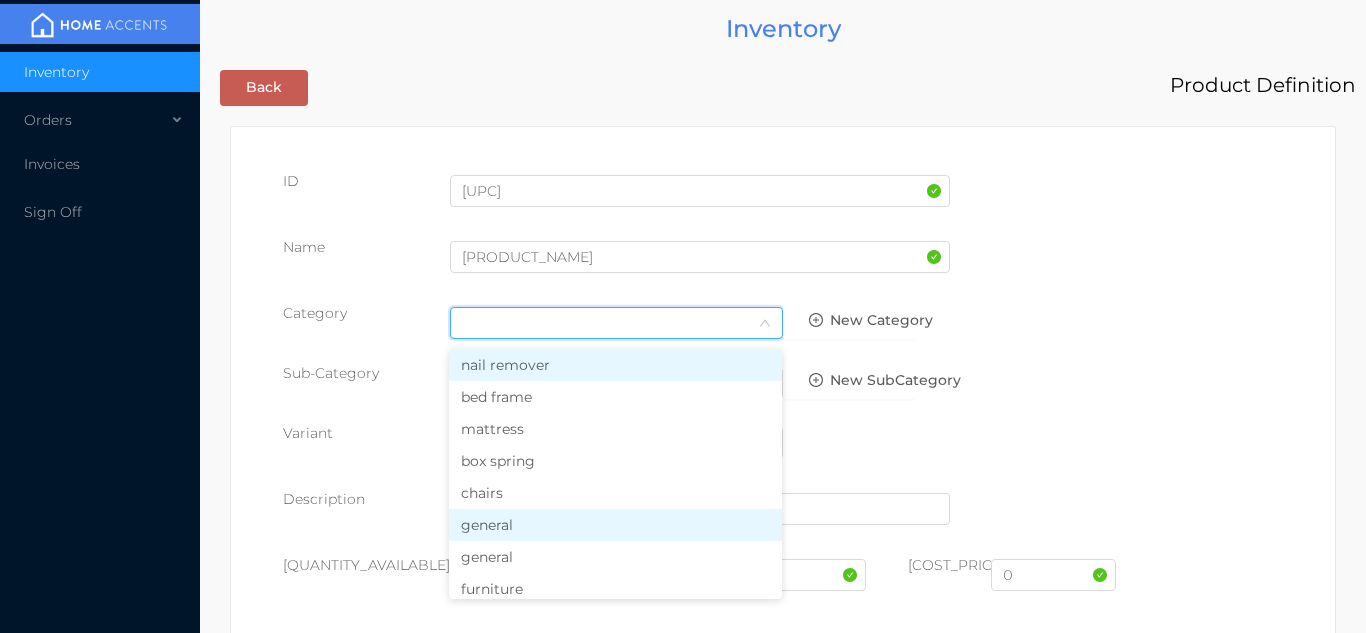 click on "general" at bounding box center [615, 525] 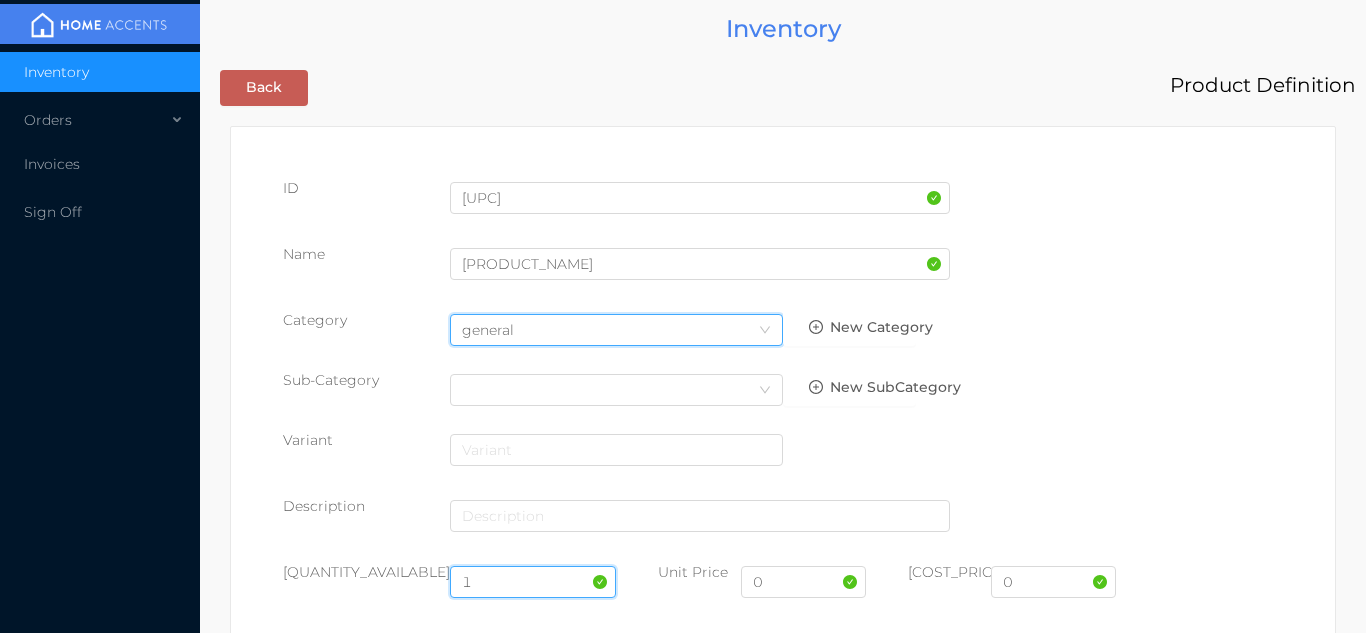 click on "1" at bounding box center [533, 582] 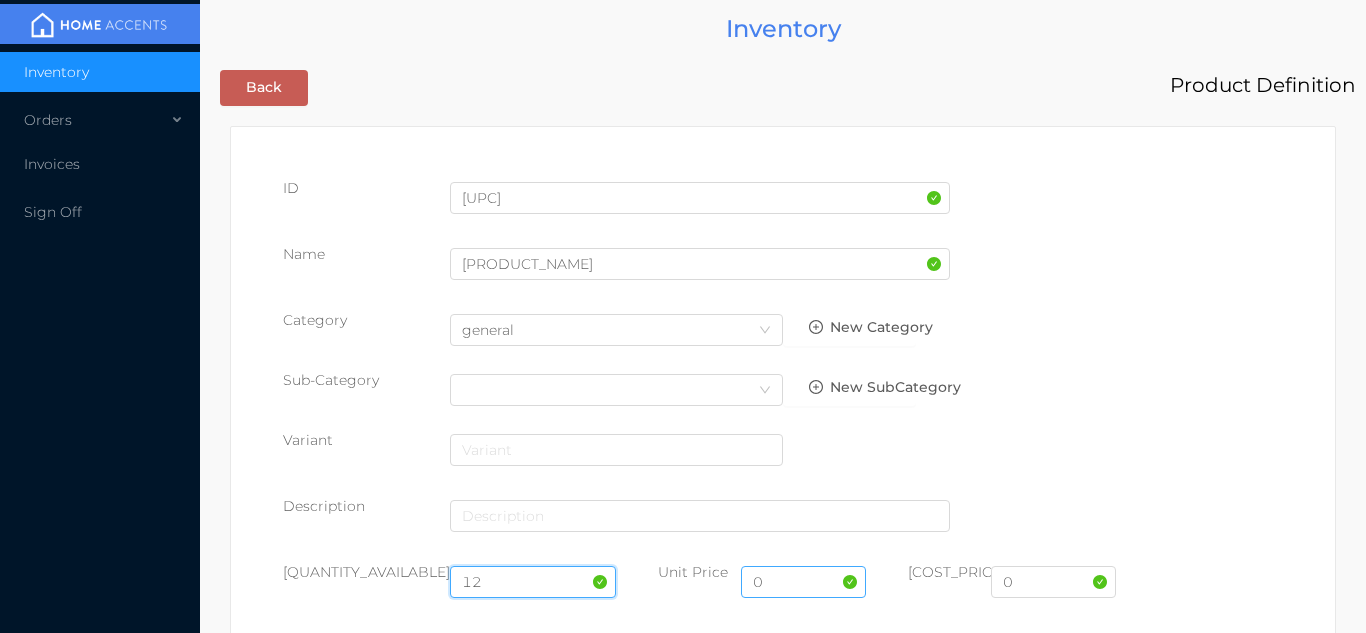 type on "12" 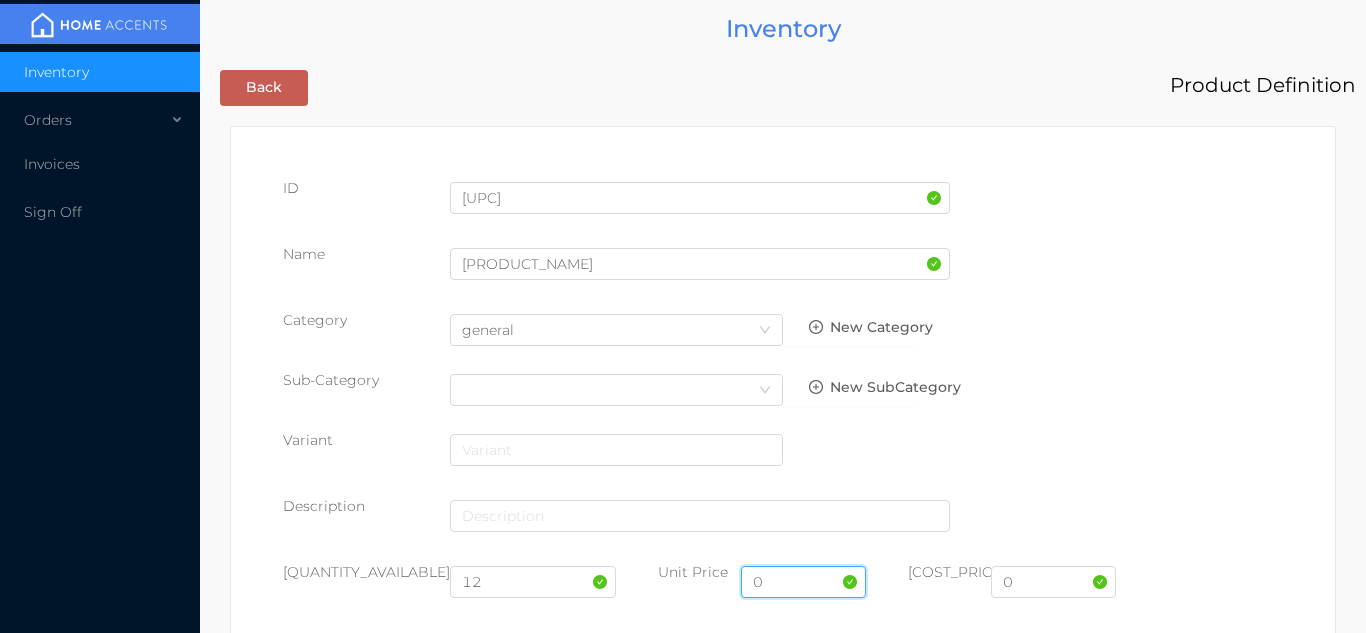click on "0" at bounding box center [803, 582] 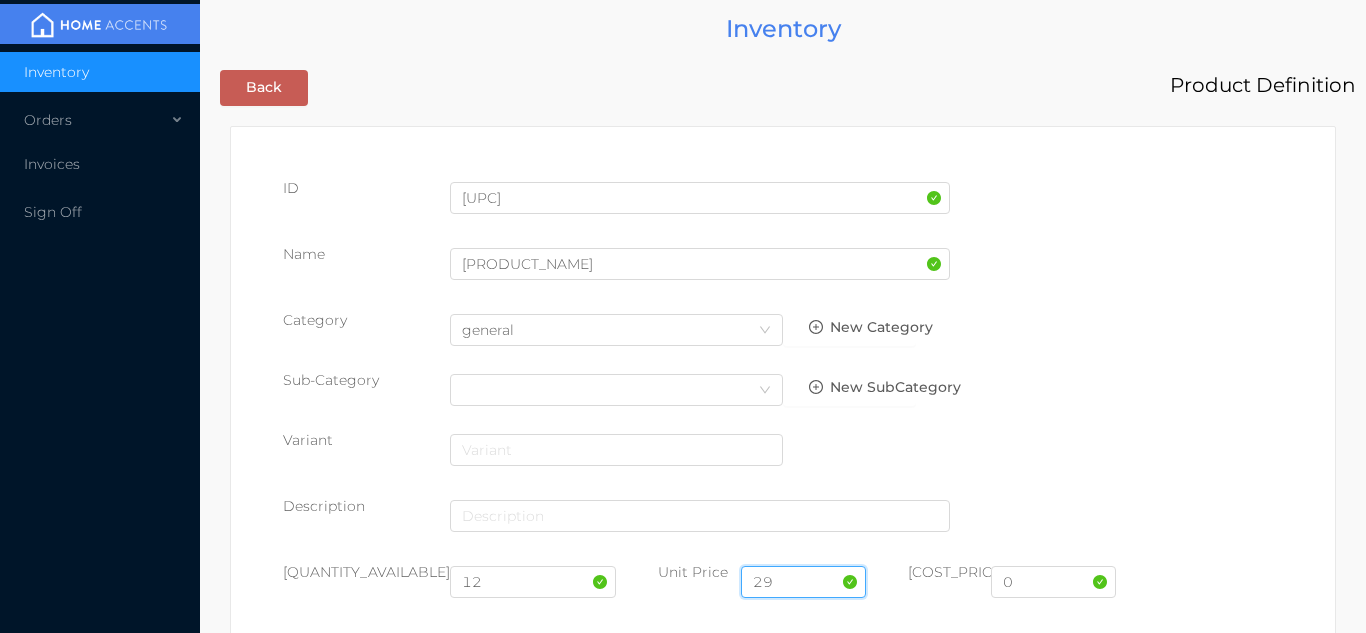 type on "29.99" 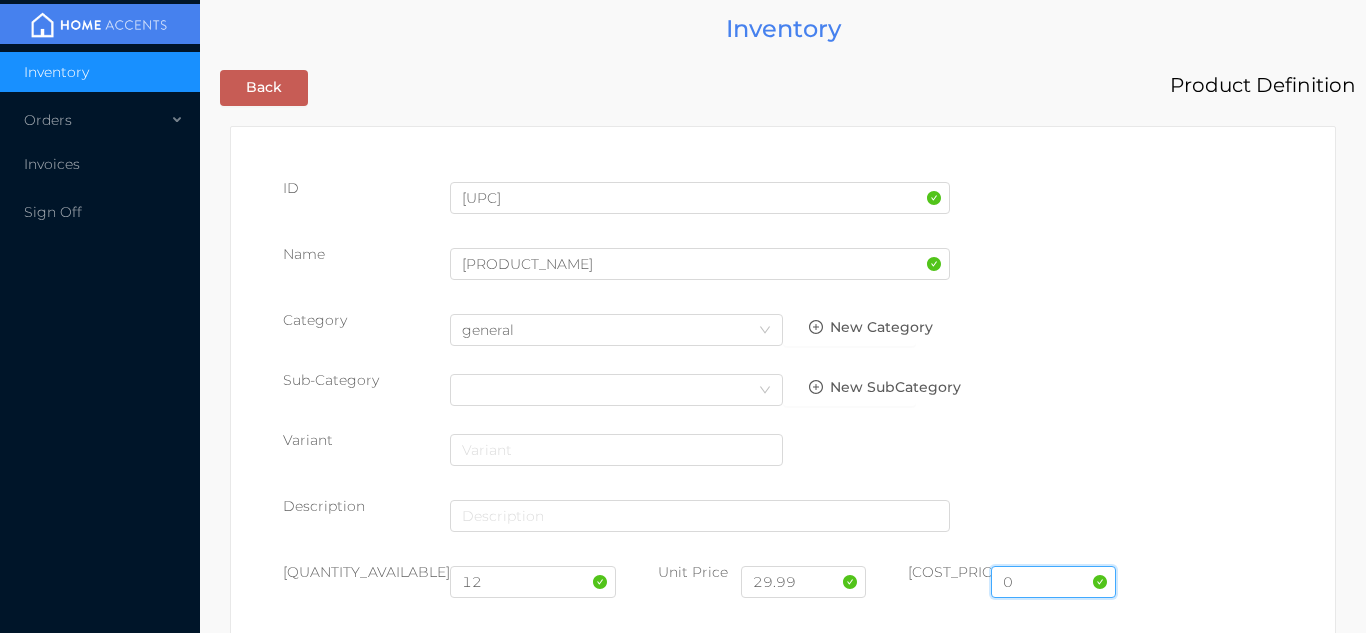 click on "0" at bounding box center [1053, 582] 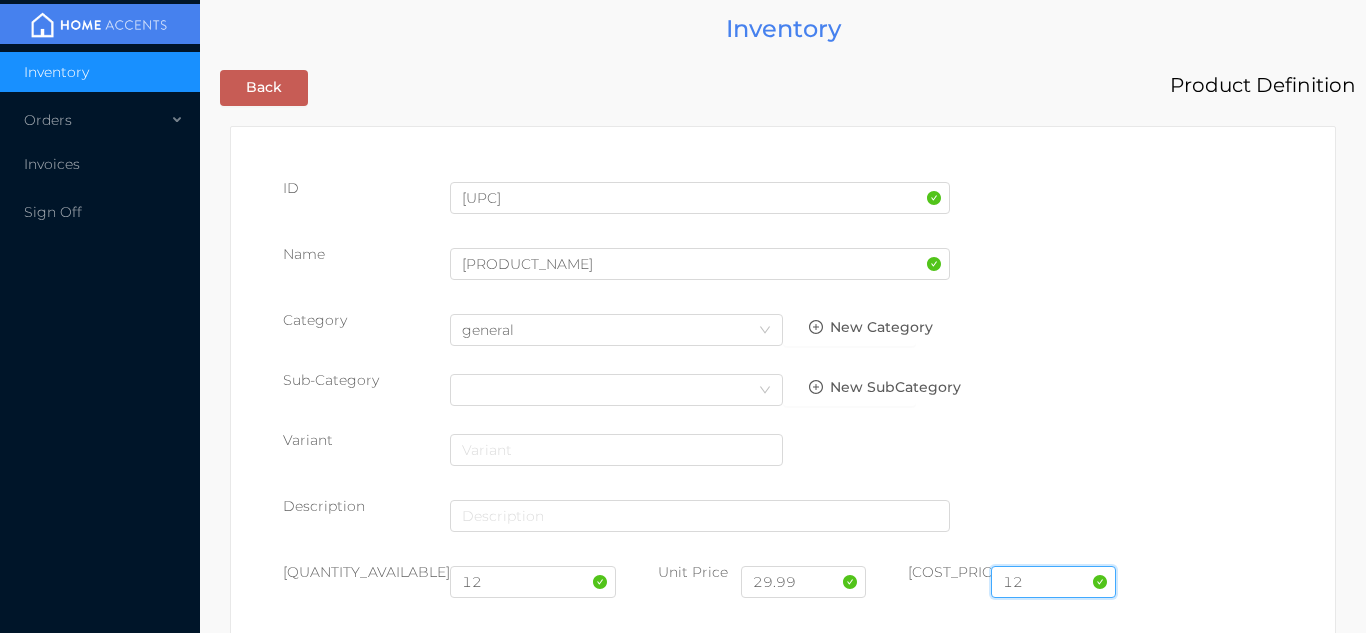 type on "1" 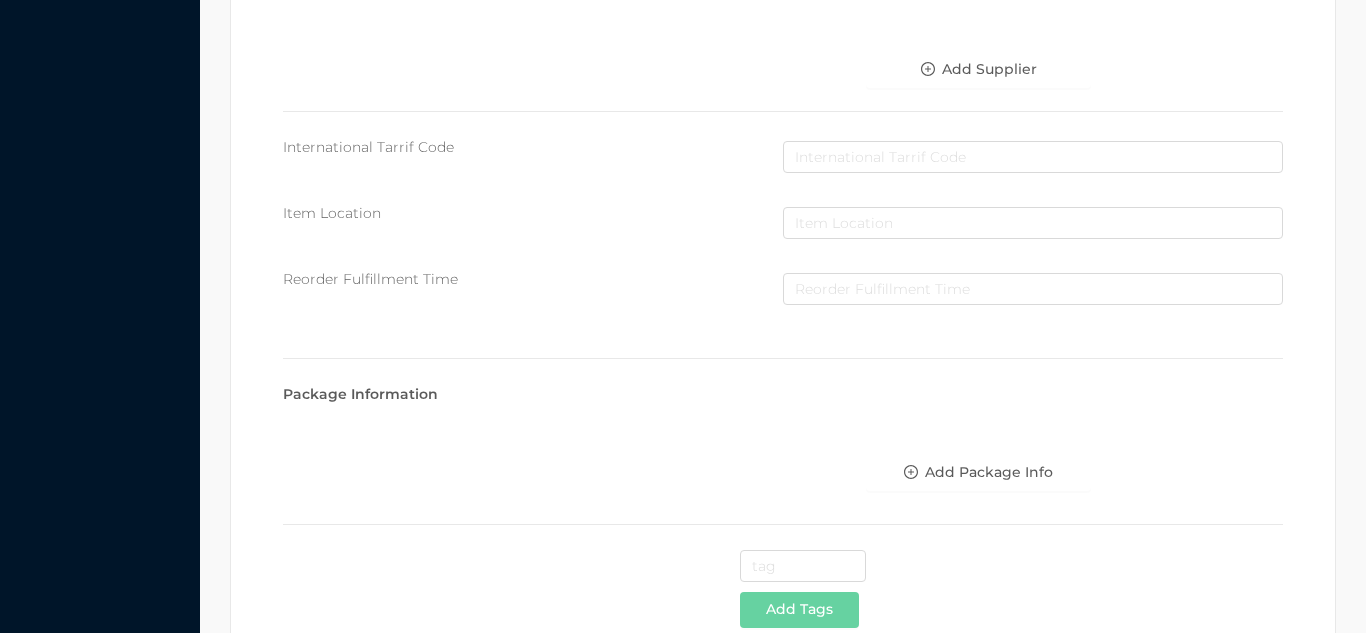 scroll, scrollTop: 1028, scrollLeft: 0, axis: vertical 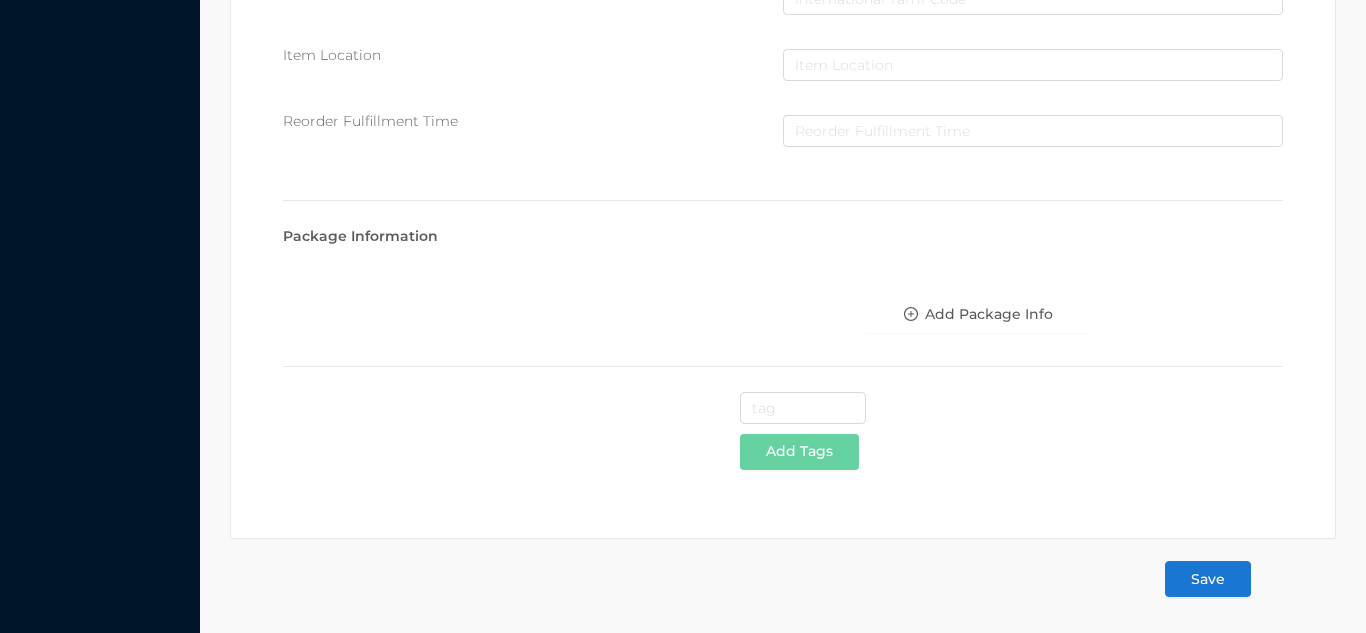 type on "15.50" 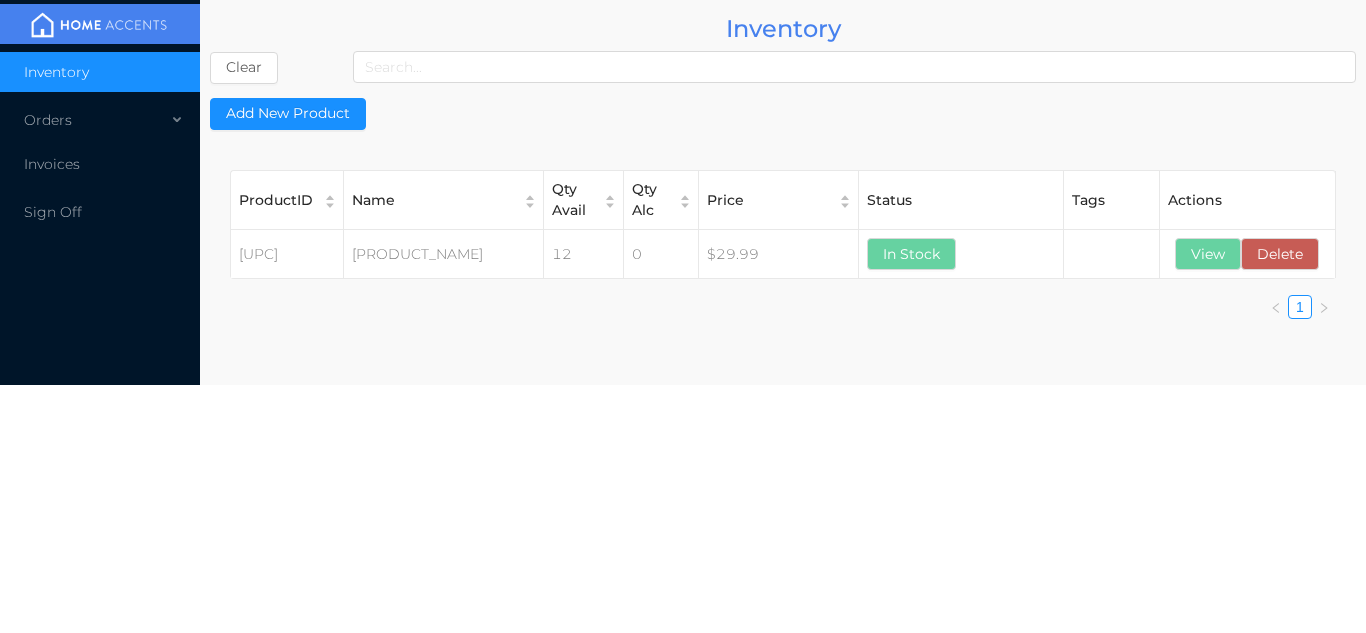 scroll, scrollTop: 0, scrollLeft: 0, axis: both 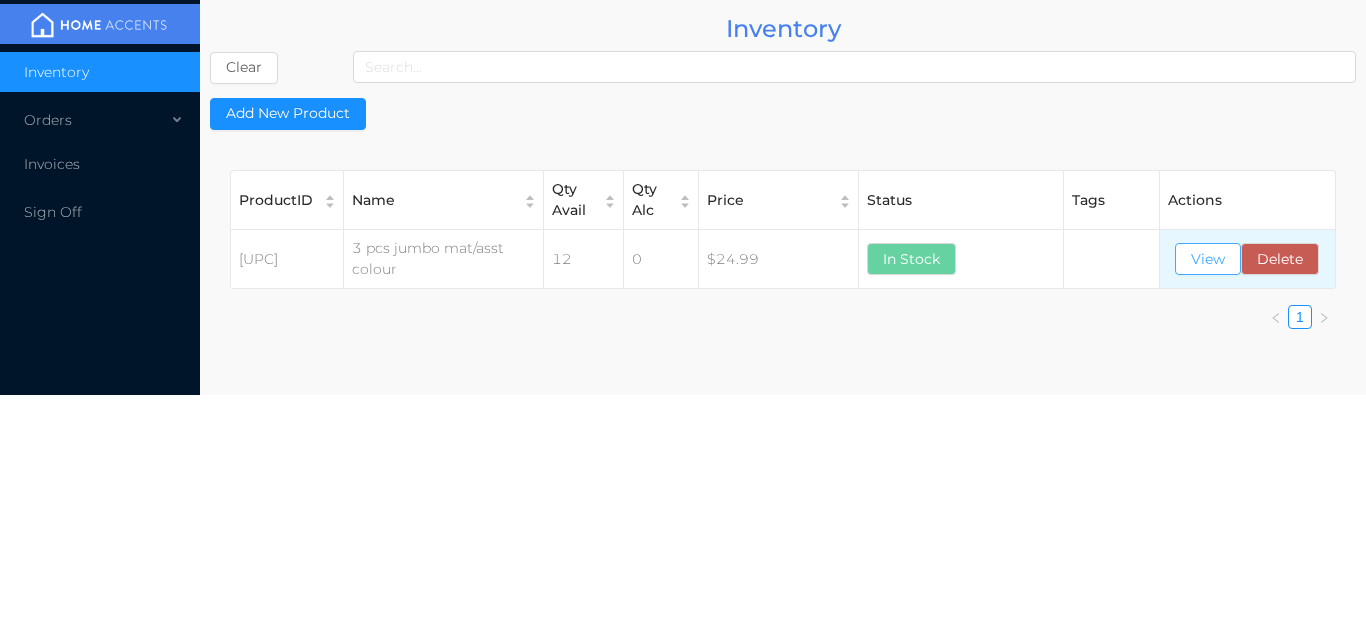 click on "View" at bounding box center [1208, 259] 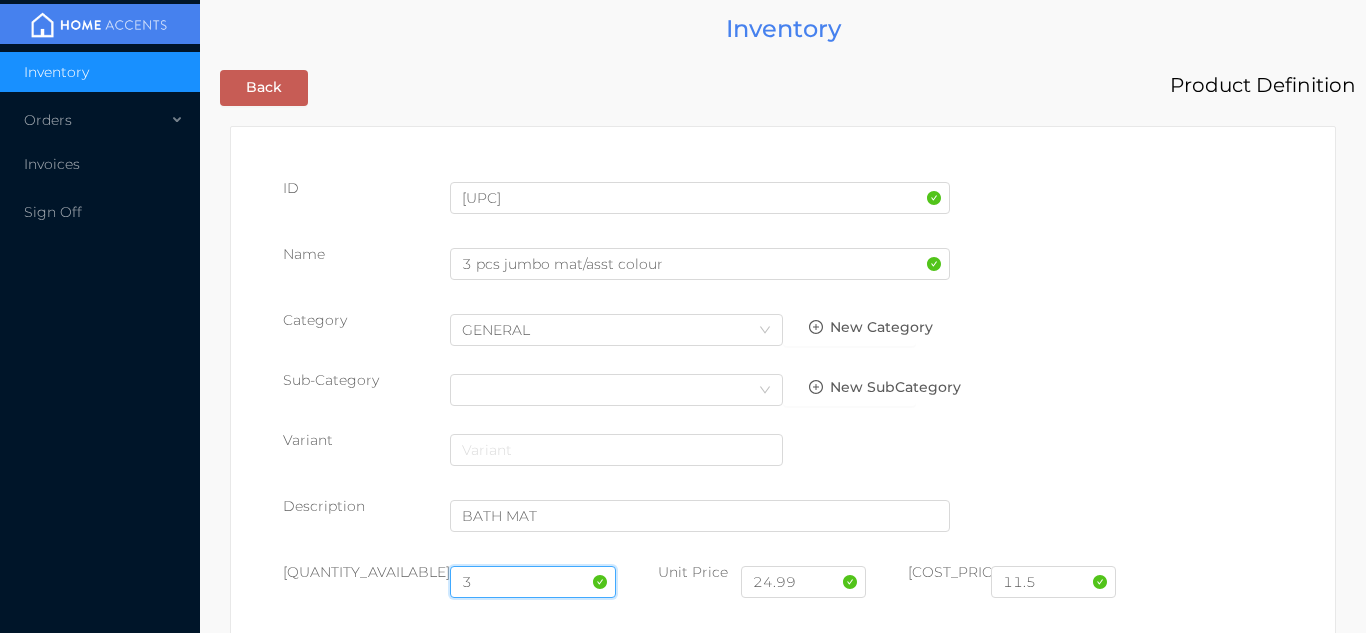 click on "3" at bounding box center [533, 582] 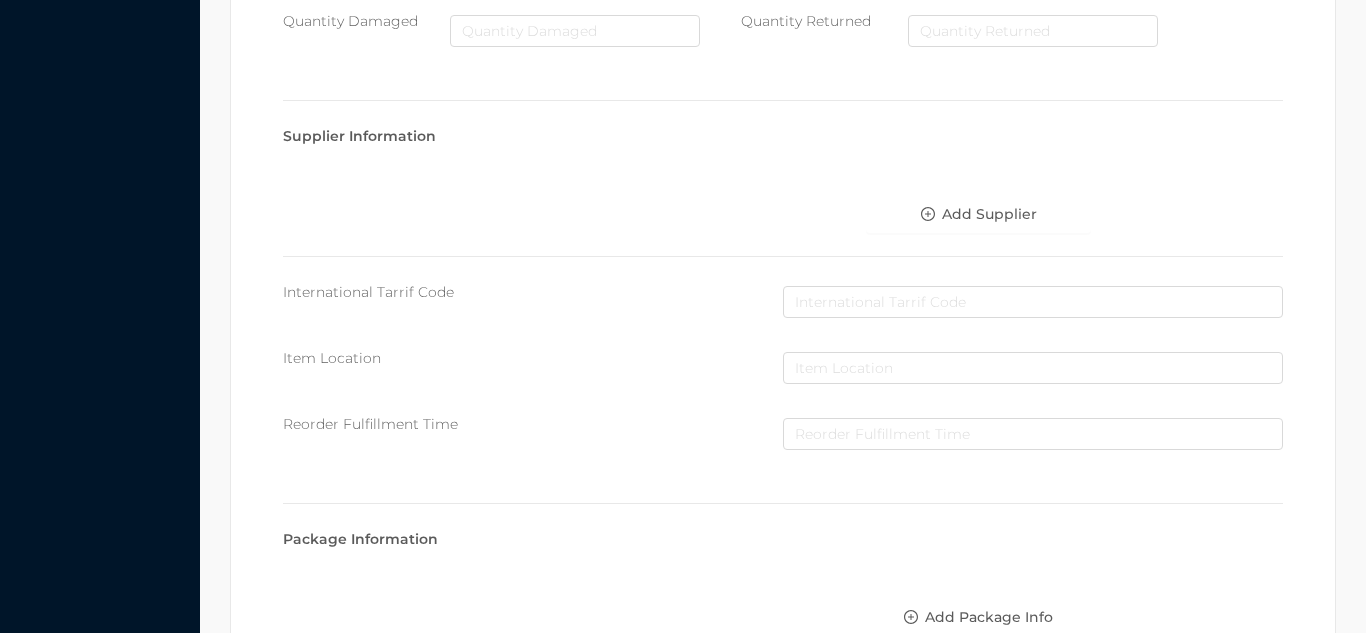 scroll, scrollTop: 1135, scrollLeft: 0, axis: vertical 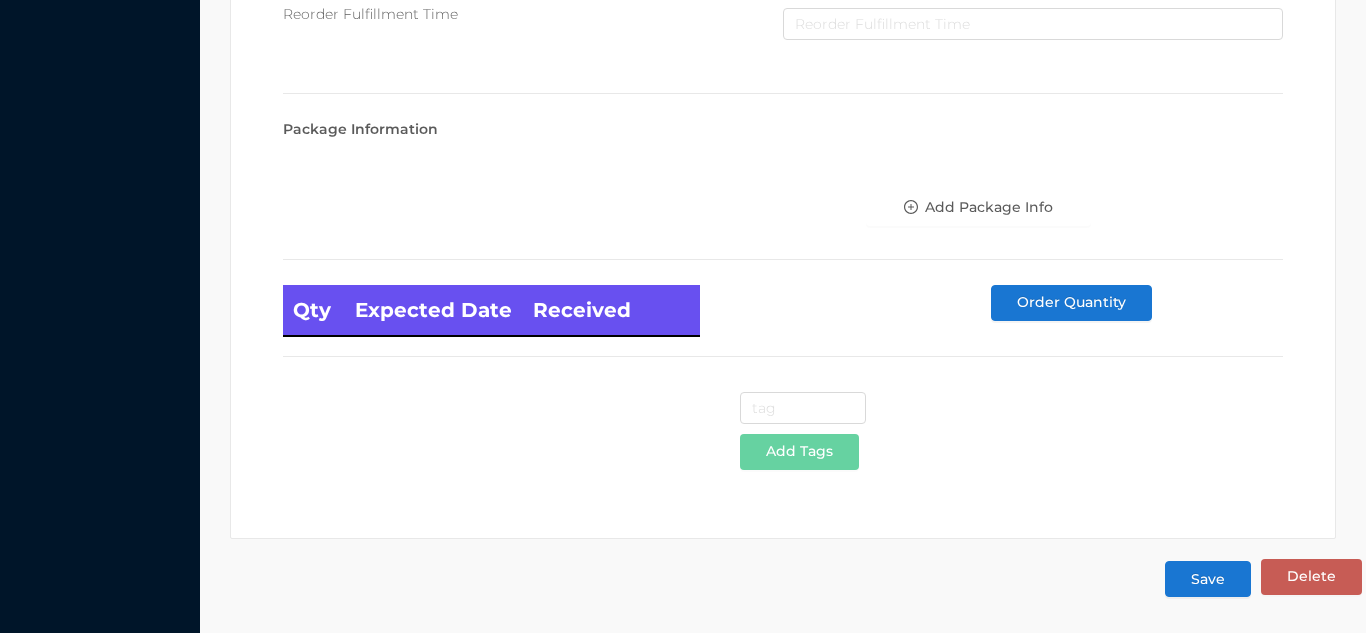 type on "24" 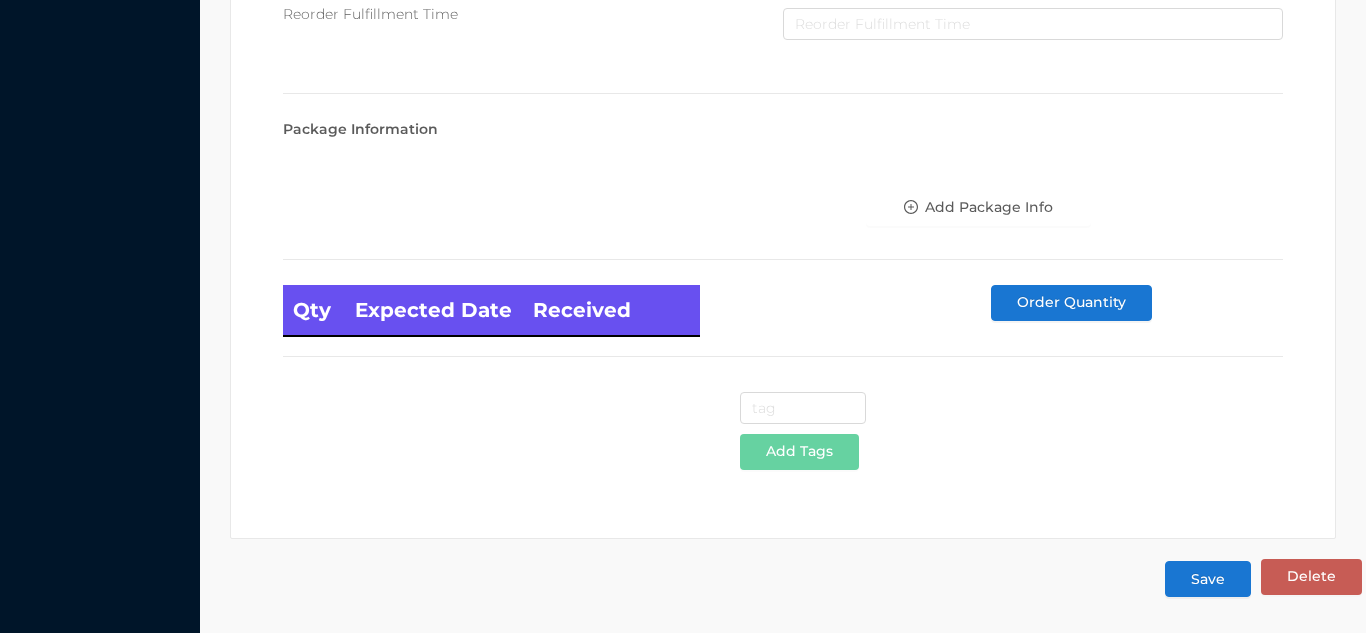 click on "Save" at bounding box center [1208, 579] 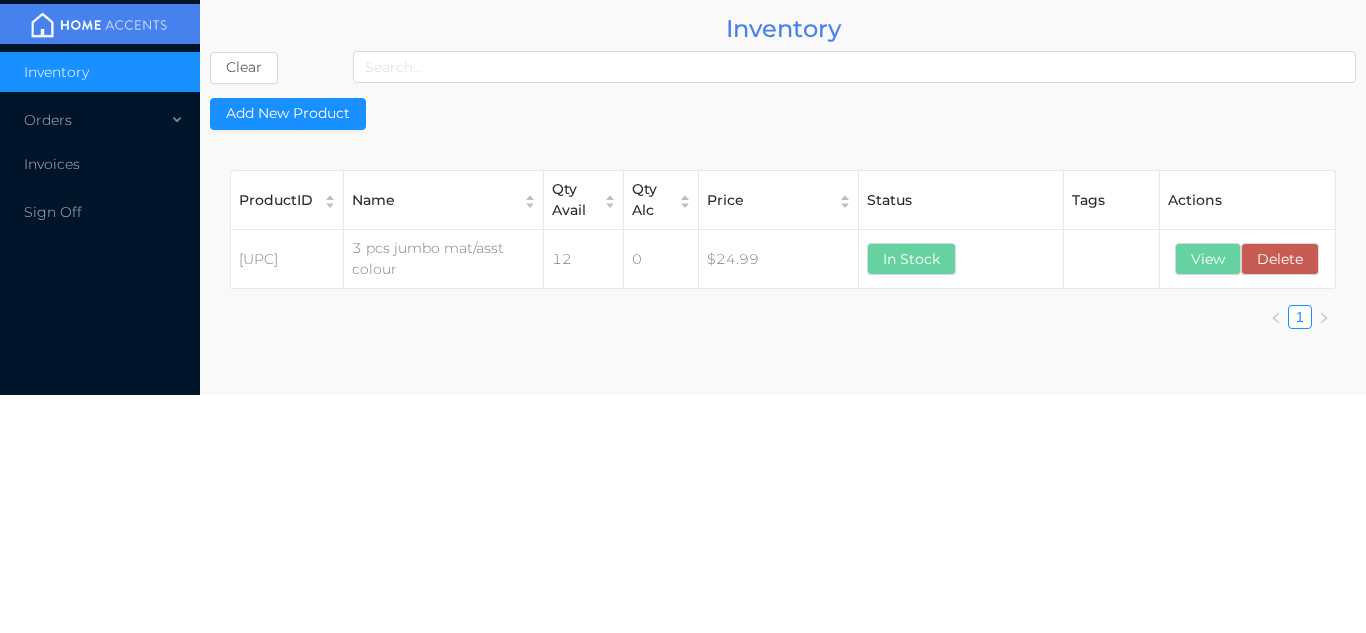 scroll, scrollTop: 0, scrollLeft: 0, axis: both 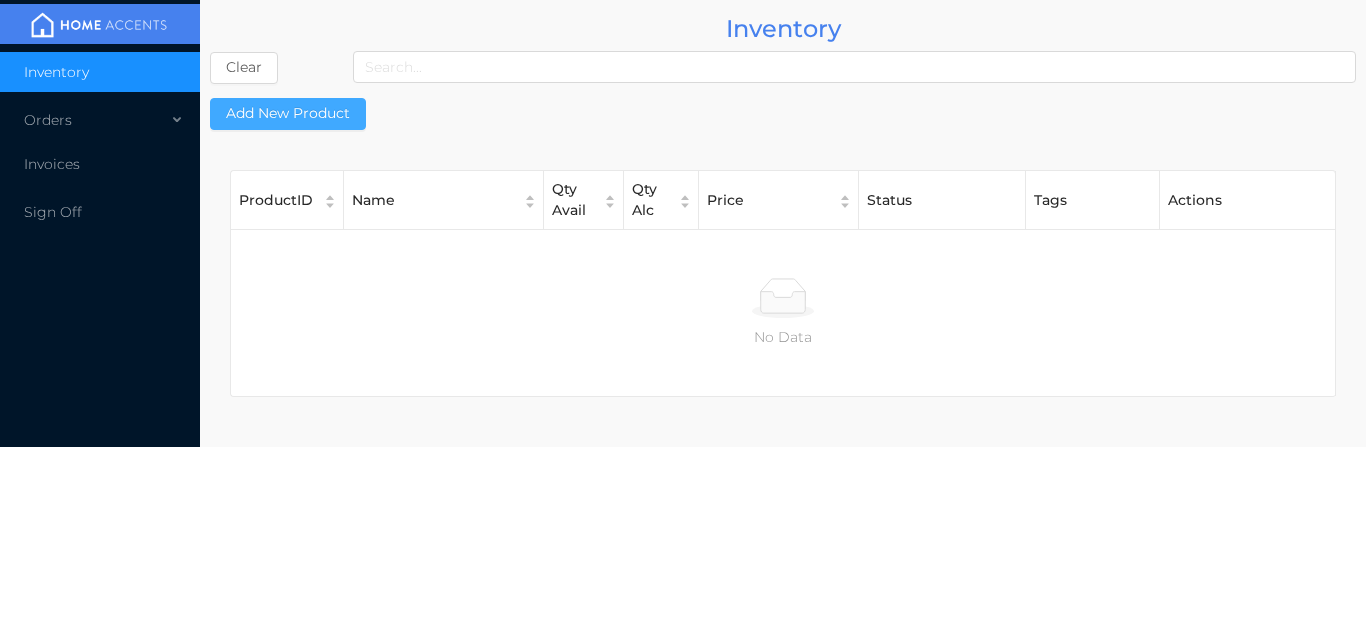click on "Add New Product" at bounding box center [288, 114] 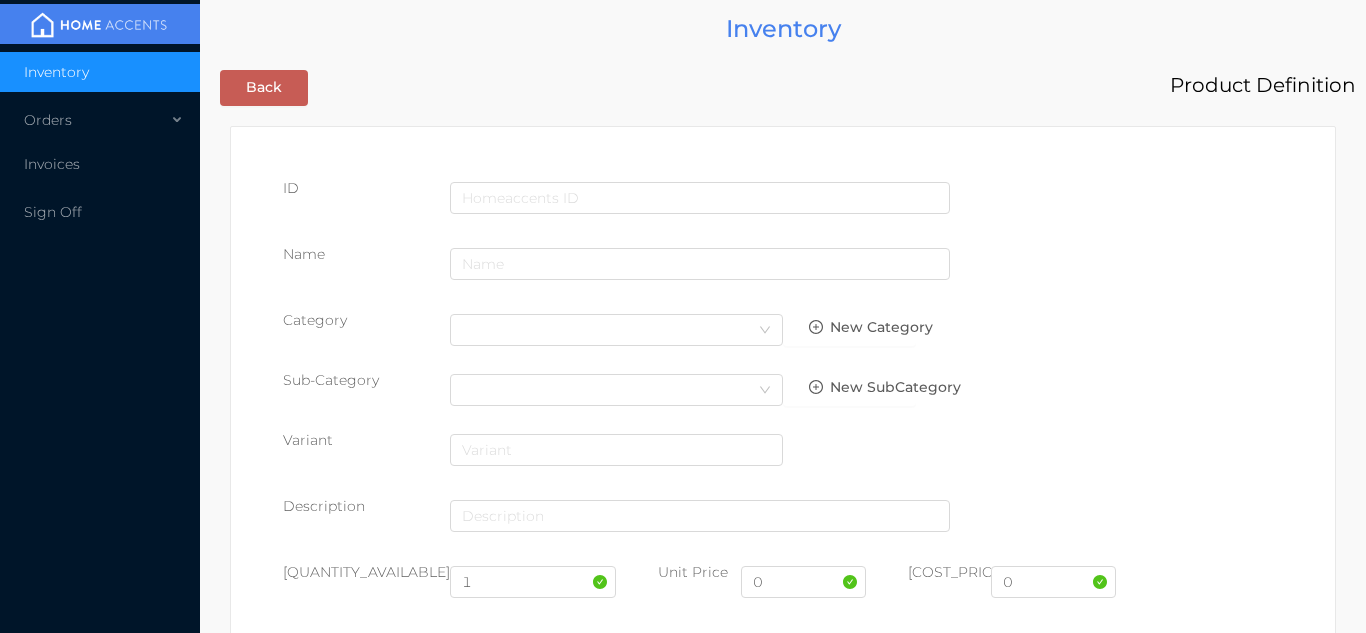 click on "[PRODUCT_ID] [FIRST] [CATEGORY] [CATEGORY] [SUBCATEGORY] [CATEGORY] [SUBCATEGORY] [PRODUCT_NAME] [QUANTITY_AVAILABLE] [UNIT_PRICE] [COST_PRICE] [QUANTITY_ALLOCATED] [QUANTITY_DAMAGED] [QUANTITY_RETURNED] [SUPPLIER_INFO] [SUPPLIER] [TARIFF_CODE] [ITEM_LOCATION] [REORDER_FULFILLMENT_TIME] [PACKAGE_INFO] [PACKAGE_INFO] [TAGS]" at bounding box center [783, 853] 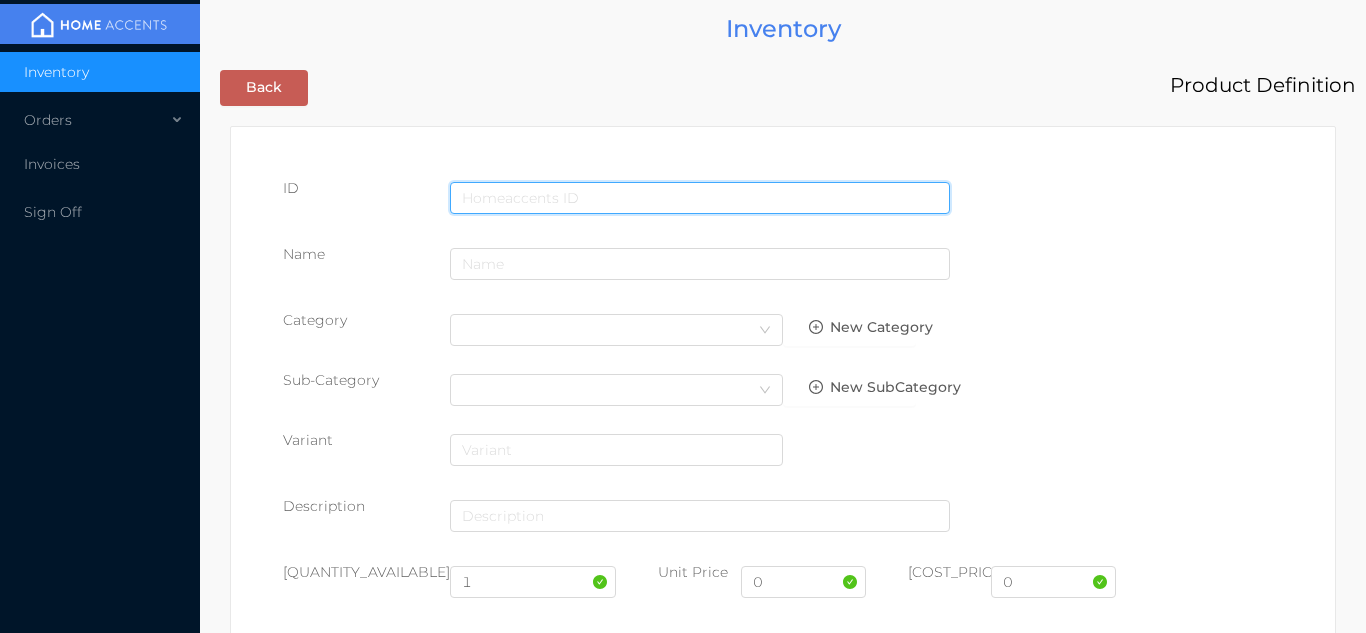 click at bounding box center (700, 198) 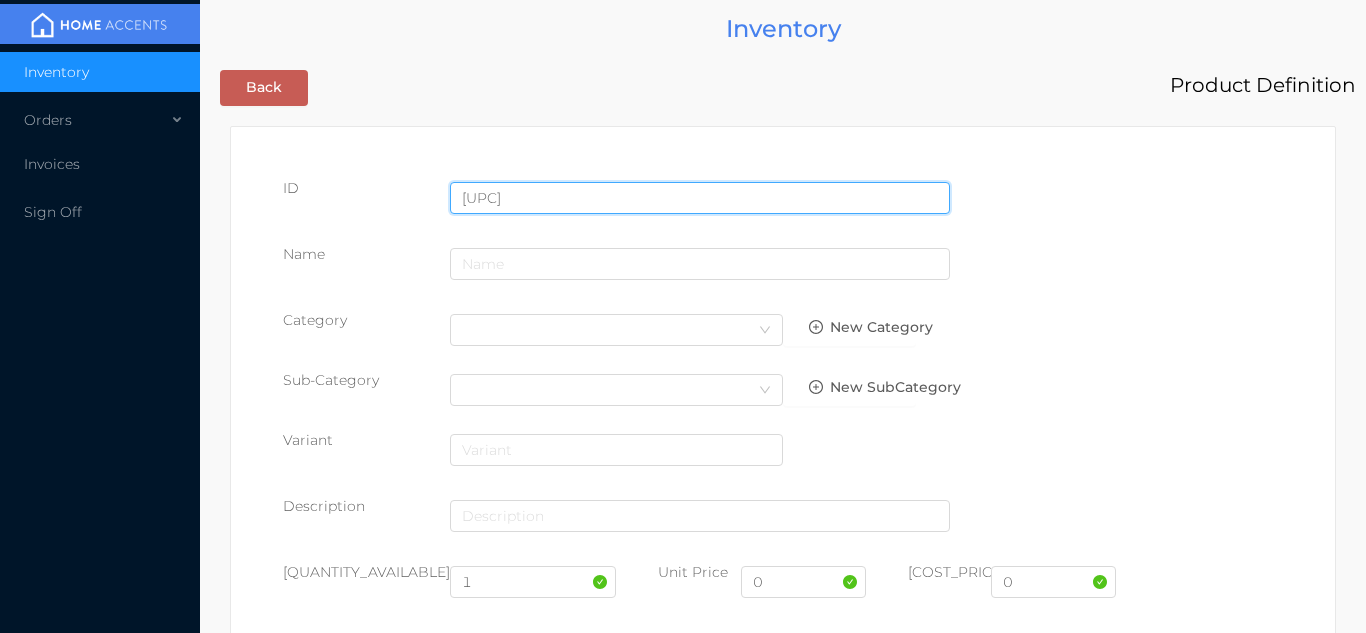 type on "[UPC]" 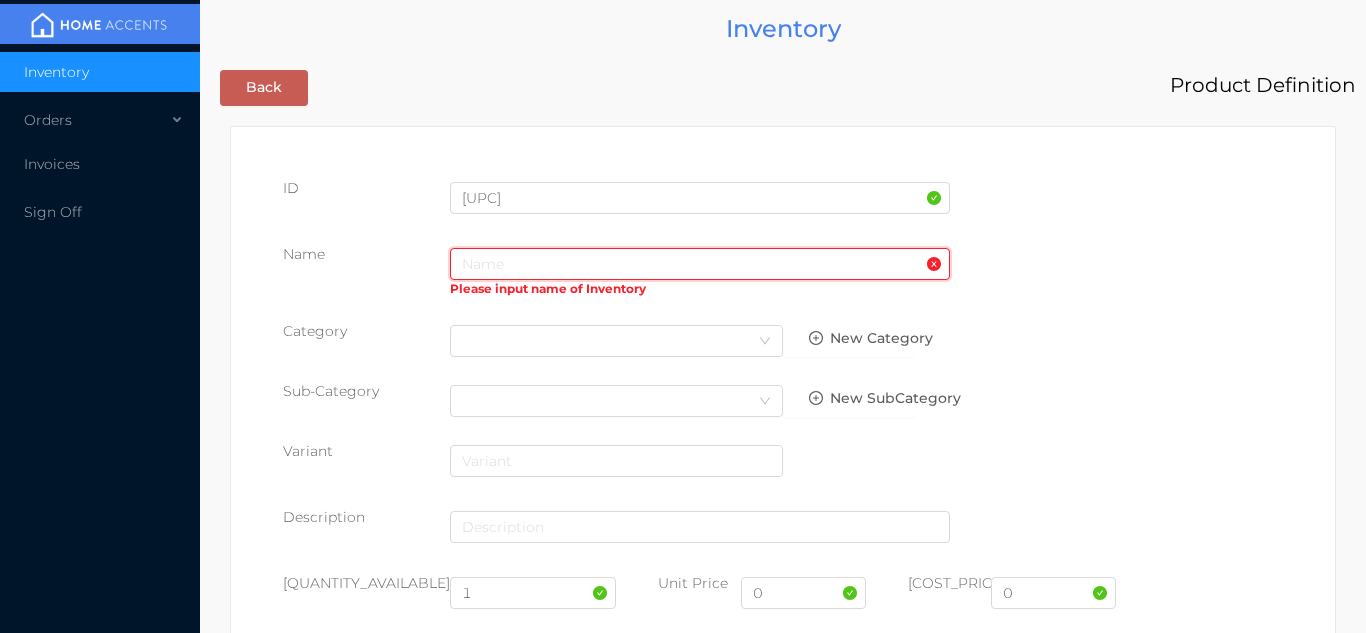 click at bounding box center (700, 264) 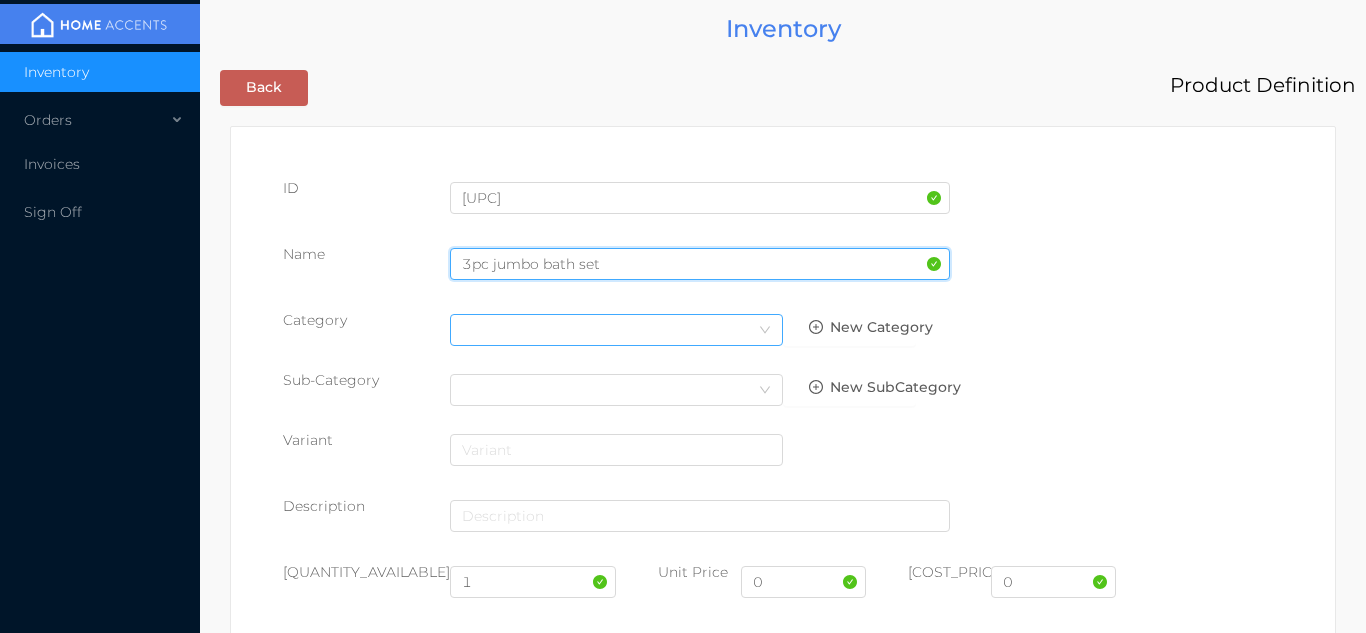 type on "3pc jumbo bath set" 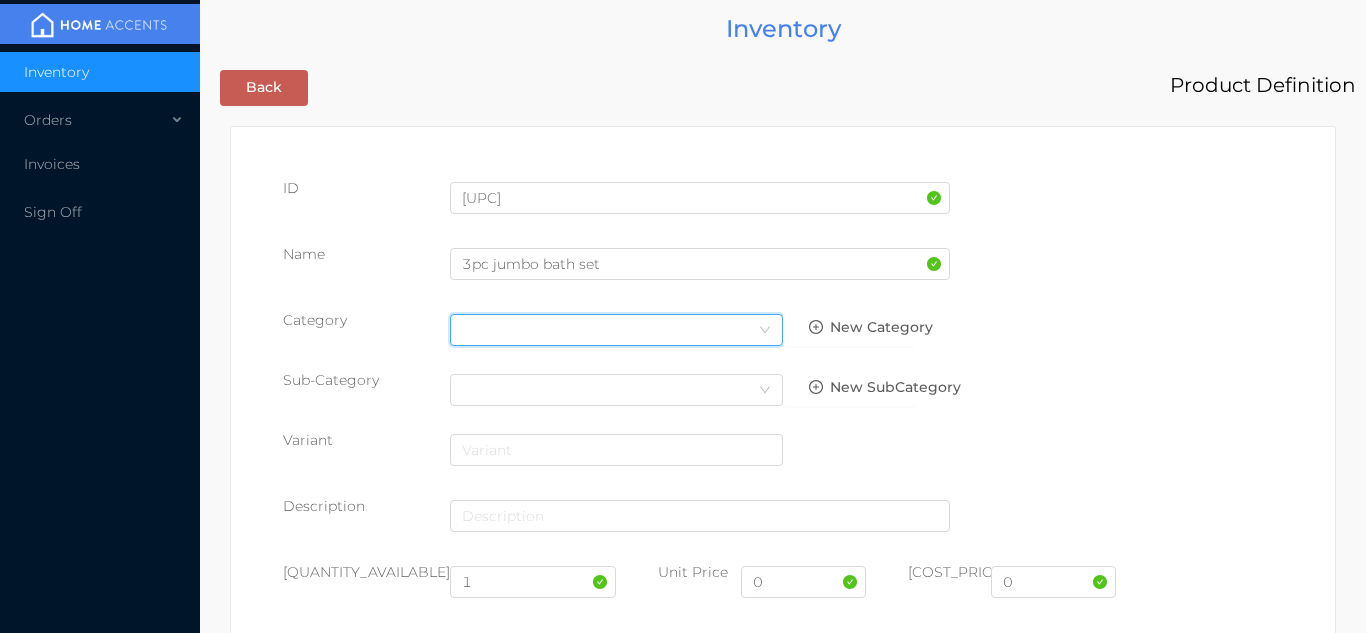 click 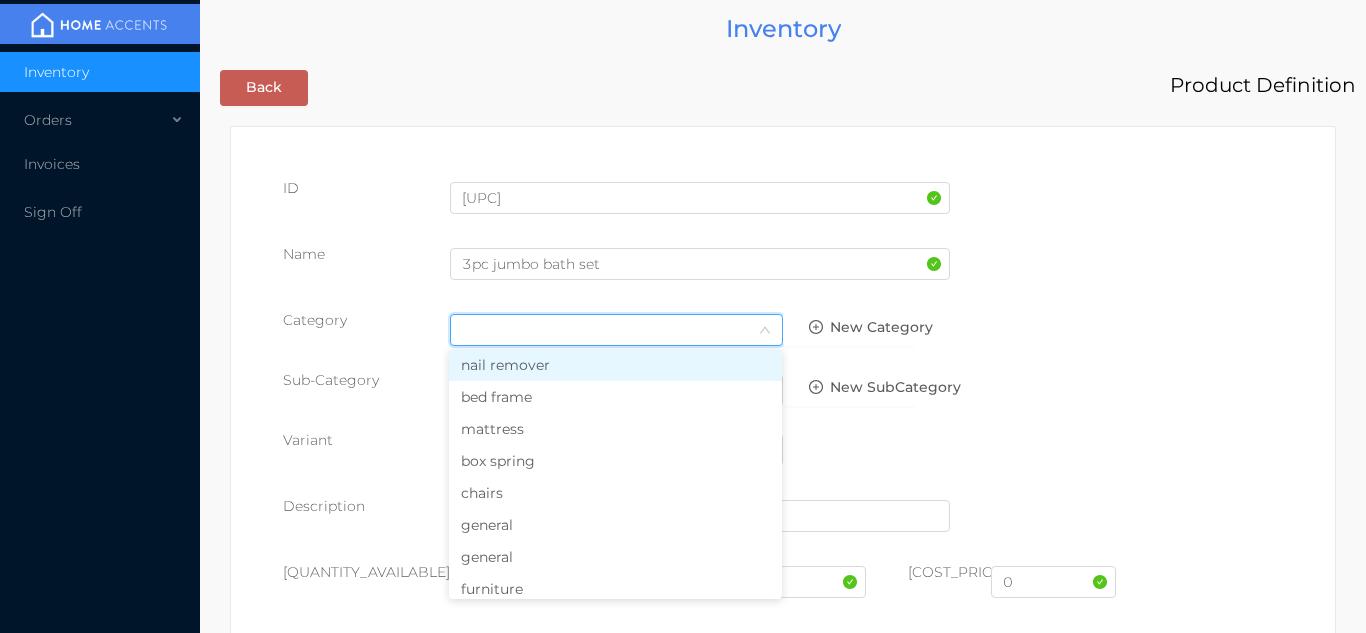 click on "general" at bounding box center (615, 525) 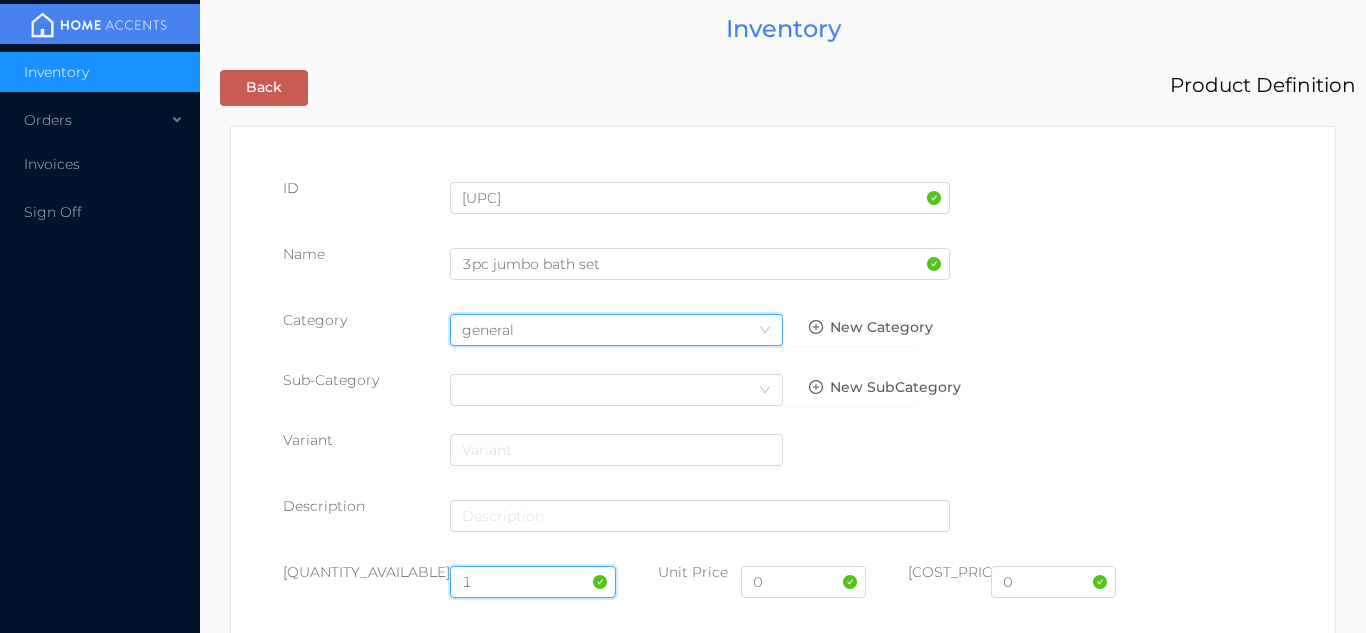 click on "1" at bounding box center [533, 582] 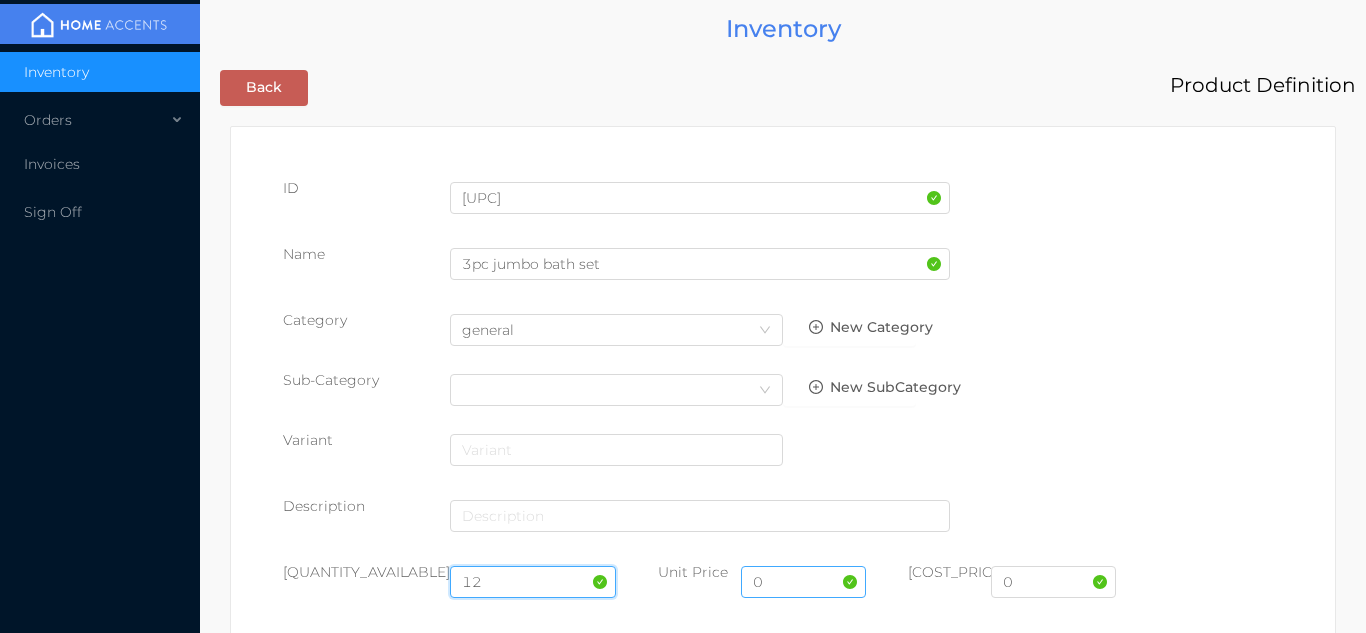 type on "12" 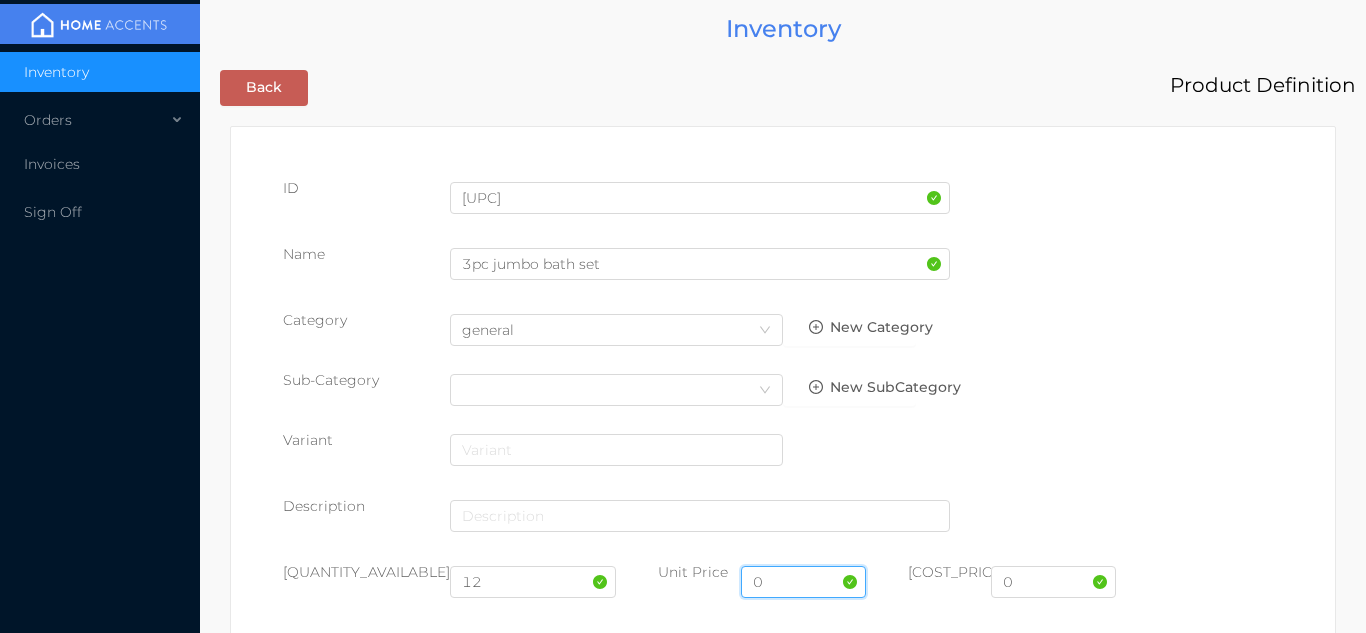 click on "0" at bounding box center (803, 582) 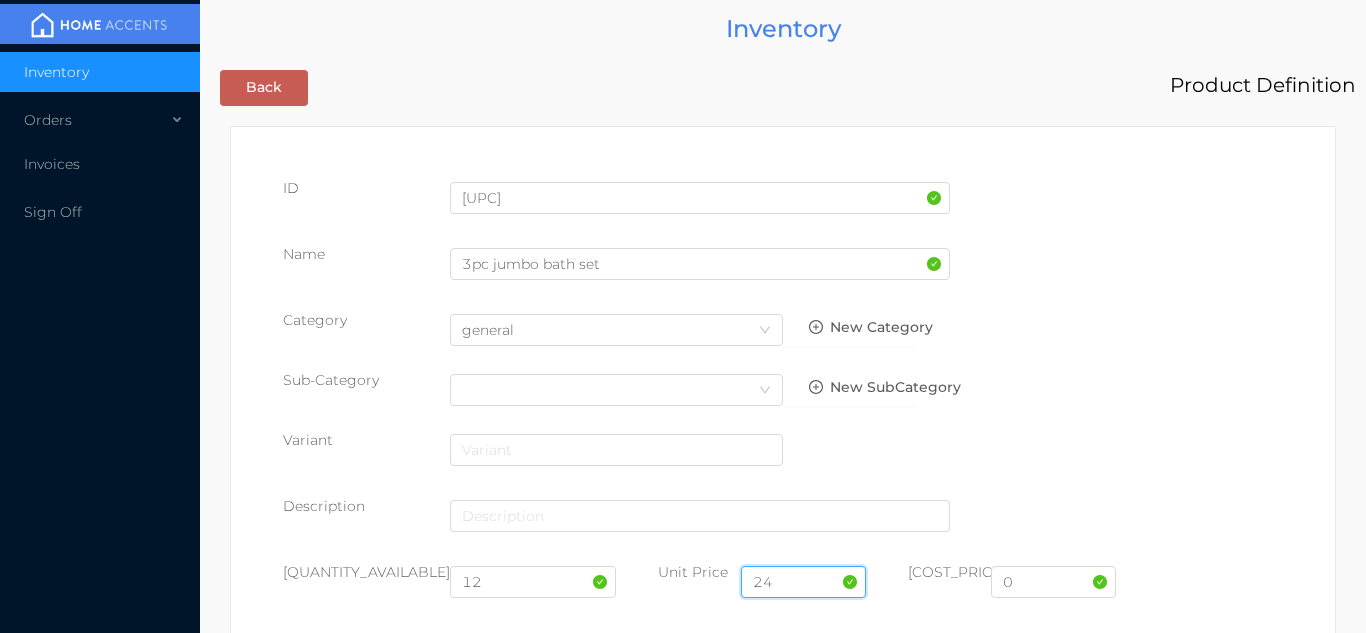 type on "24.99" 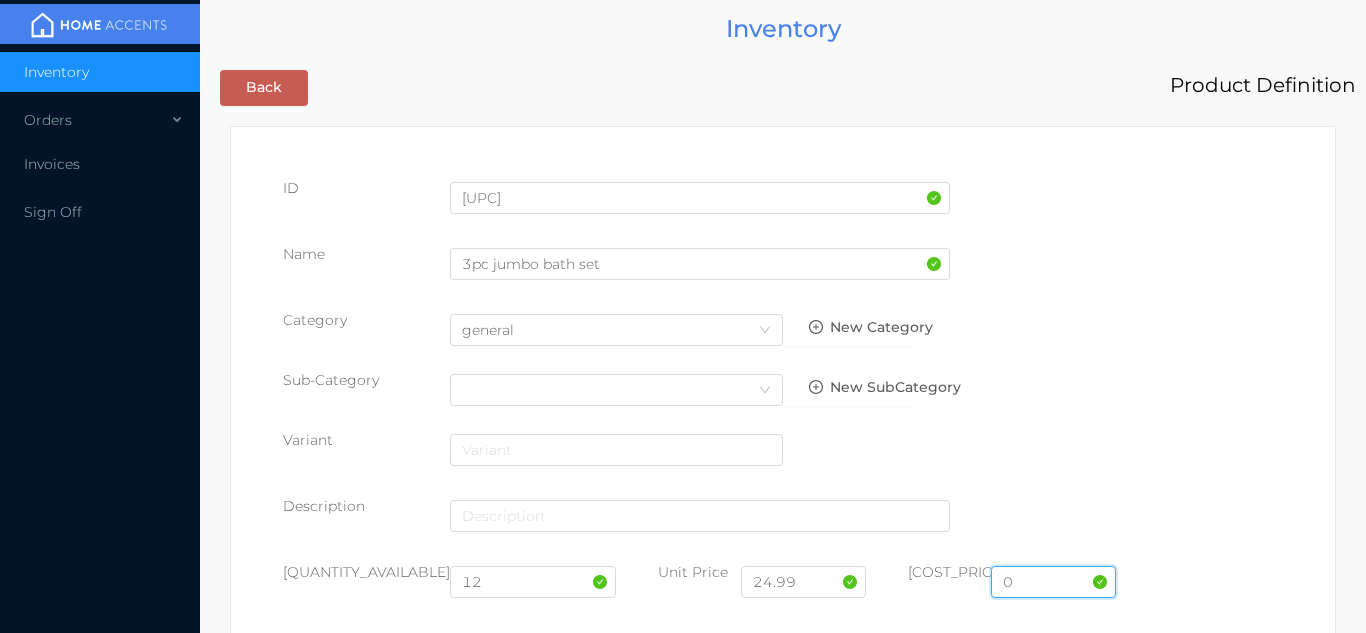 click on "0" at bounding box center (1053, 582) 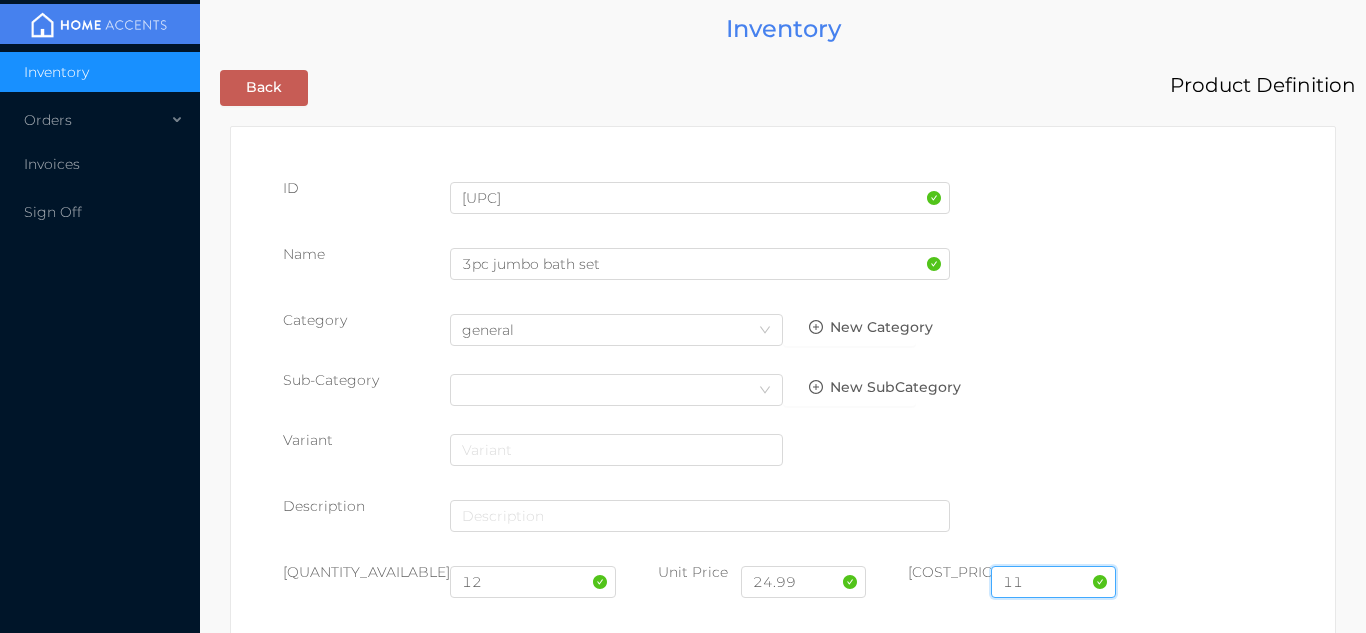 type on "11.50" 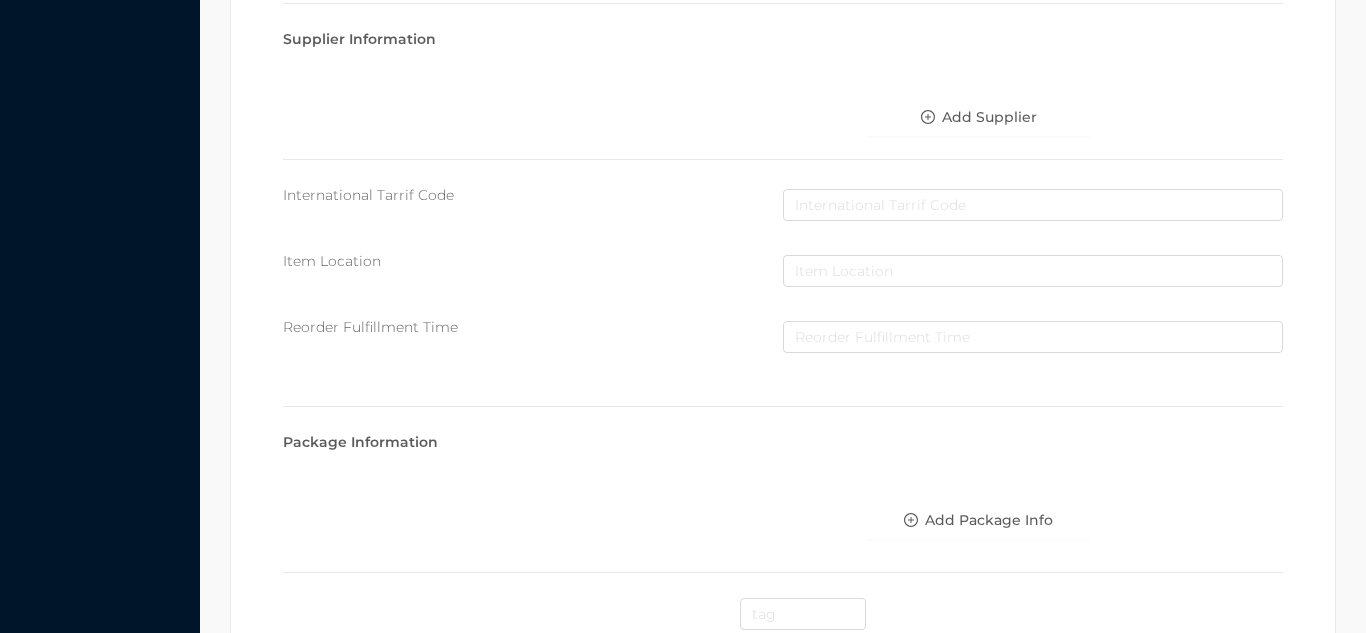 scroll, scrollTop: 1028, scrollLeft: 0, axis: vertical 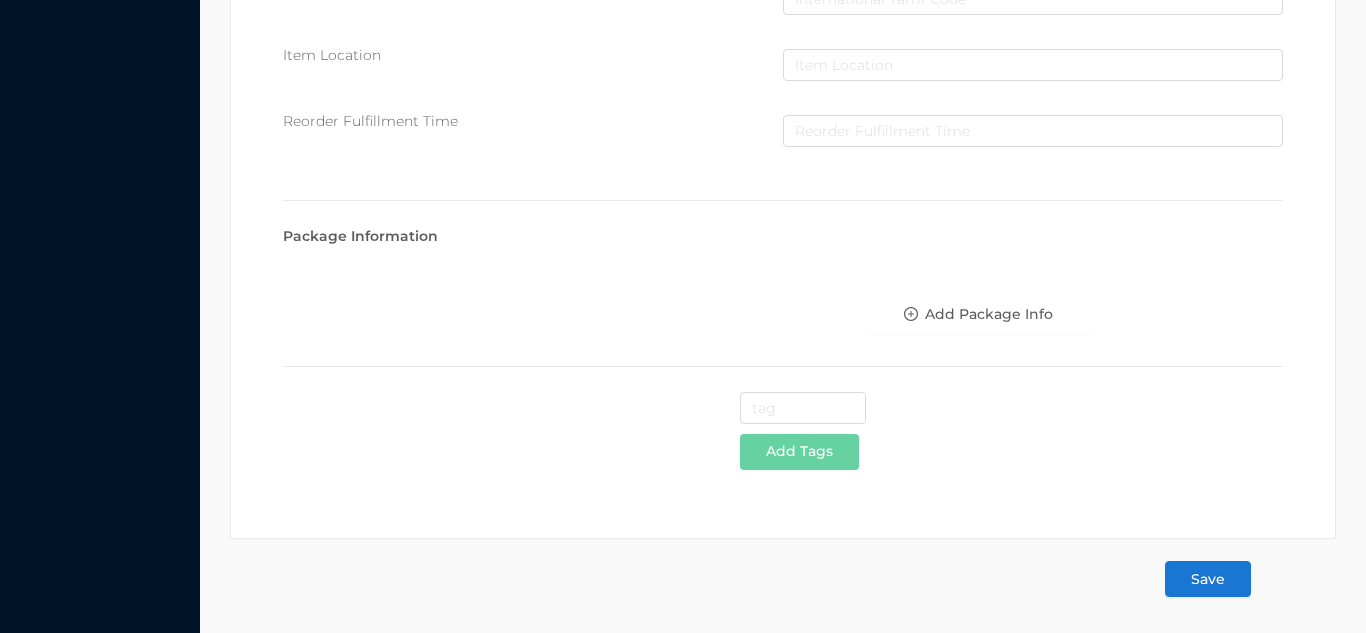 click on "Save" at bounding box center [1208, 579] 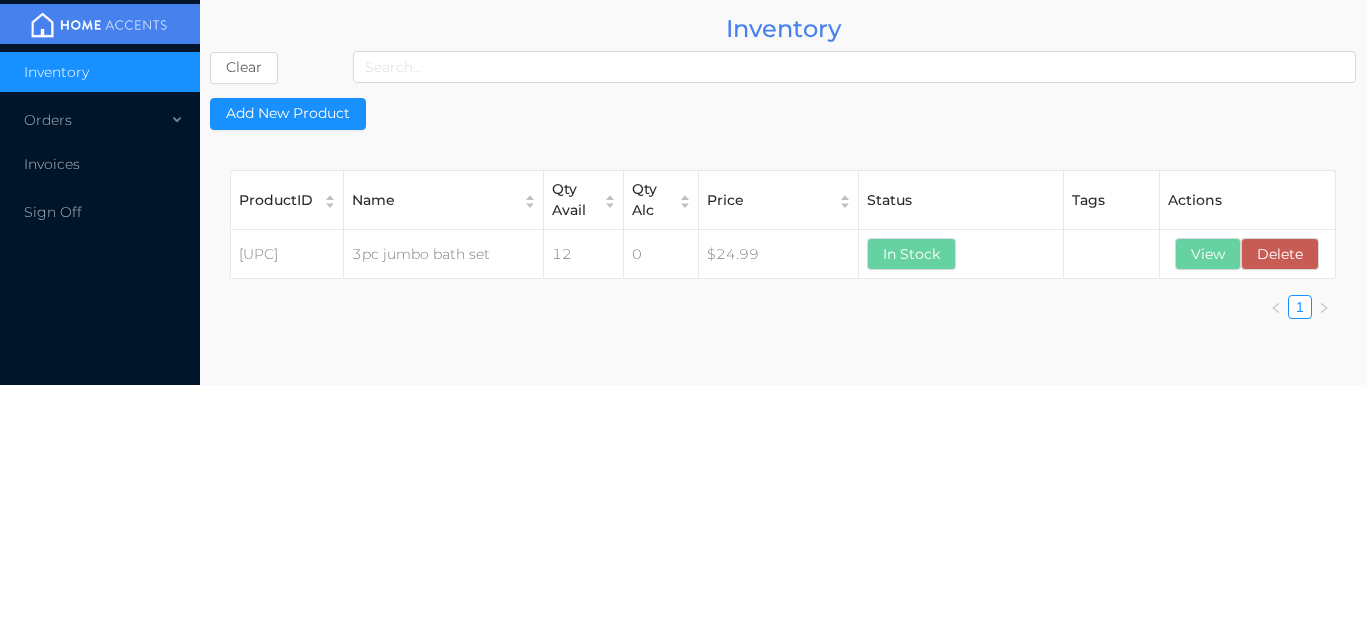 scroll, scrollTop: 0, scrollLeft: 0, axis: both 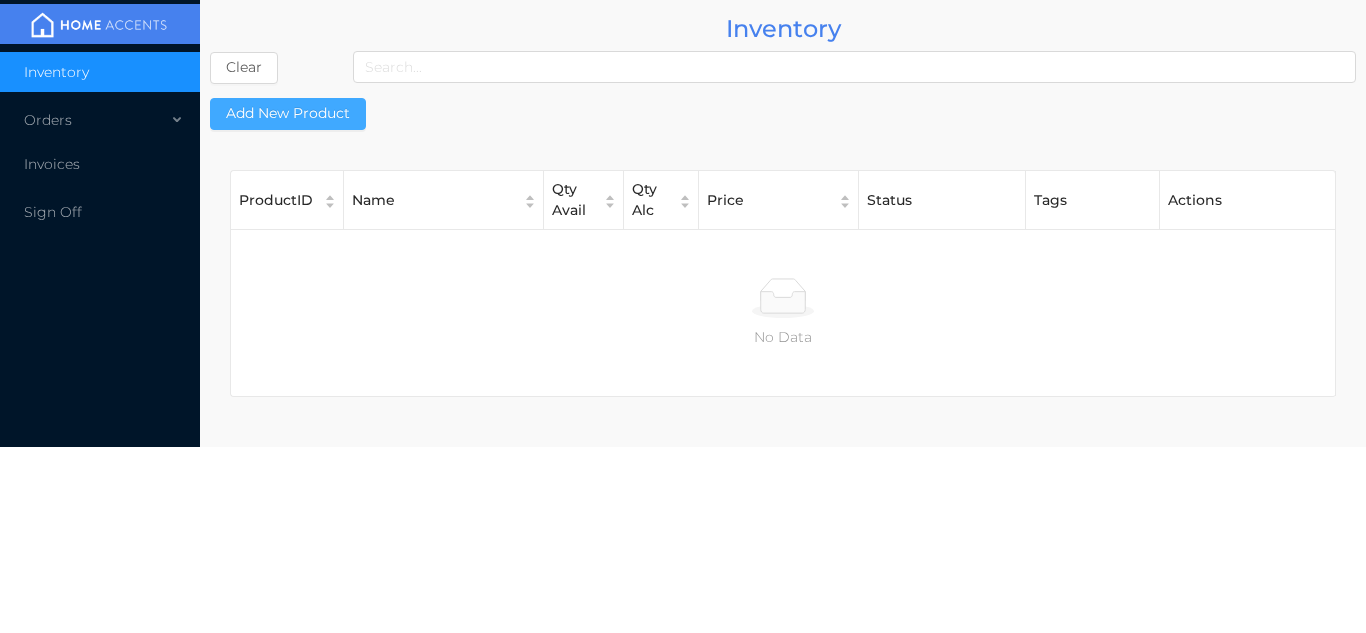 click on "Add New Product" at bounding box center (288, 114) 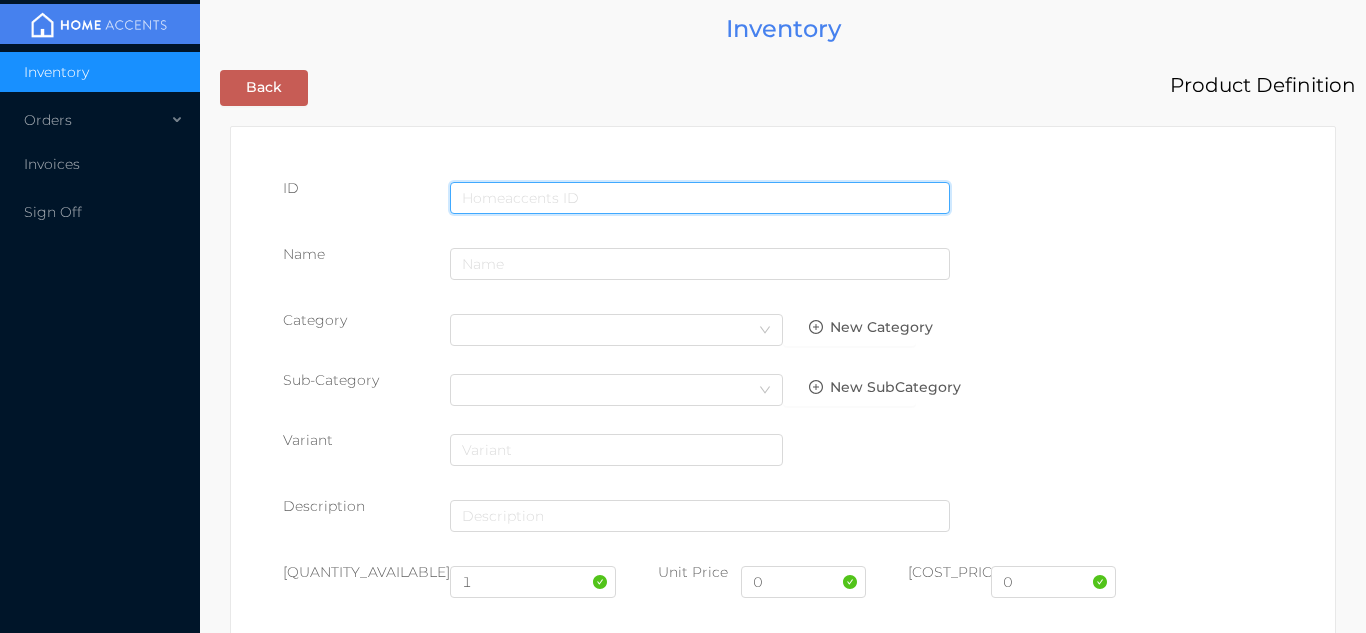 click at bounding box center [700, 198] 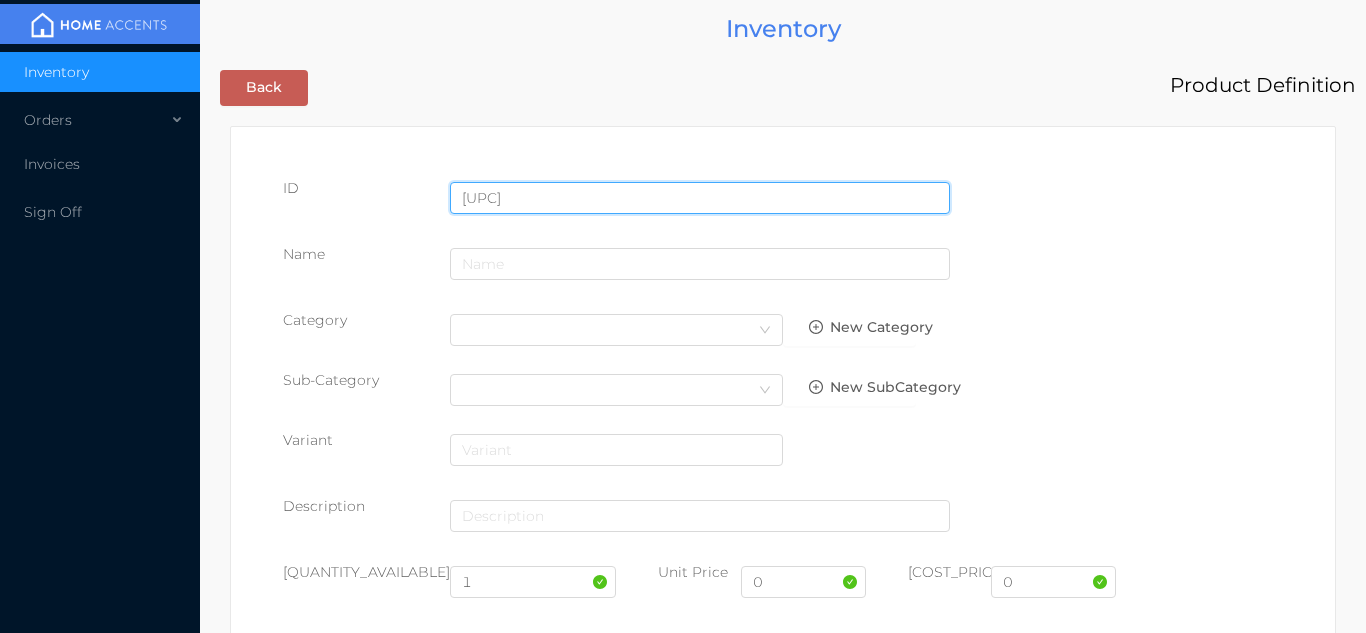 type on "[UPC]" 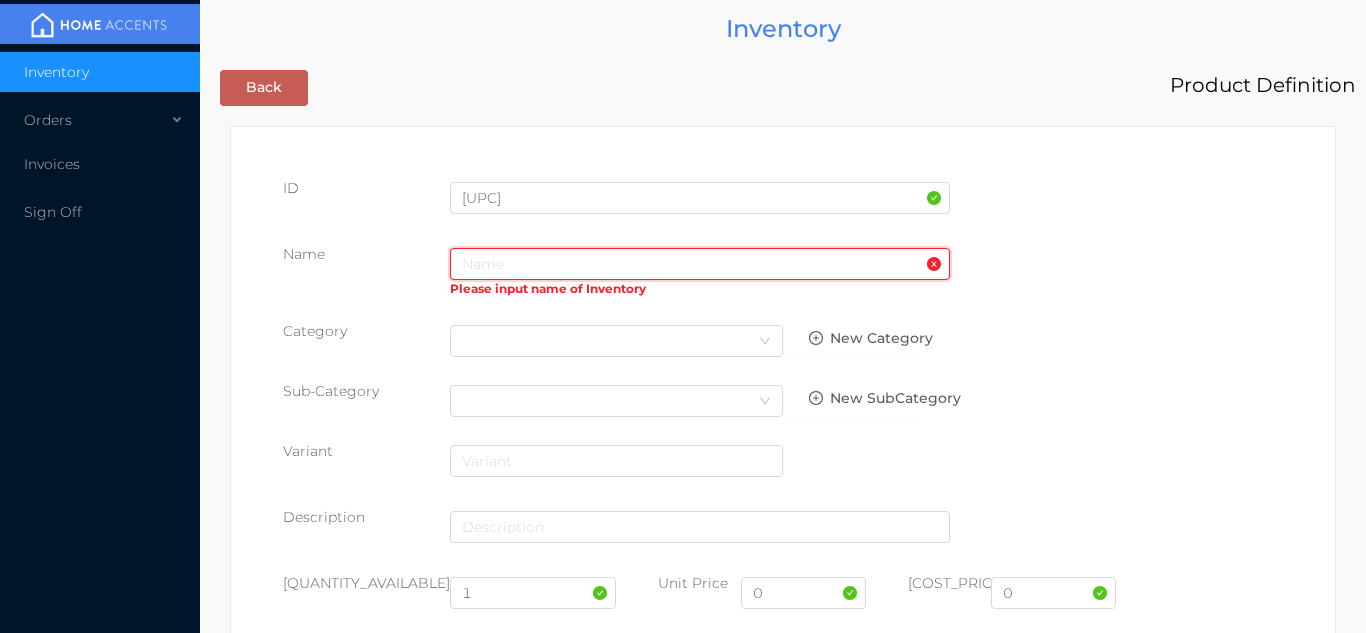 click at bounding box center (700, 264) 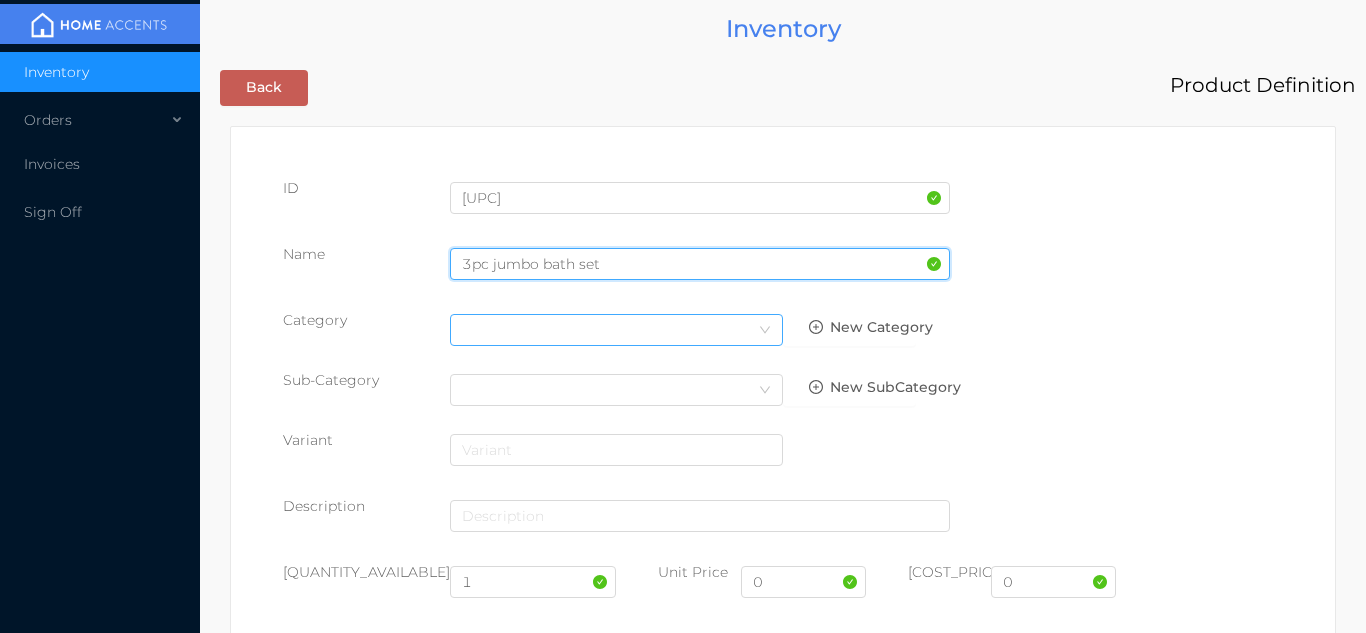 type on "3pc jumbo bath set" 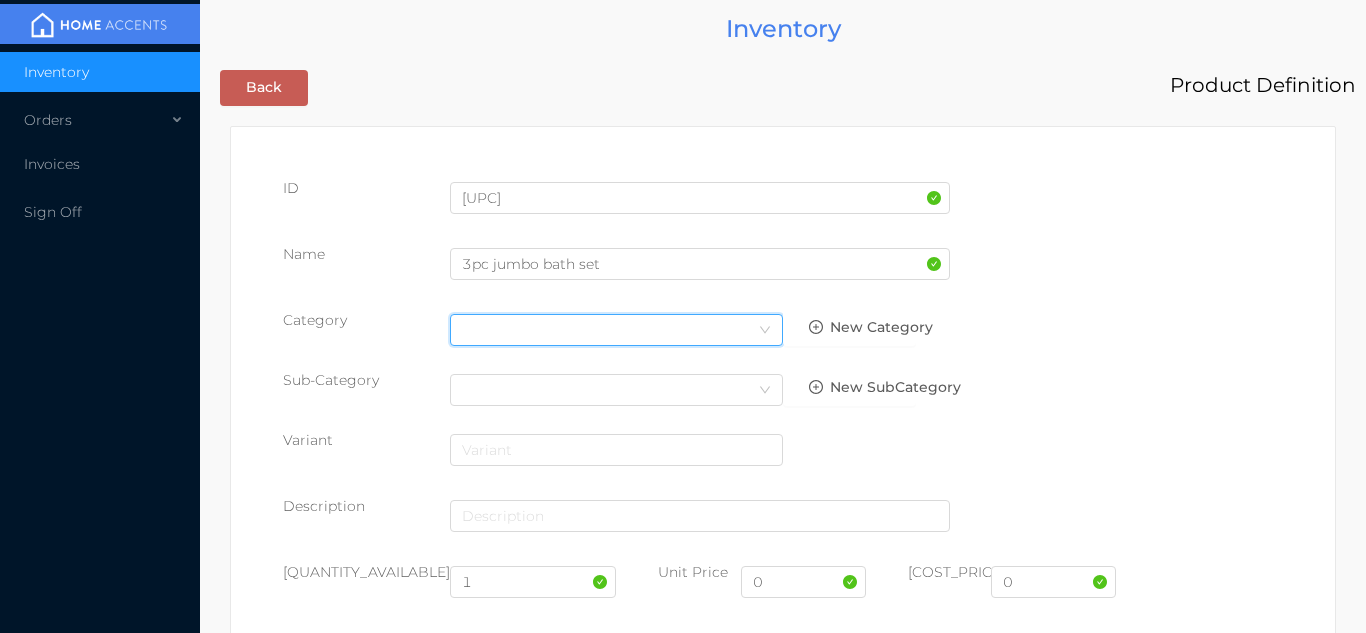 click 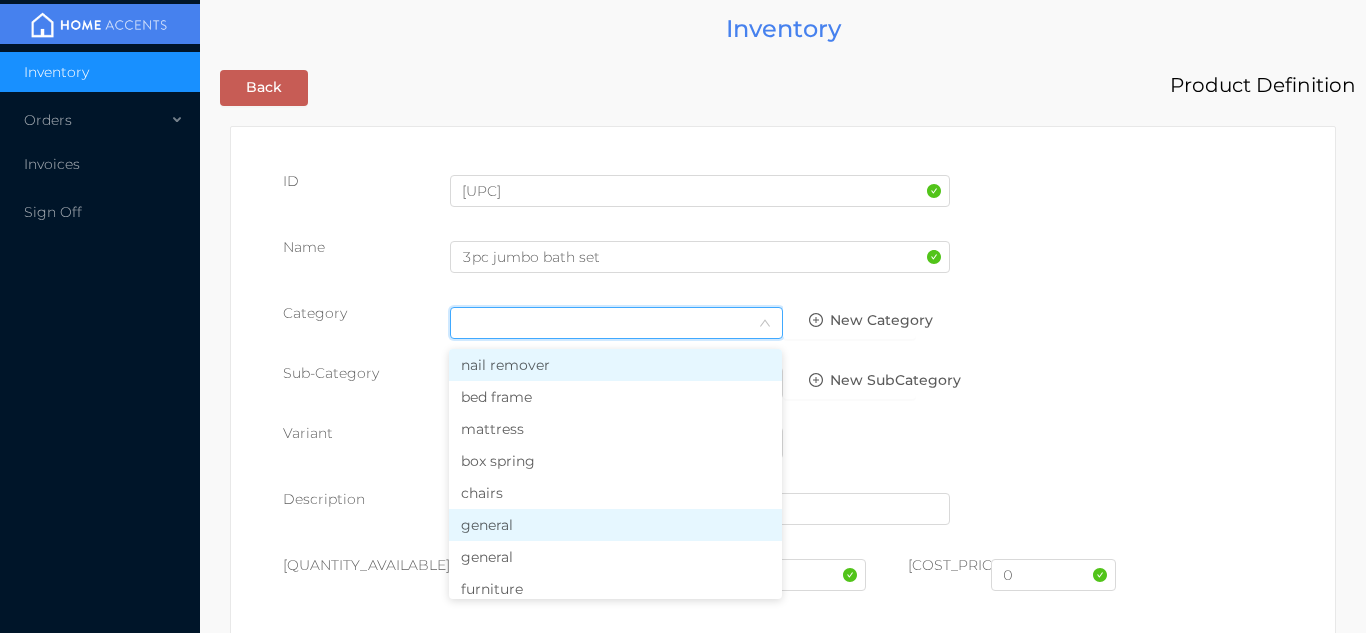 click on "general" at bounding box center (615, 525) 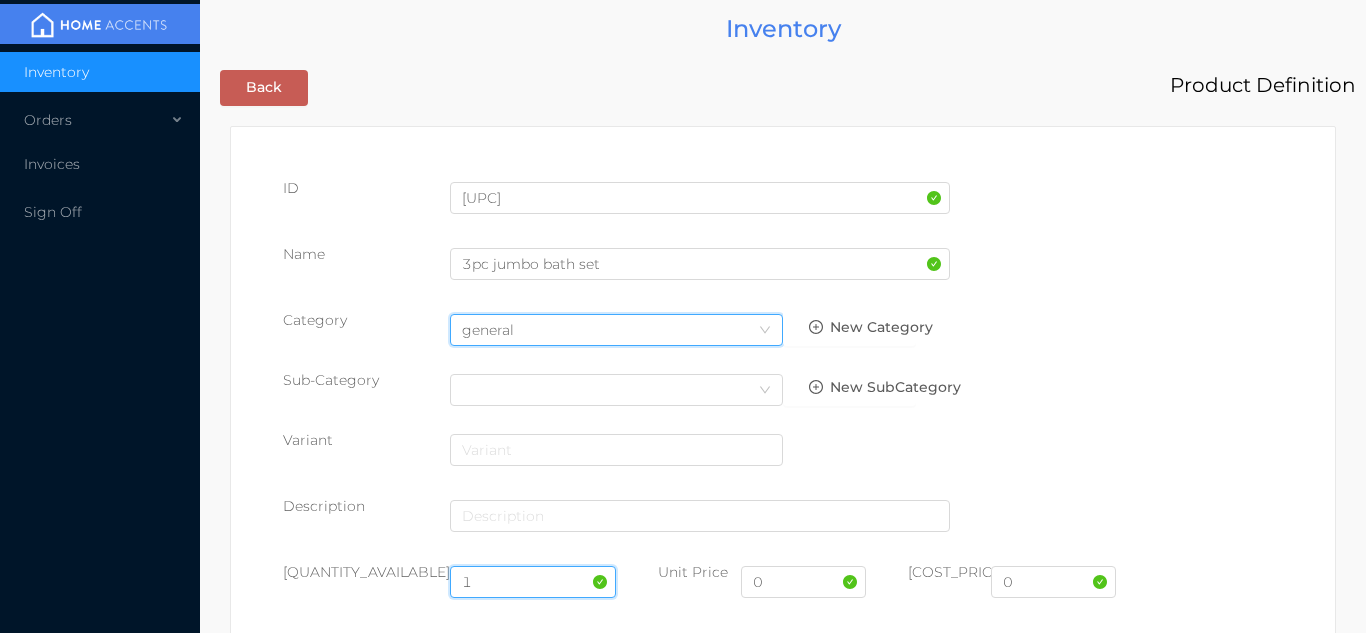 click on "1" at bounding box center (533, 582) 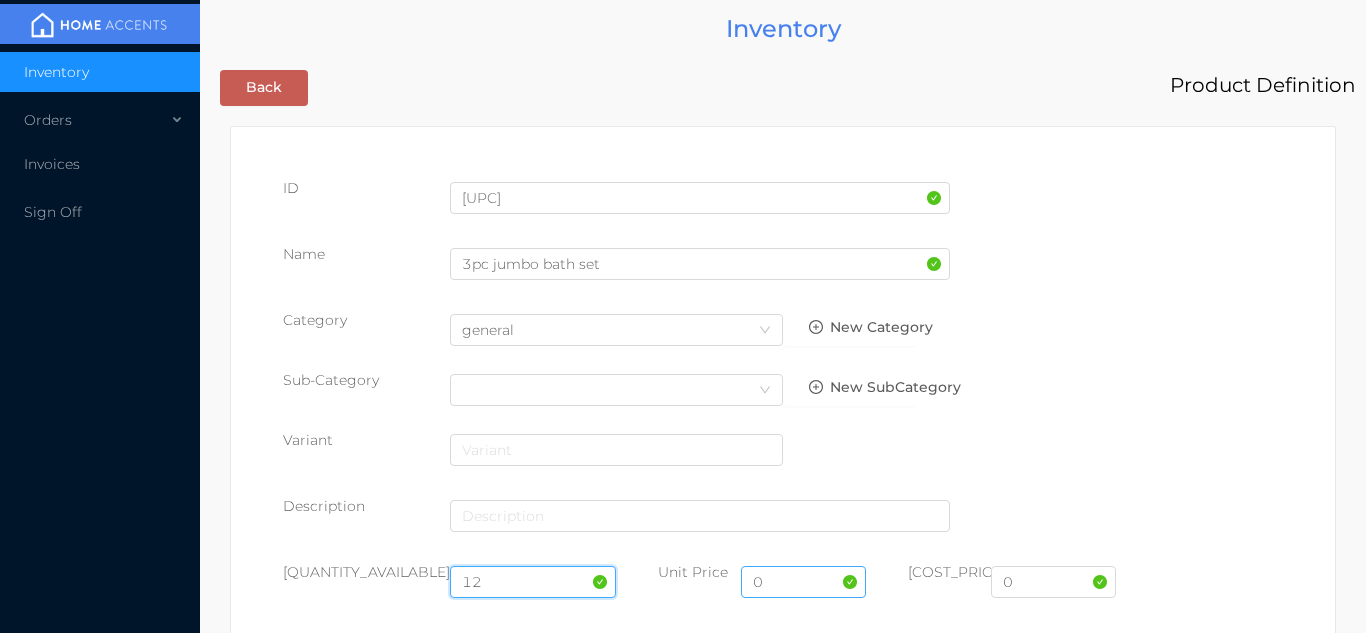 type on "12" 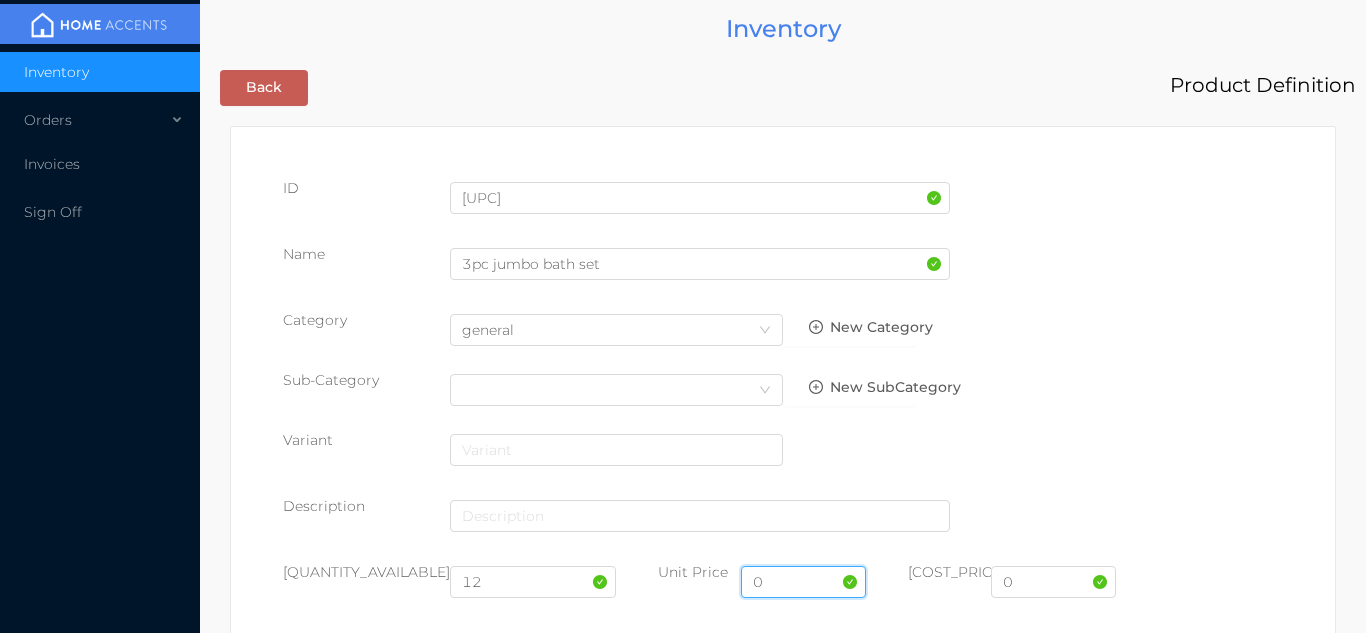 click on "0" at bounding box center [803, 582] 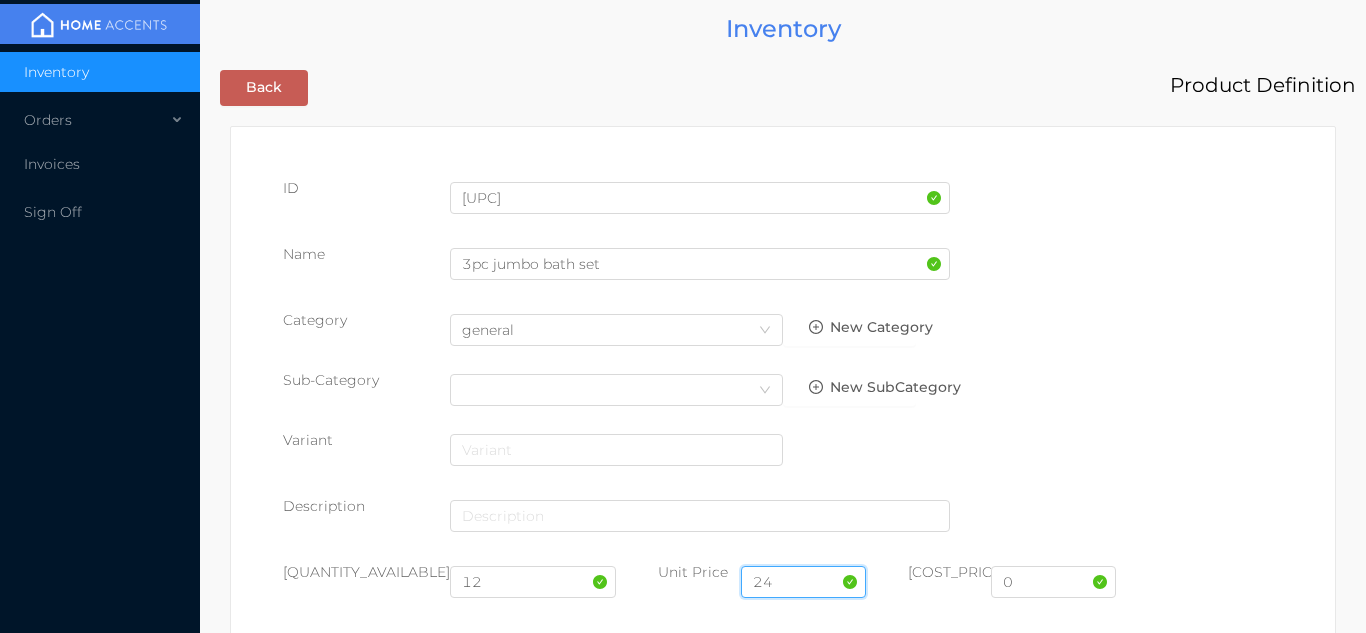 type on "24.99" 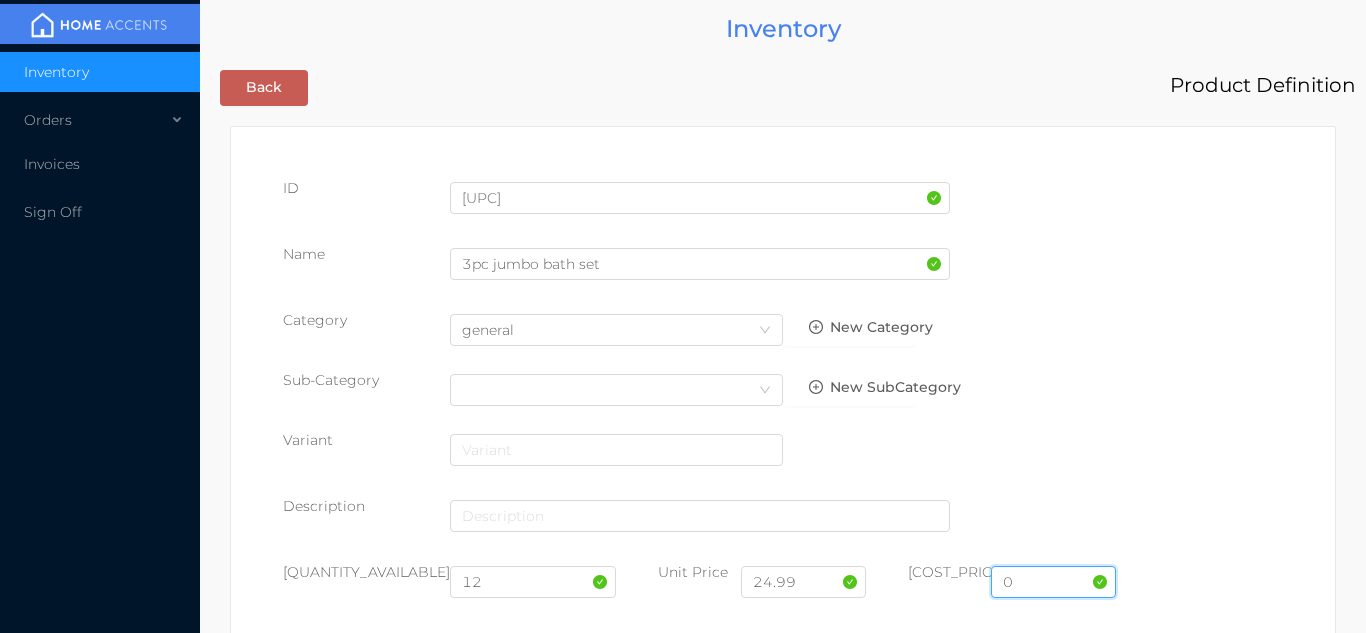 click on "0" at bounding box center (1053, 582) 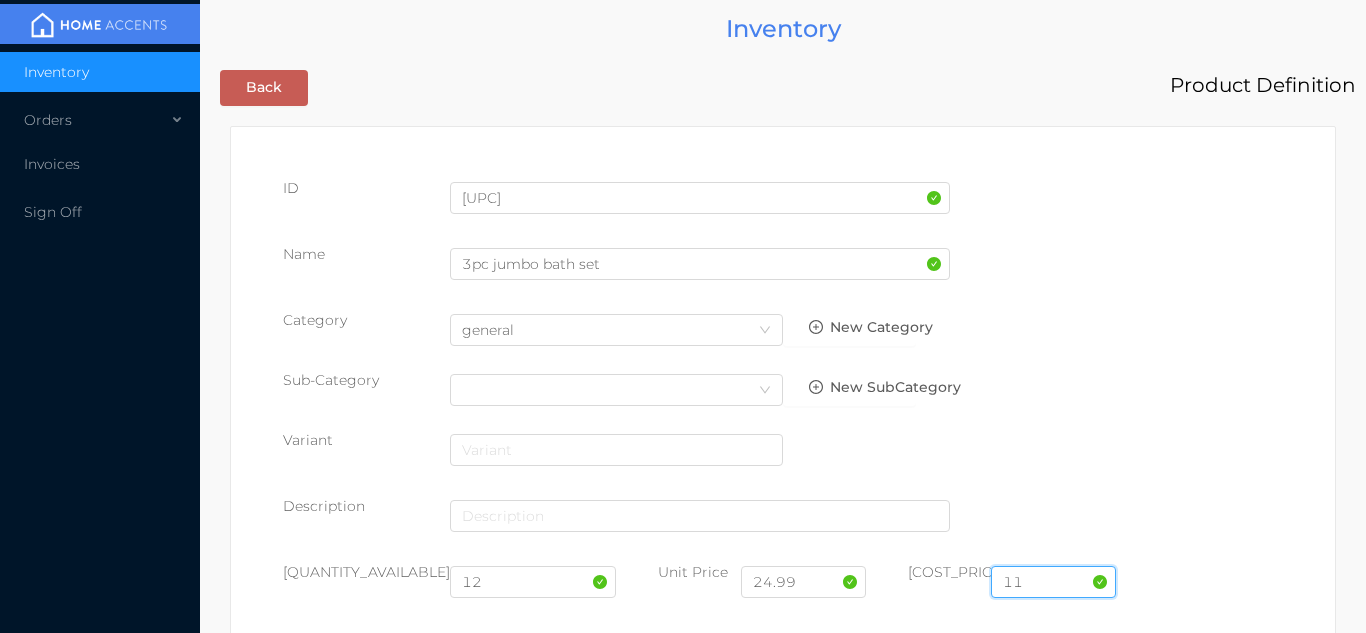 type on "11.50" 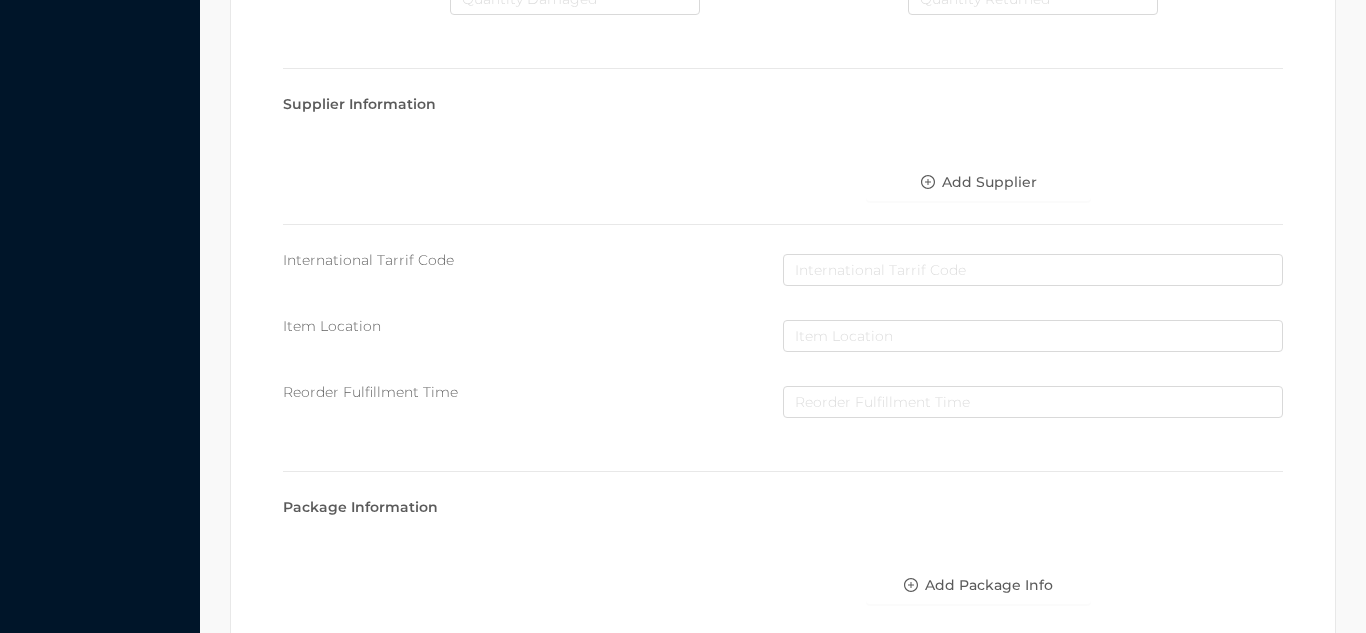 scroll, scrollTop: 1028, scrollLeft: 0, axis: vertical 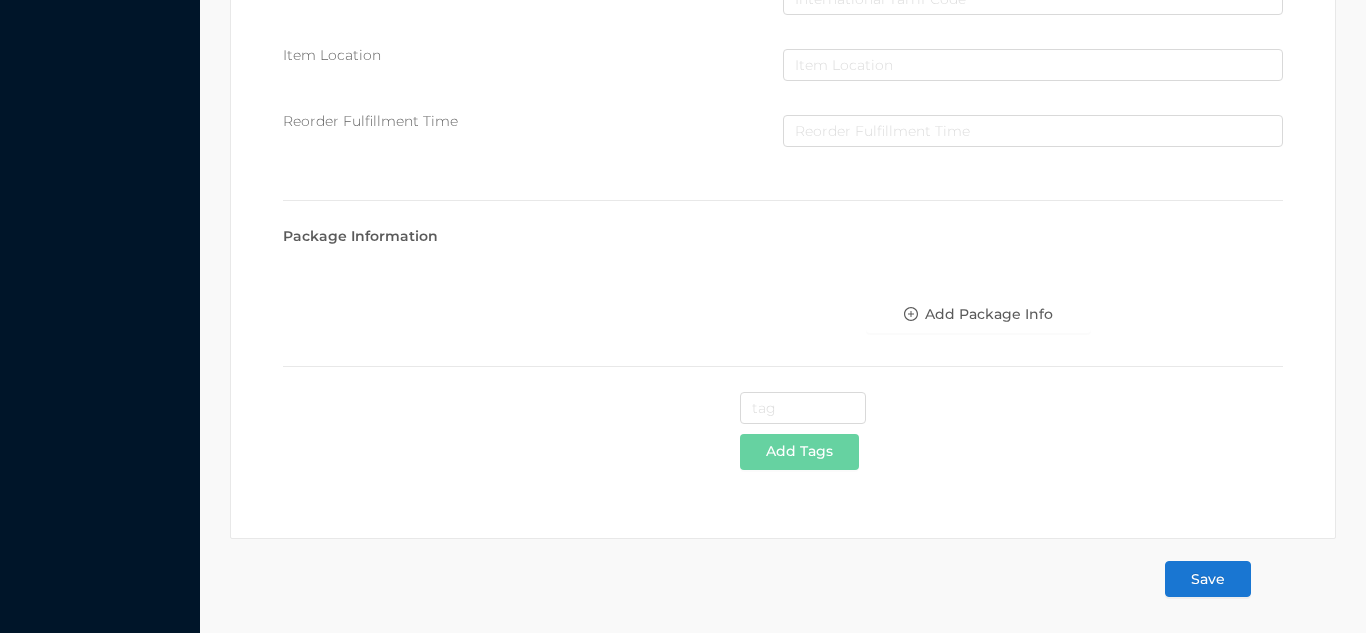 click on "Save" at bounding box center [1208, 579] 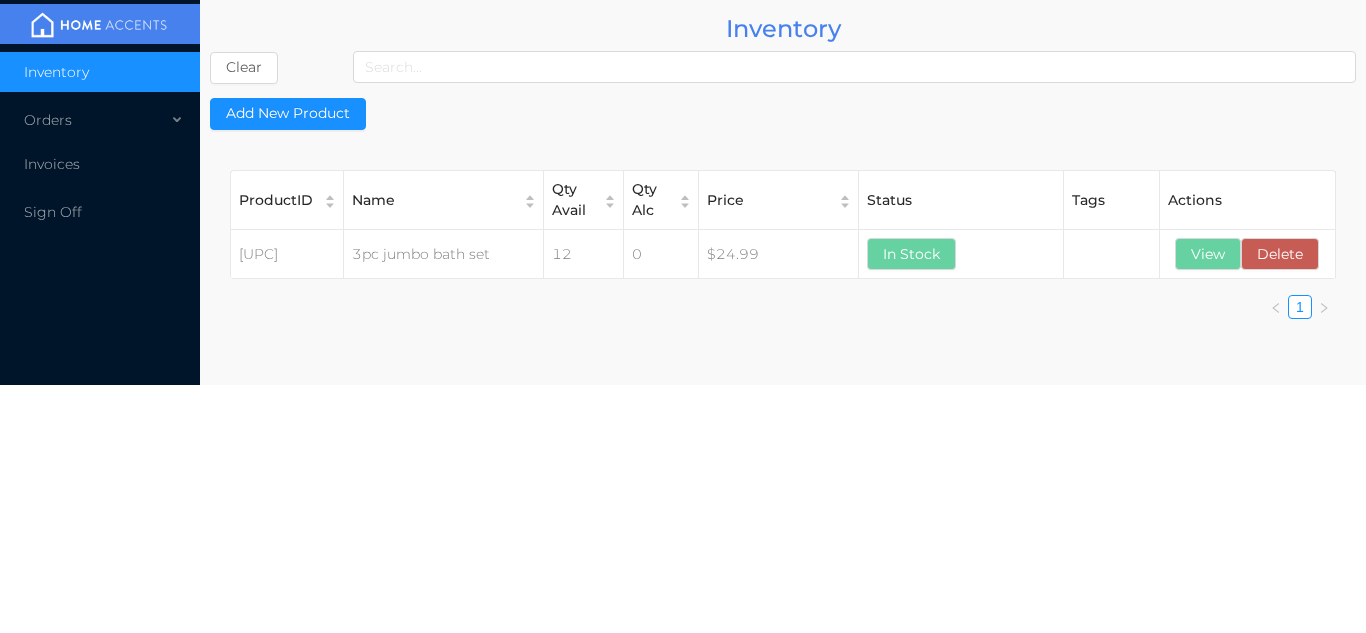 scroll, scrollTop: 0, scrollLeft: 0, axis: both 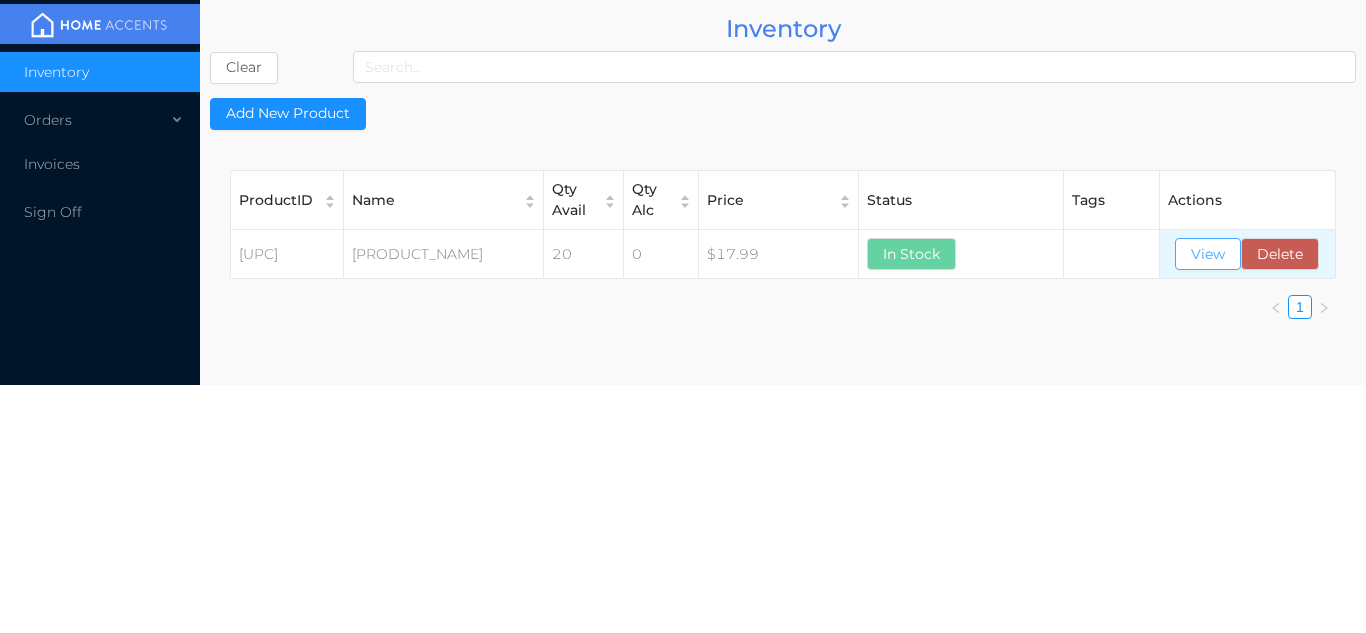 click on "View" at bounding box center [1208, 254] 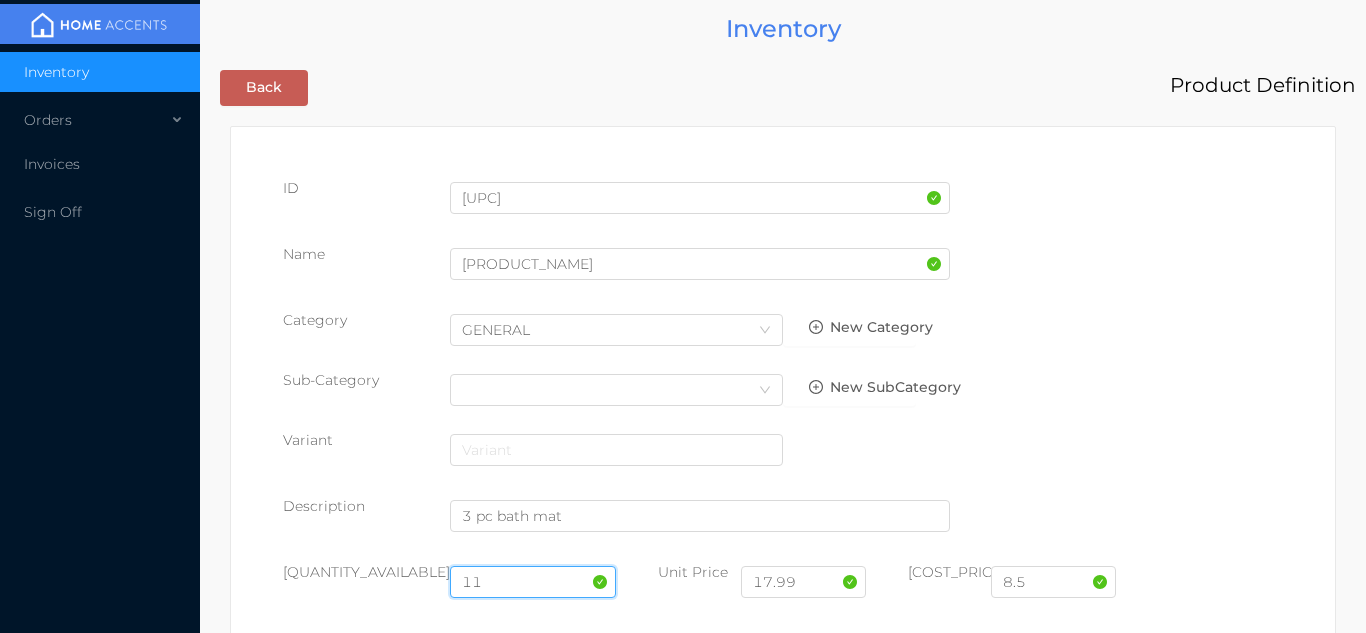 click on "11" at bounding box center [533, 582] 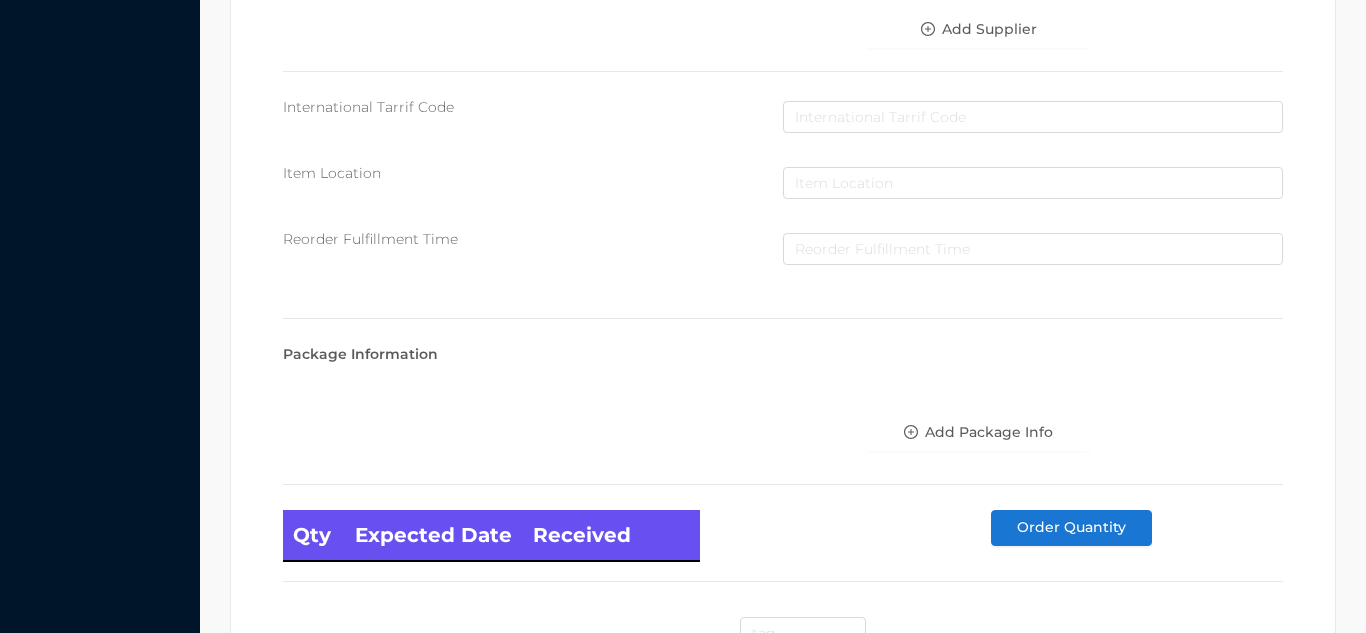 scroll, scrollTop: 1135, scrollLeft: 0, axis: vertical 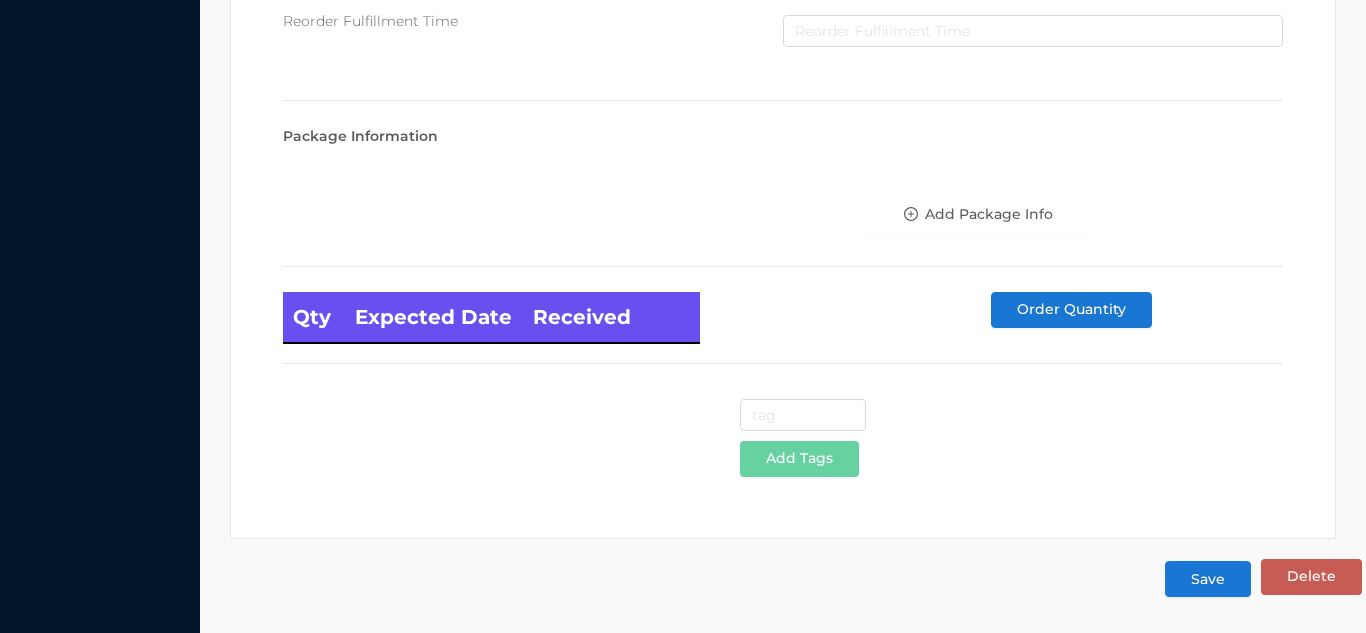type on "24" 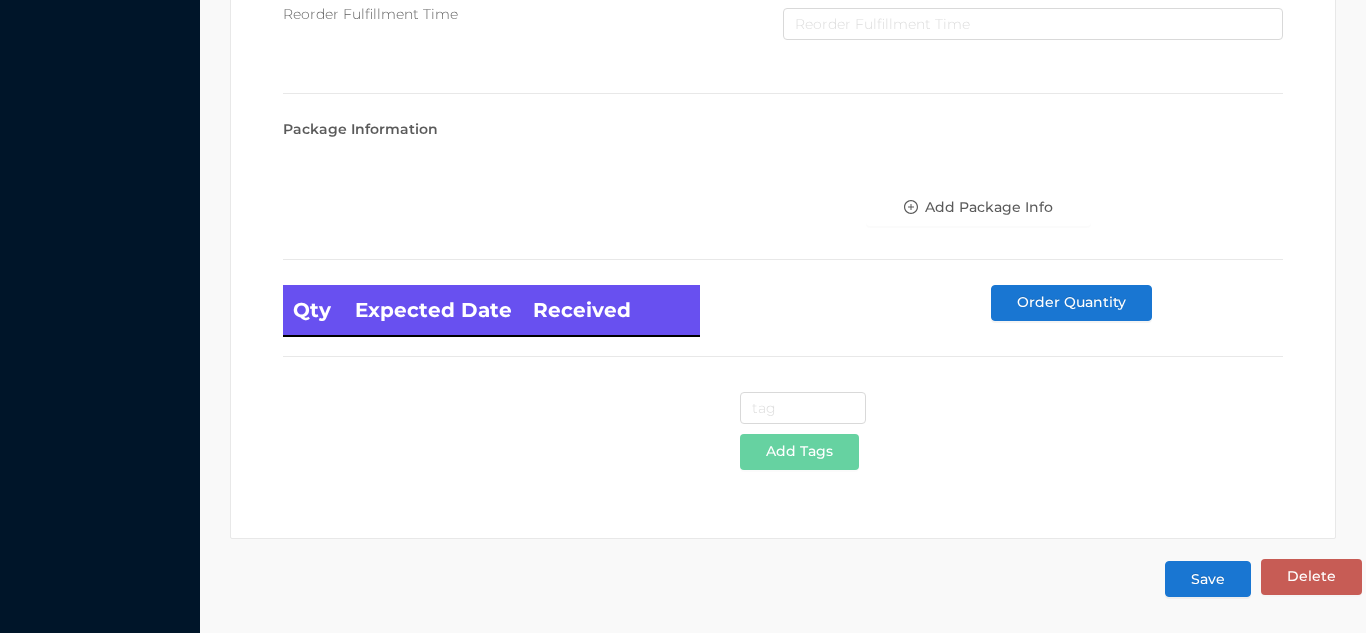 click on "Save" at bounding box center [1208, 579] 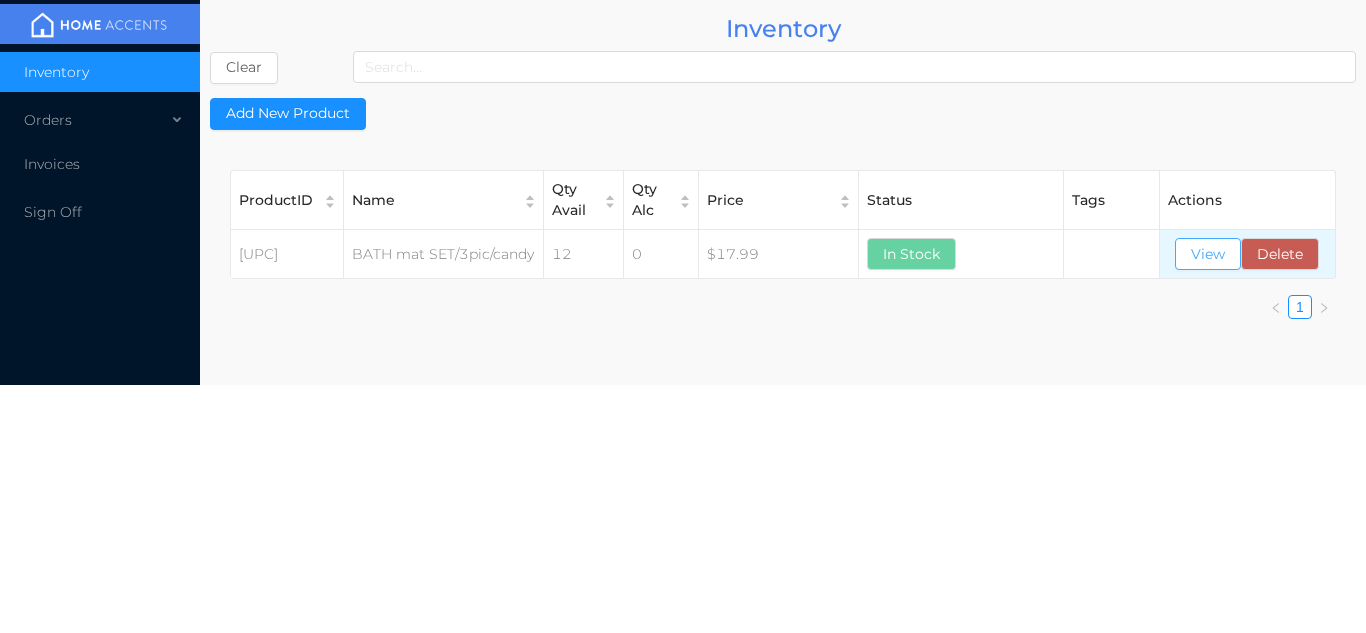 click on "View" at bounding box center [1208, 254] 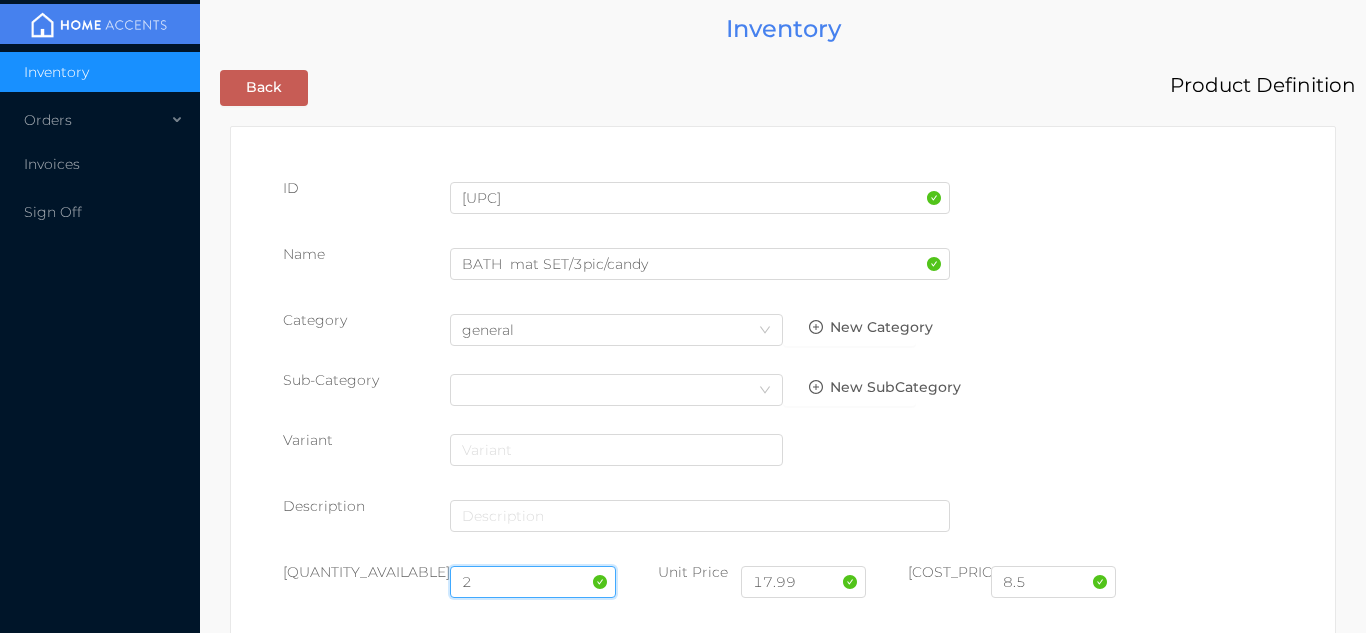 click on "2" at bounding box center (533, 582) 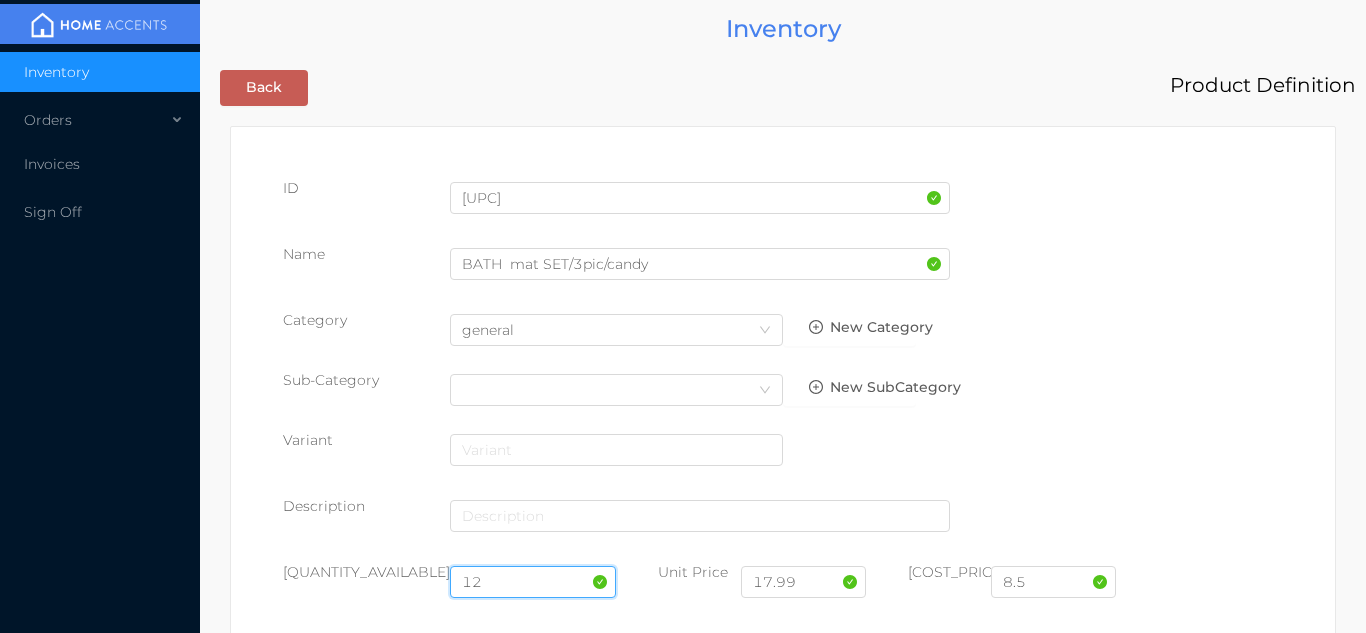 type on "1" 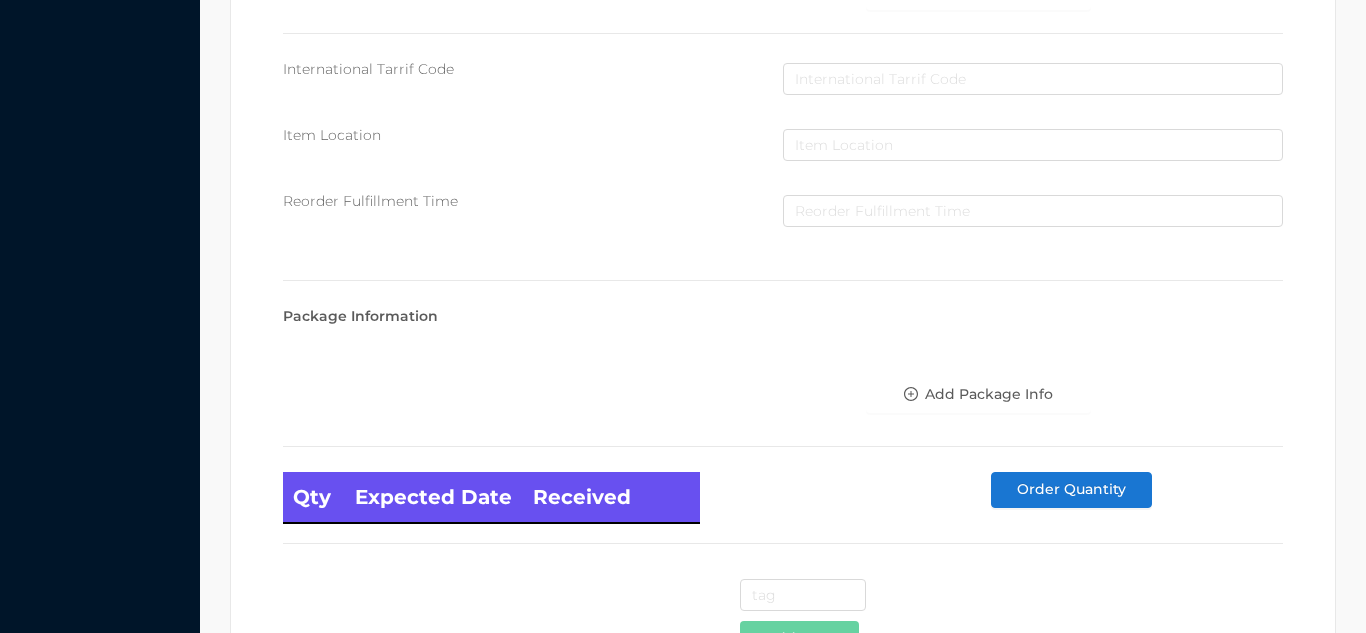 scroll, scrollTop: 1135, scrollLeft: 0, axis: vertical 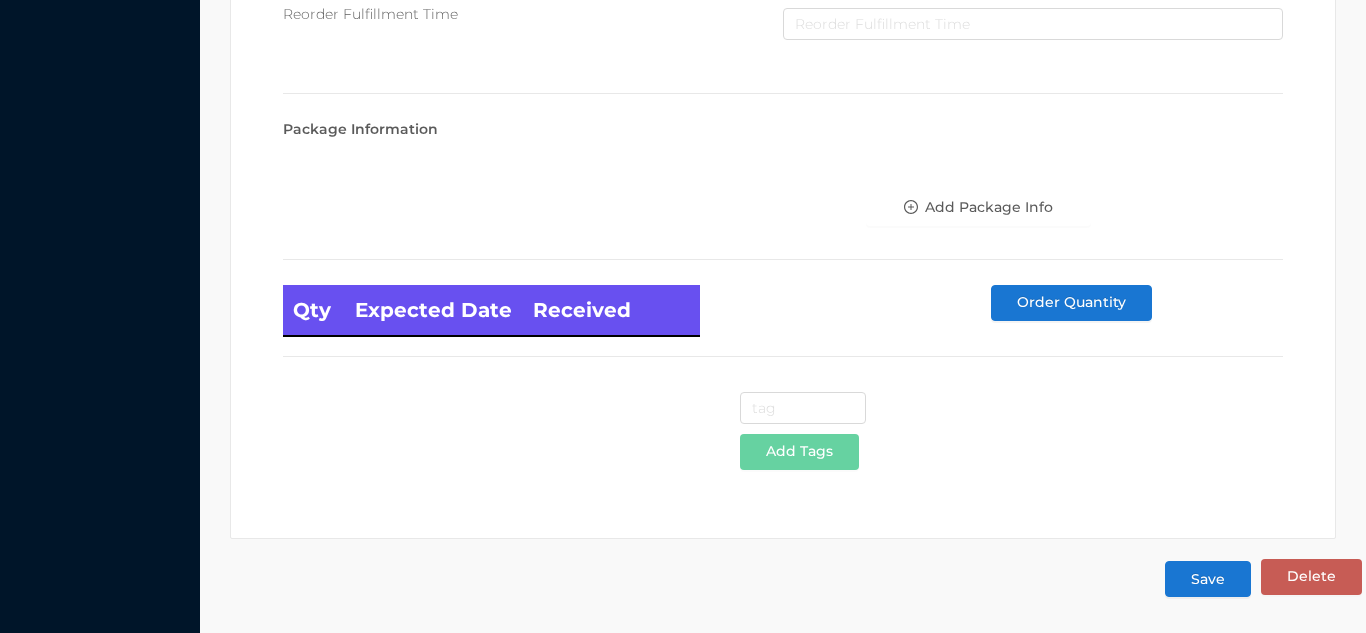 type on "24" 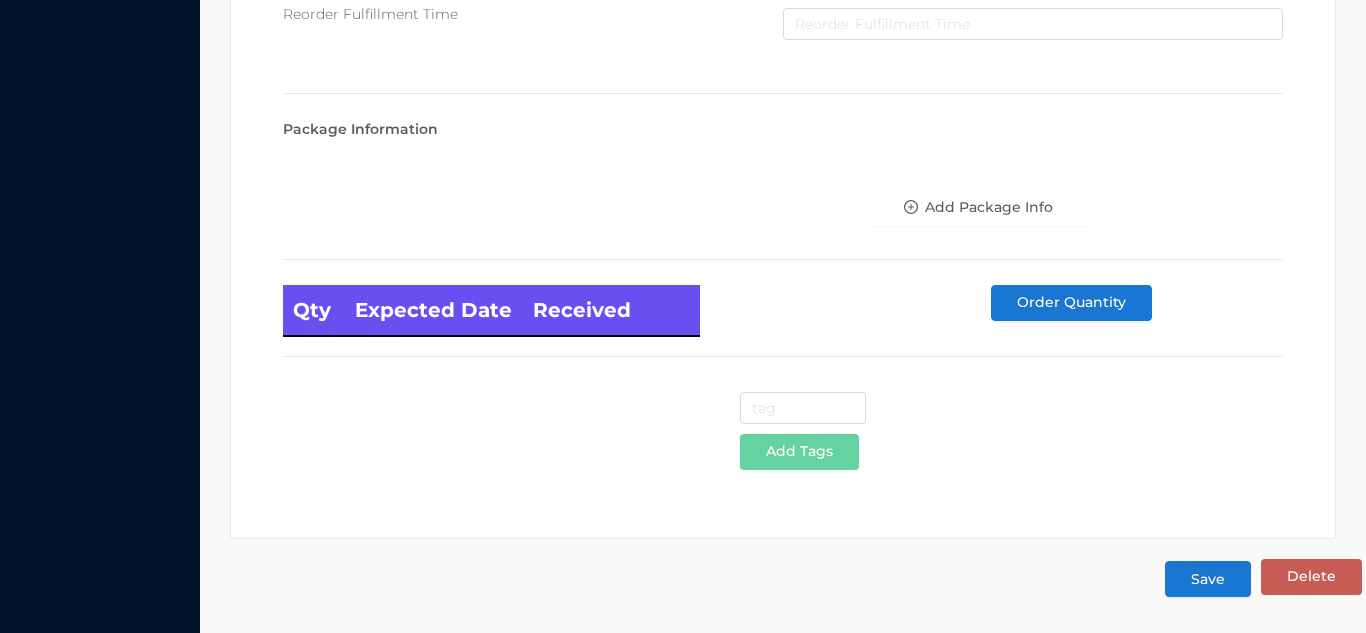 click on "Save" at bounding box center (1208, 579) 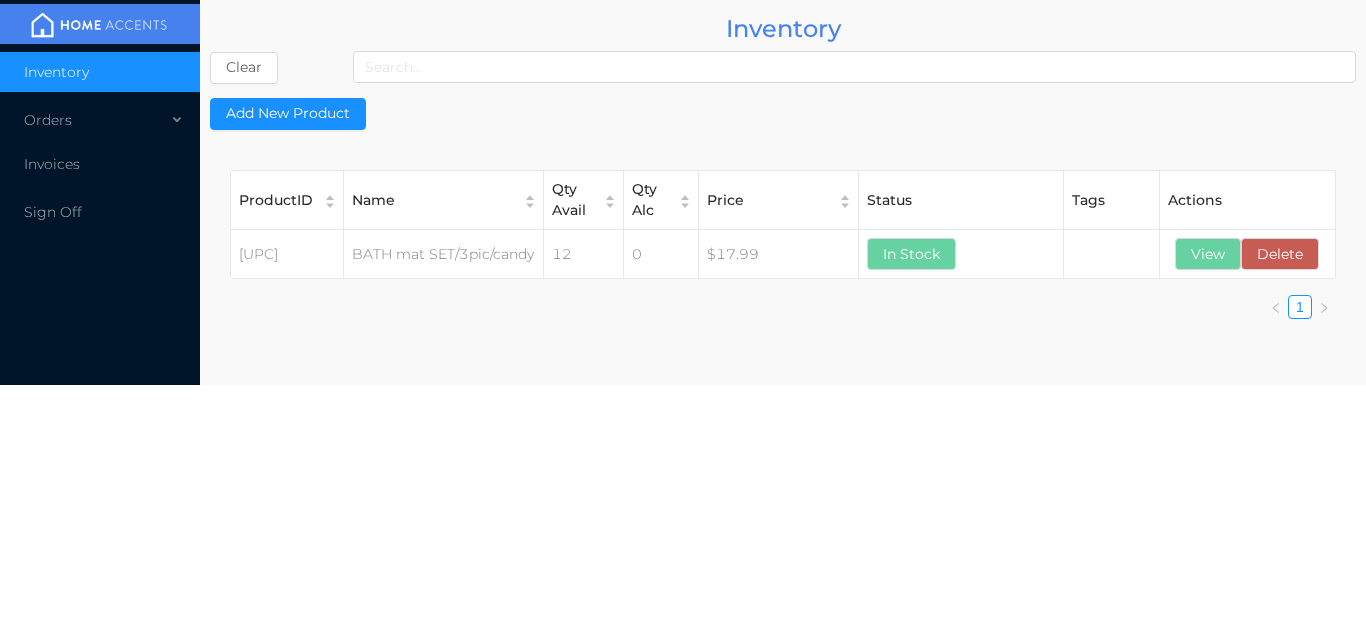 scroll, scrollTop: 0, scrollLeft: 0, axis: both 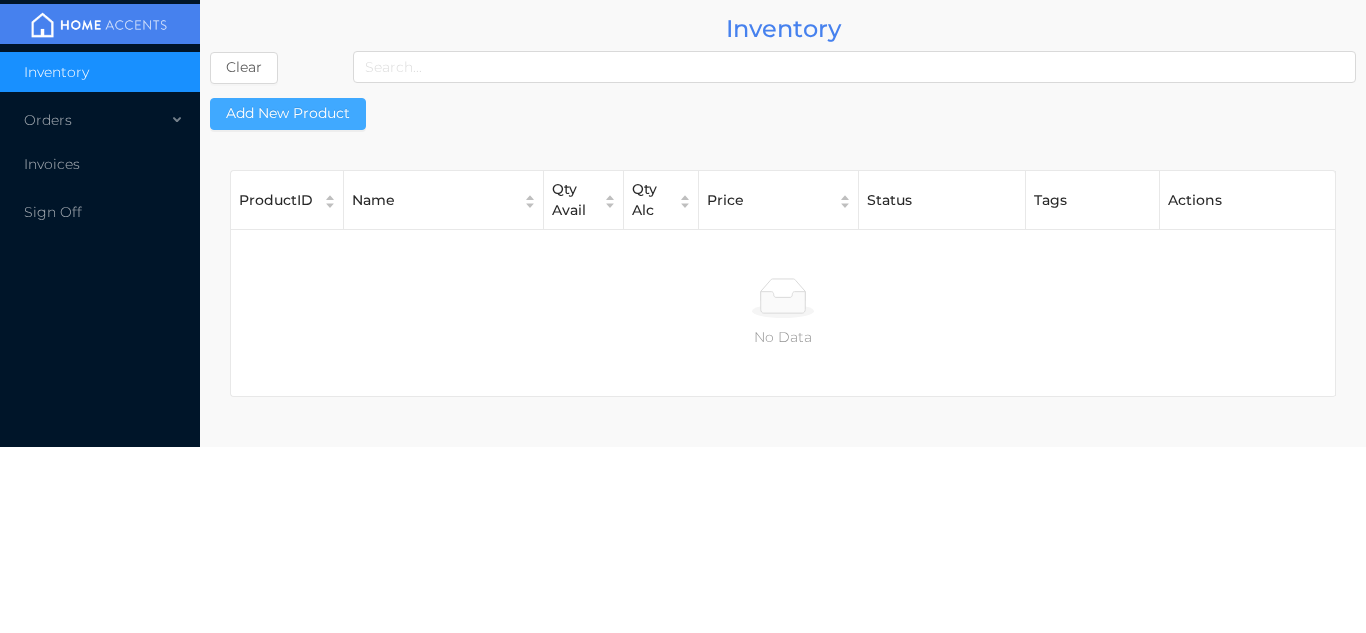 click on "Add New Product" at bounding box center (288, 114) 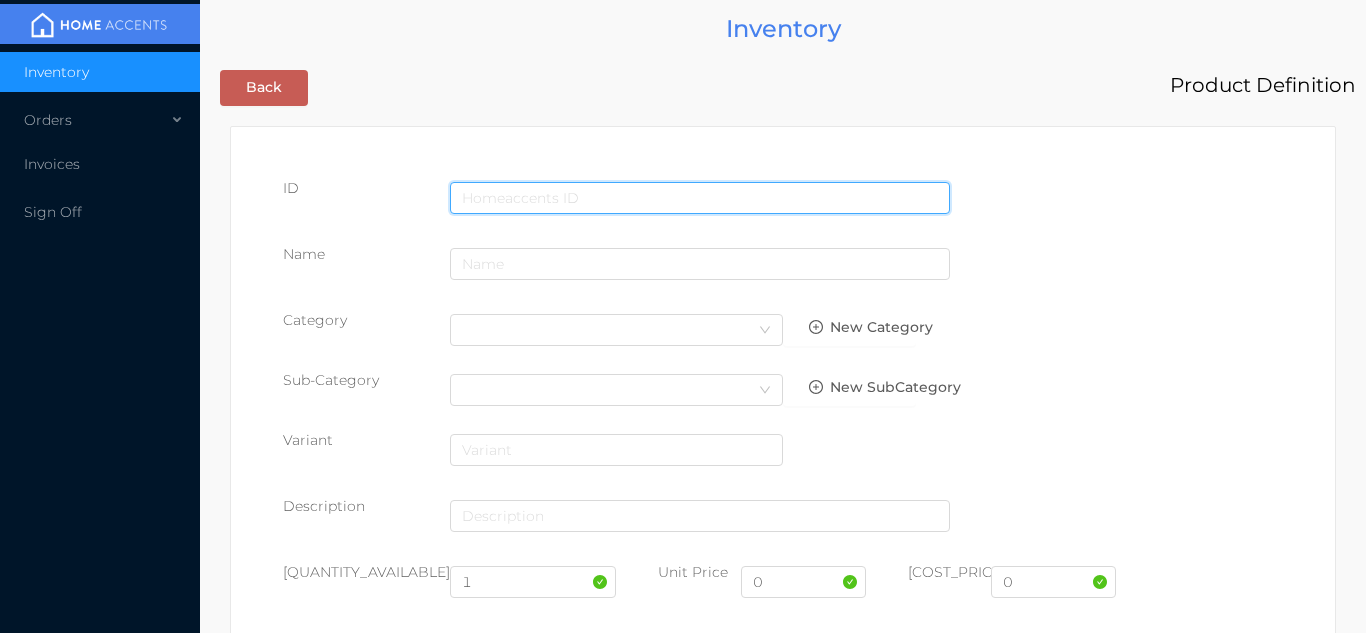 click at bounding box center (700, 198) 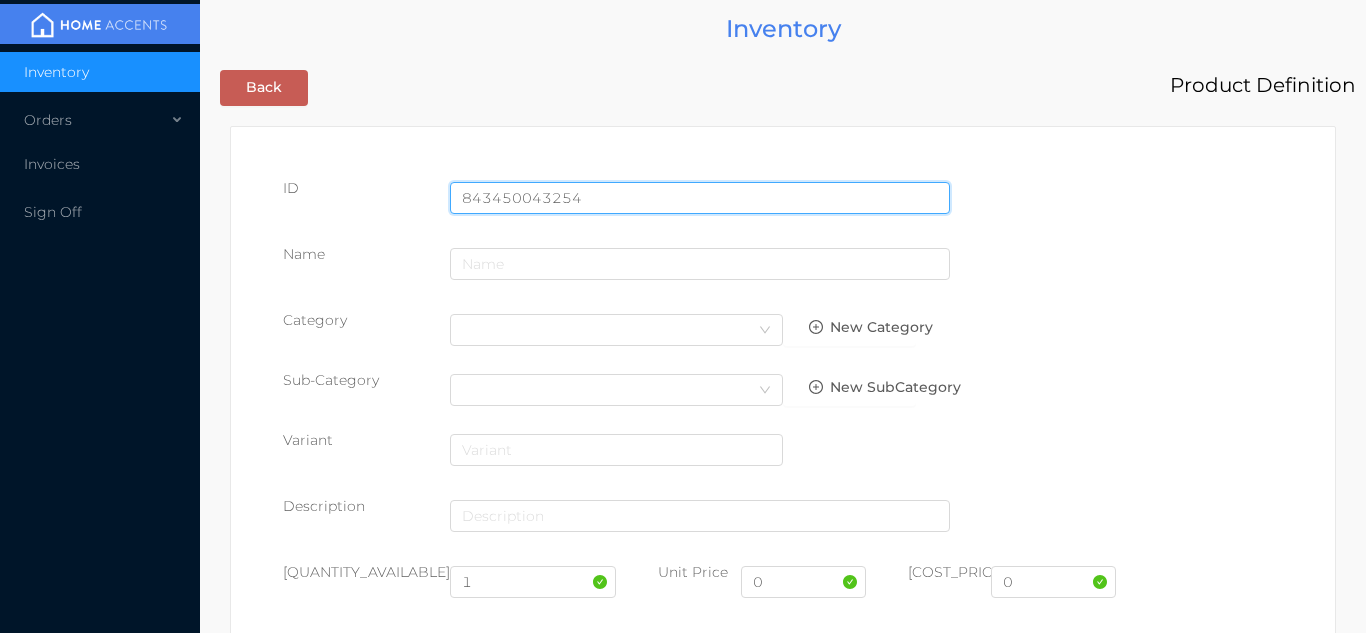 type on "843450043254" 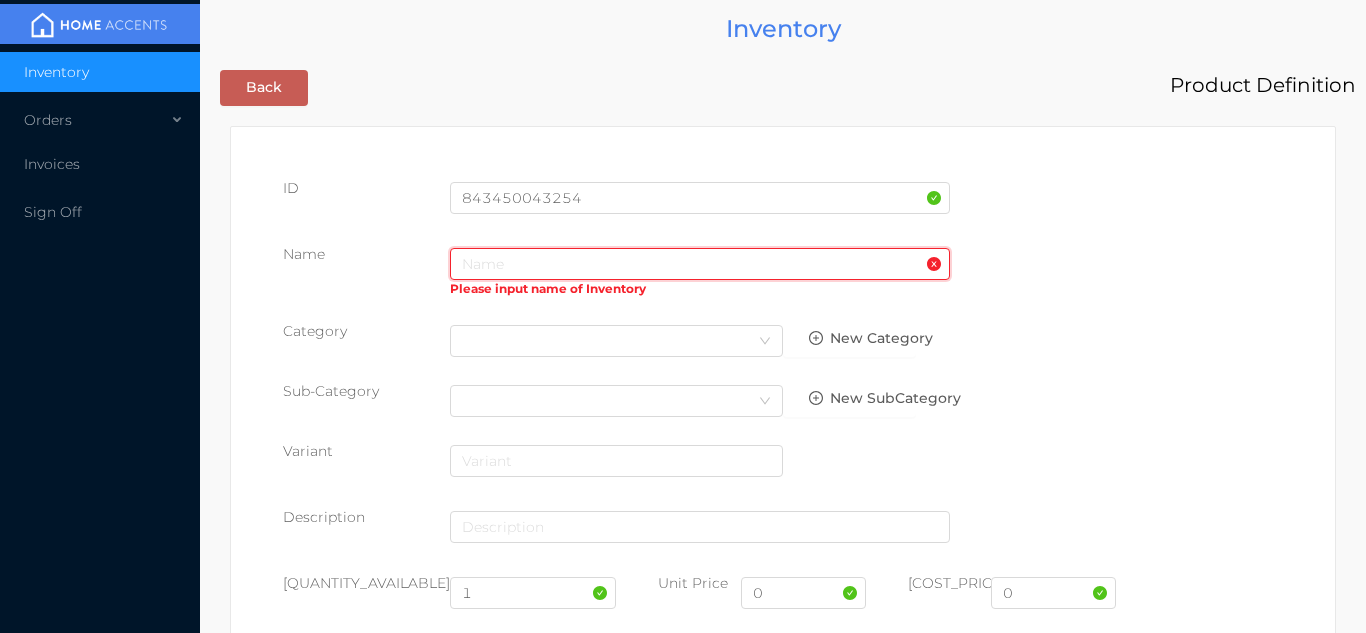 click at bounding box center [700, 264] 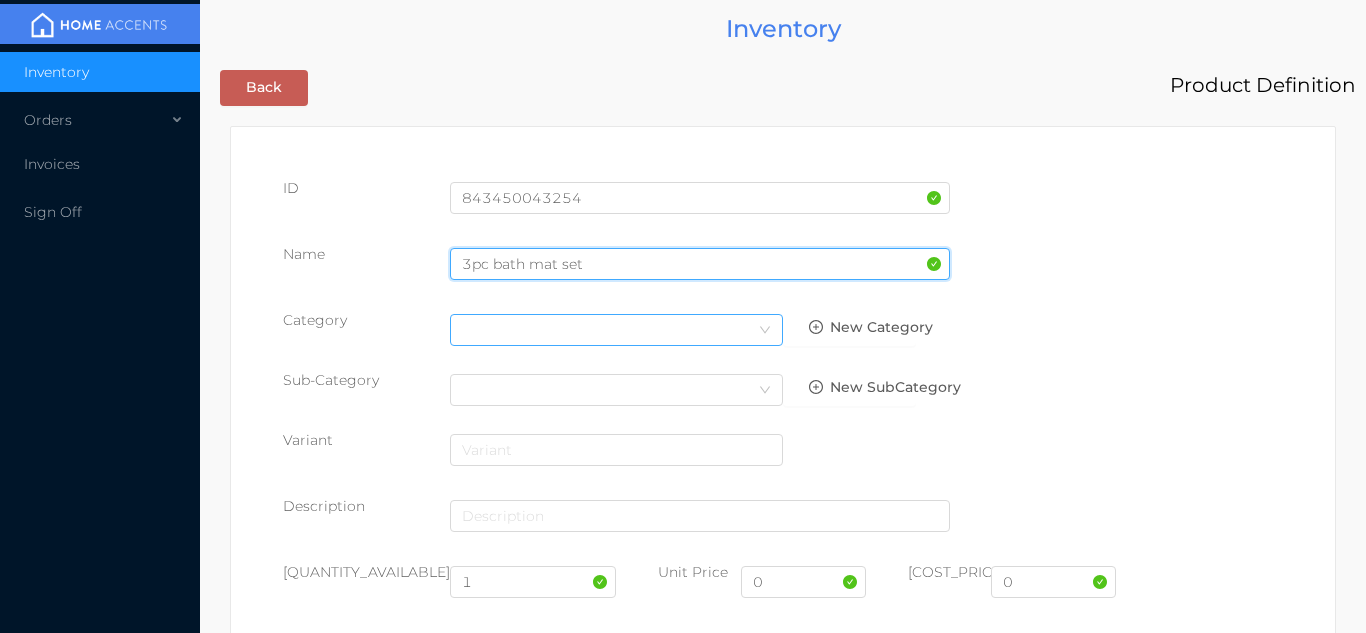 type on "3pc bath mat set" 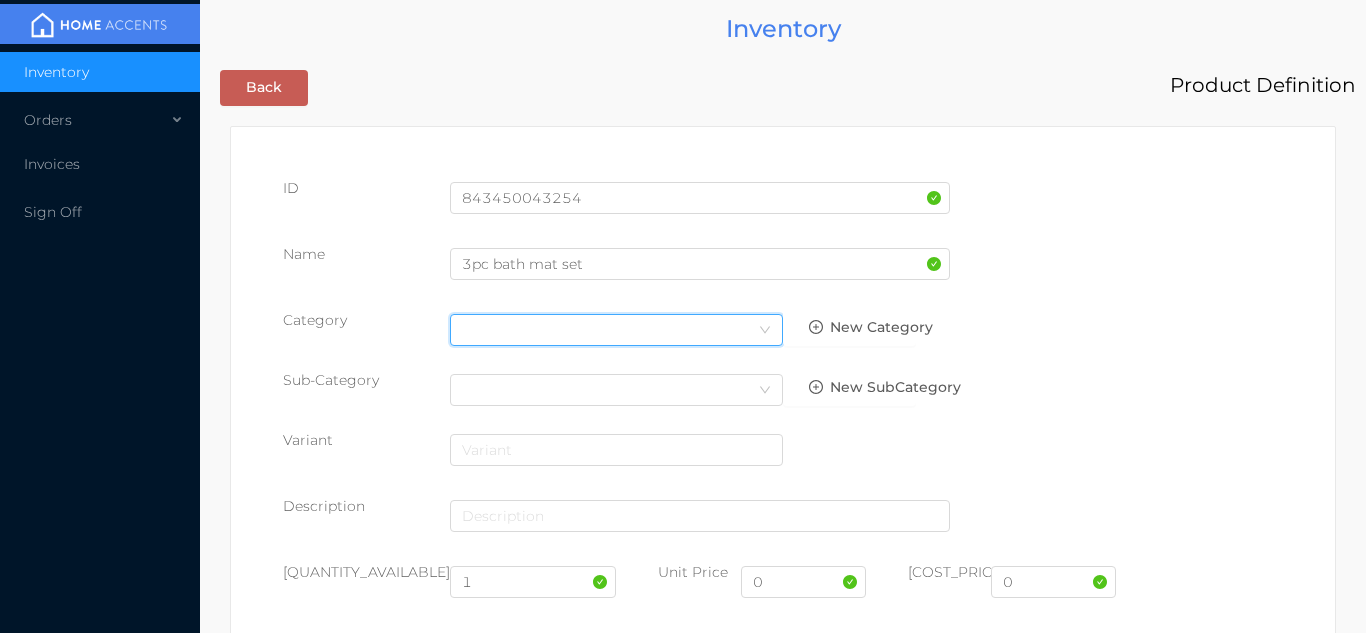 click on "Select Category" at bounding box center (616, 330) 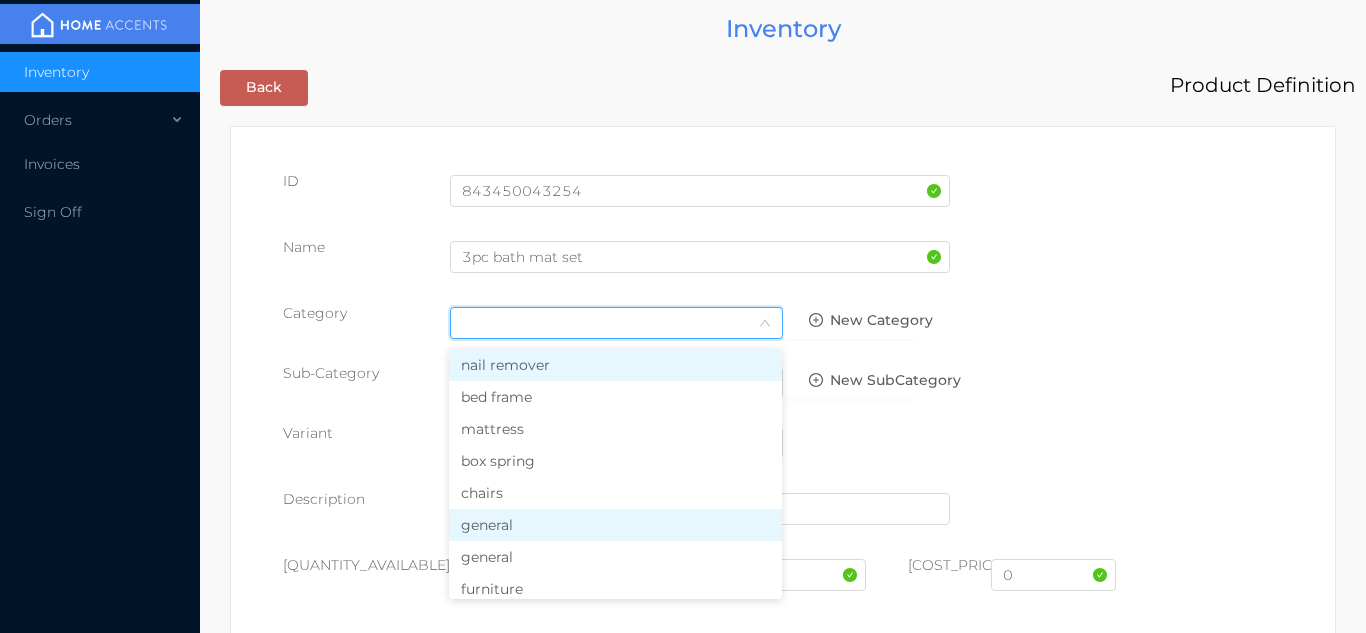 click on "general" at bounding box center (615, 525) 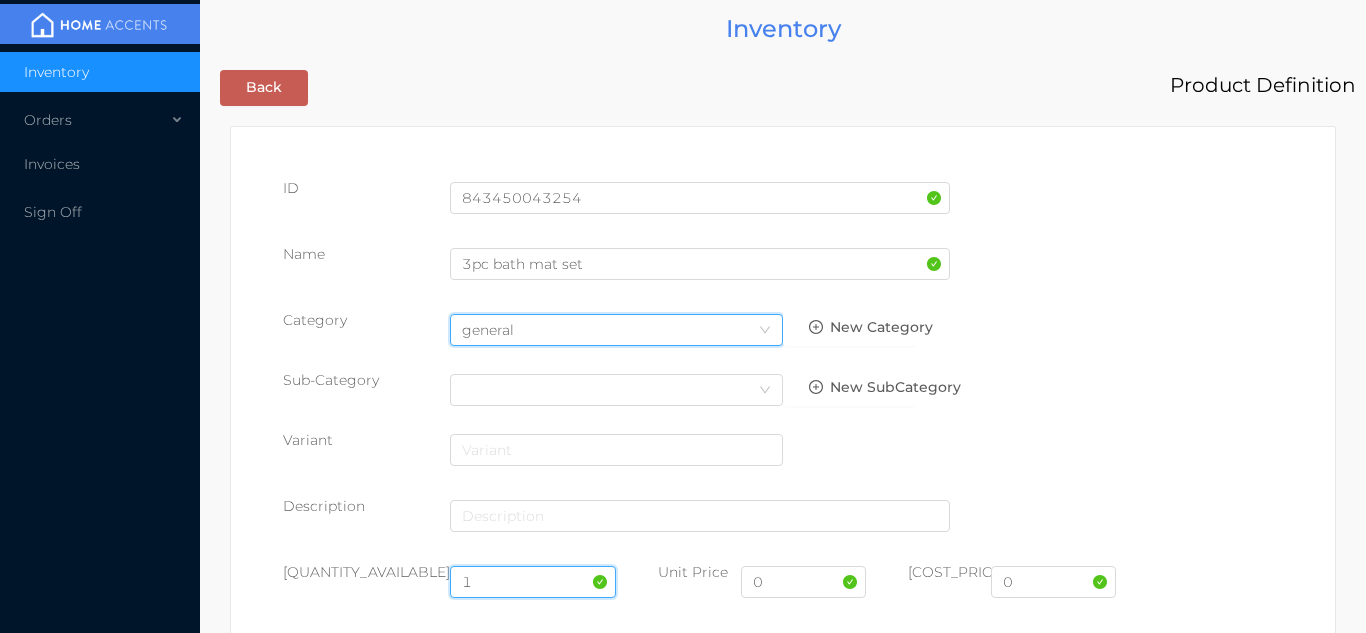 click on "1" at bounding box center [533, 582] 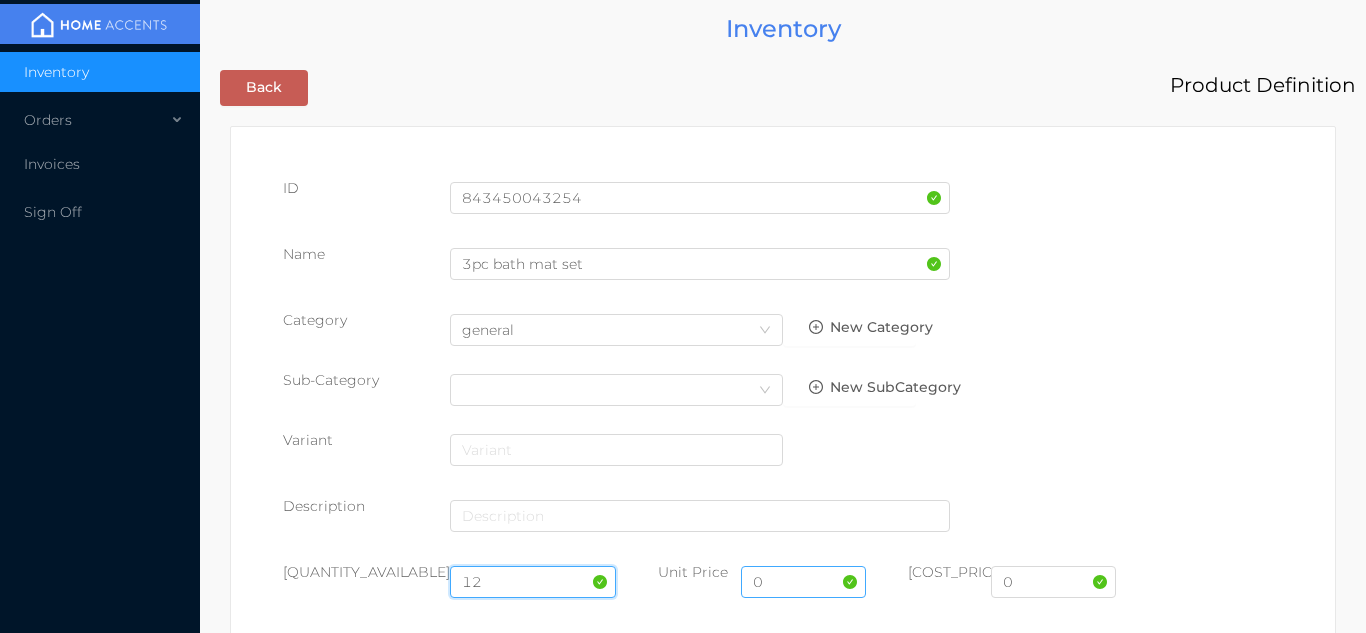 type on "12" 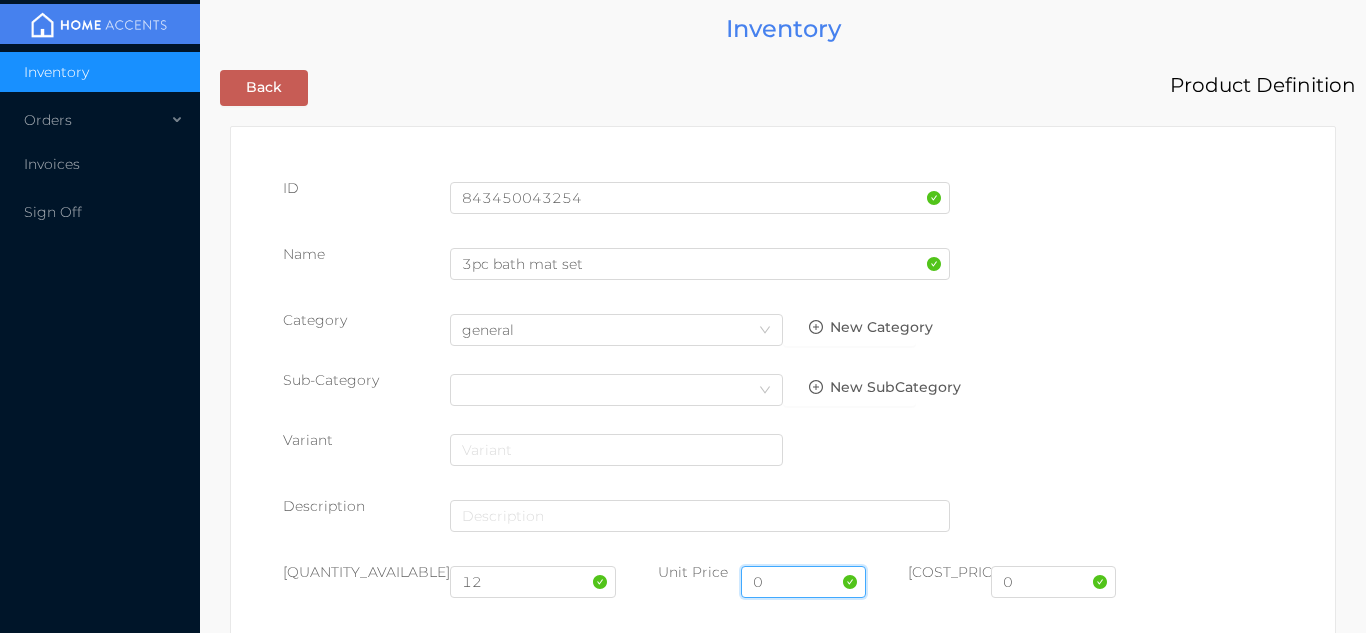click on "0" at bounding box center [803, 582] 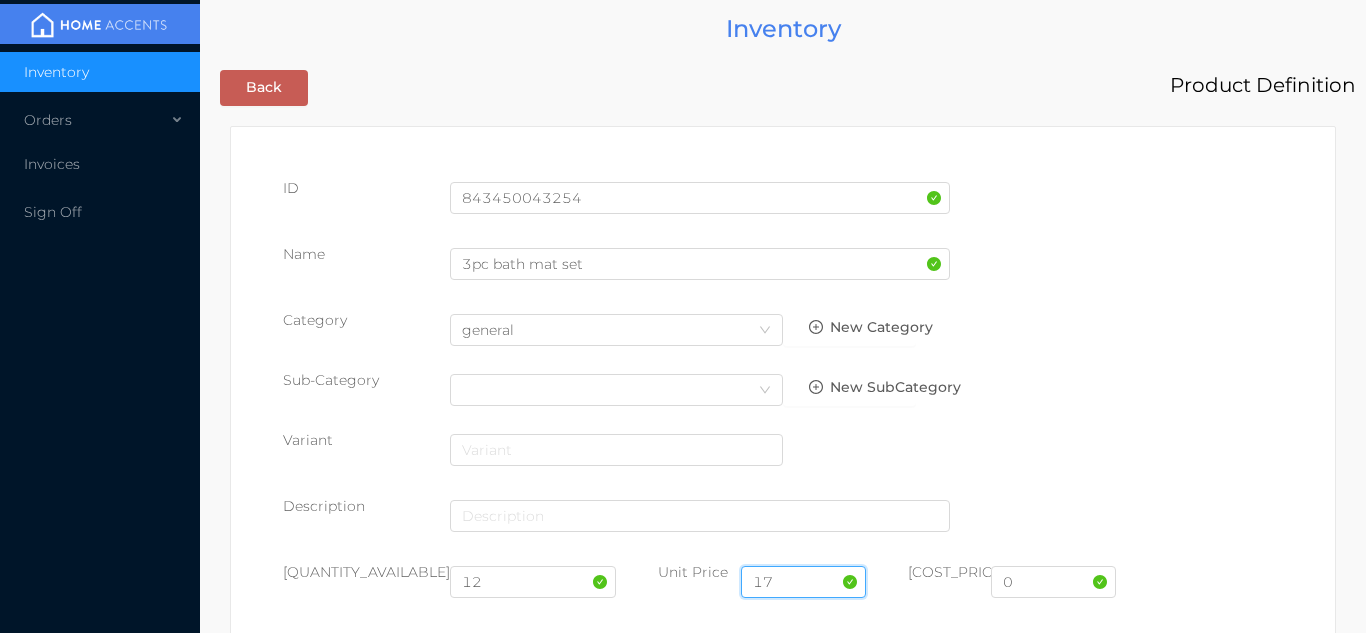 type on "17.99" 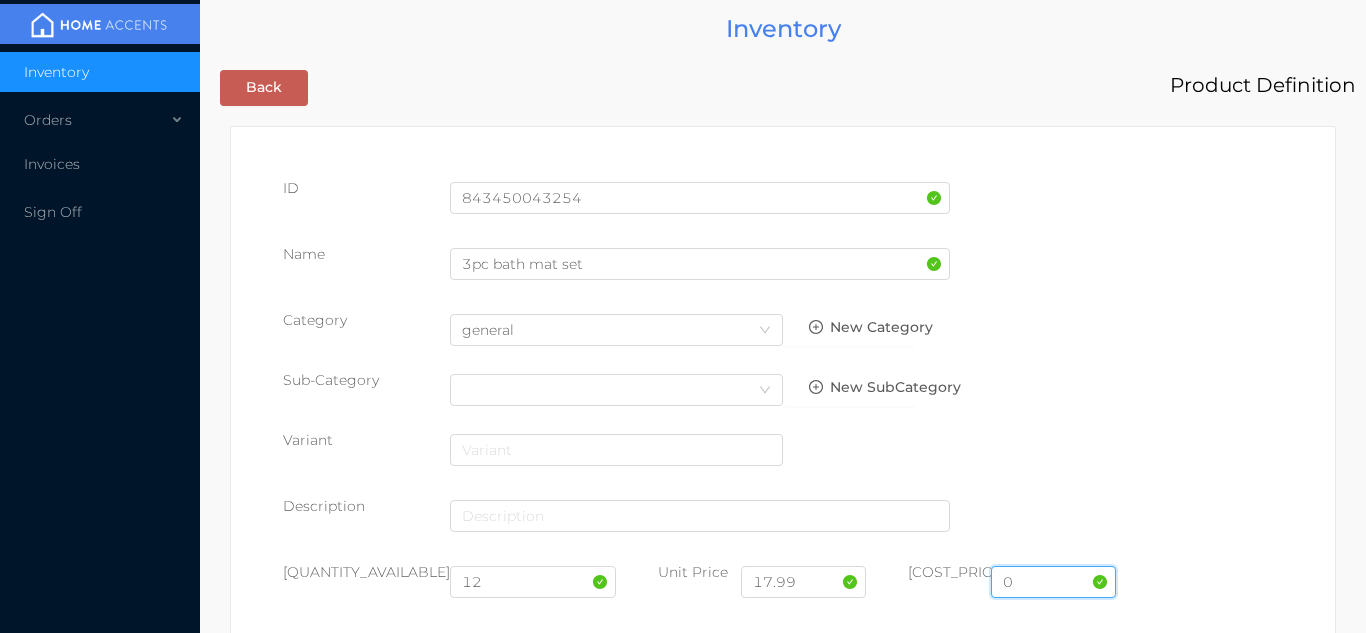 click on "0" at bounding box center [1053, 582] 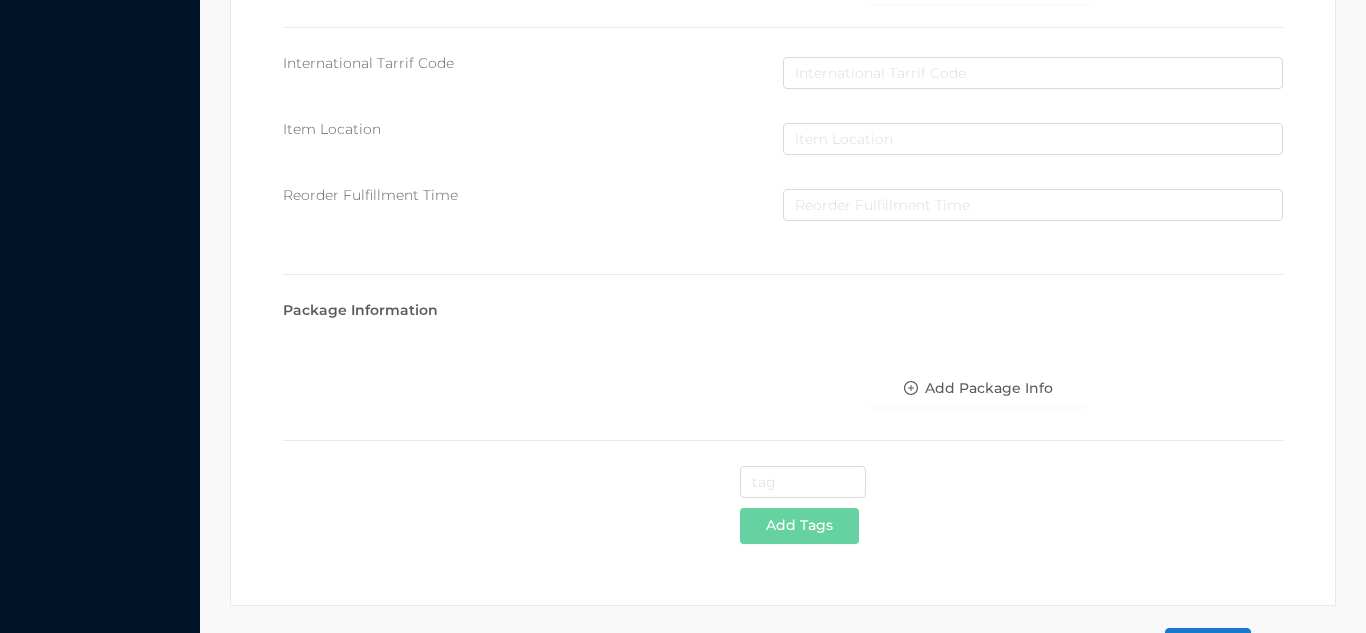 scroll, scrollTop: 1028, scrollLeft: 0, axis: vertical 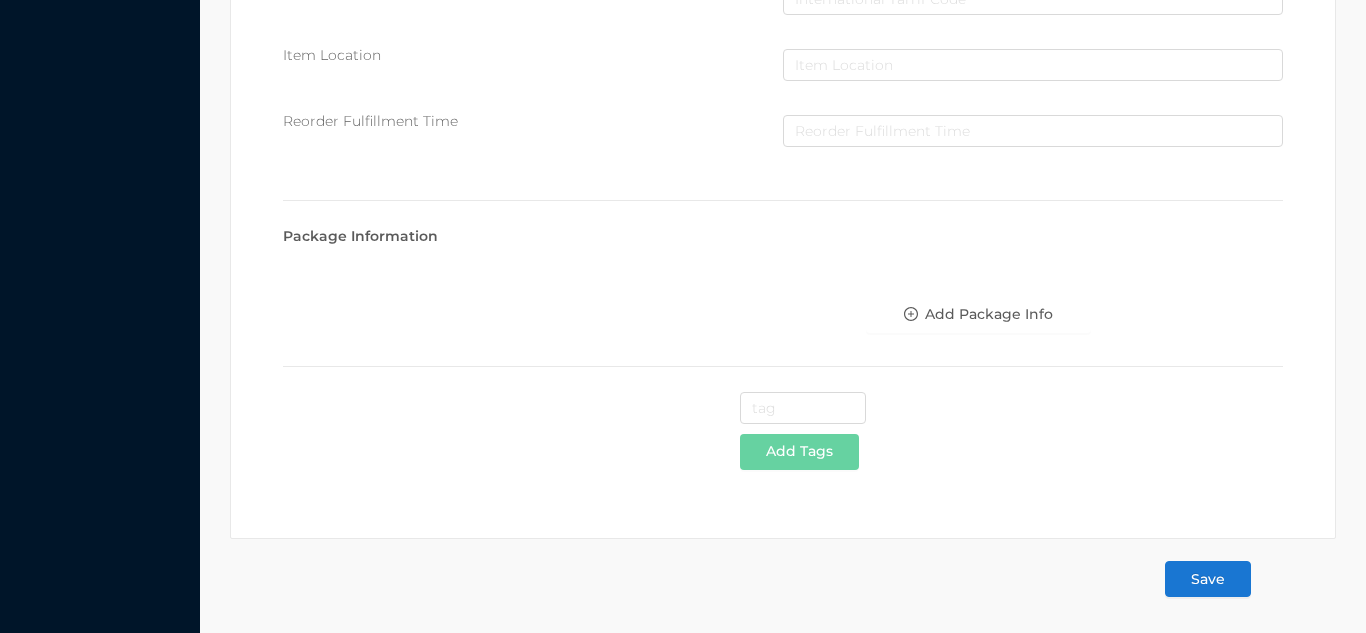 type on "8.50" 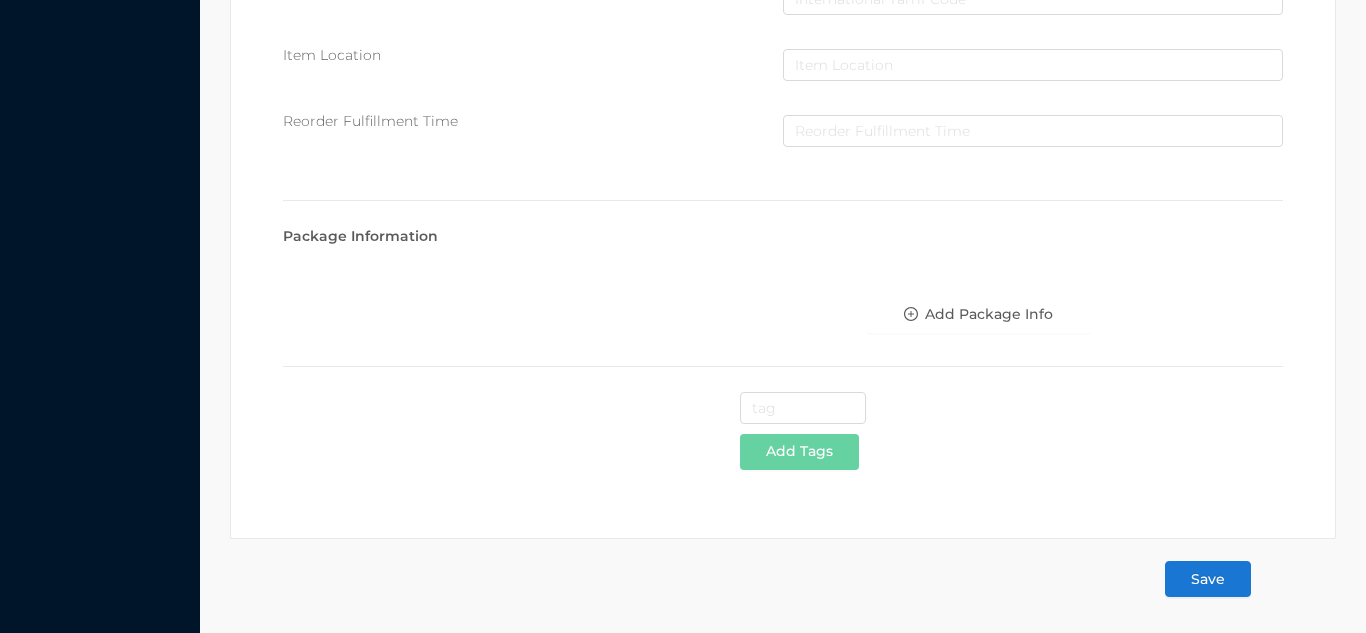 click on "Save" at bounding box center [1208, 579] 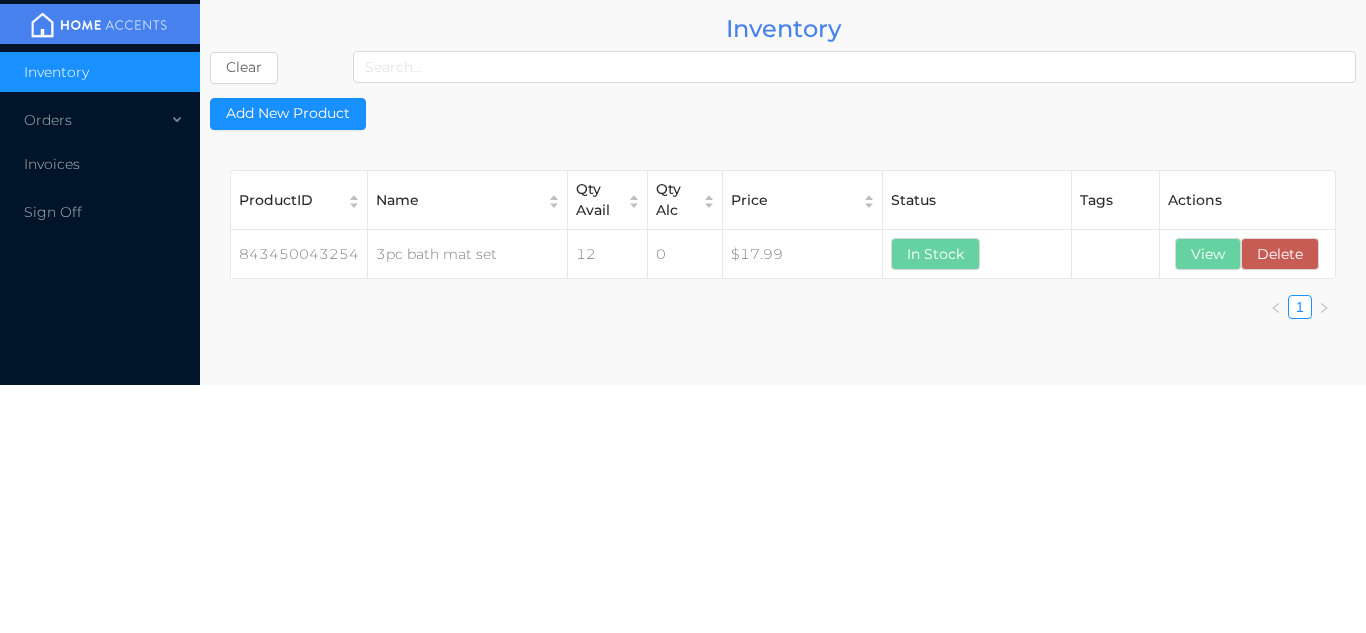 scroll, scrollTop: 0, scrollLeft: 0, axis: both 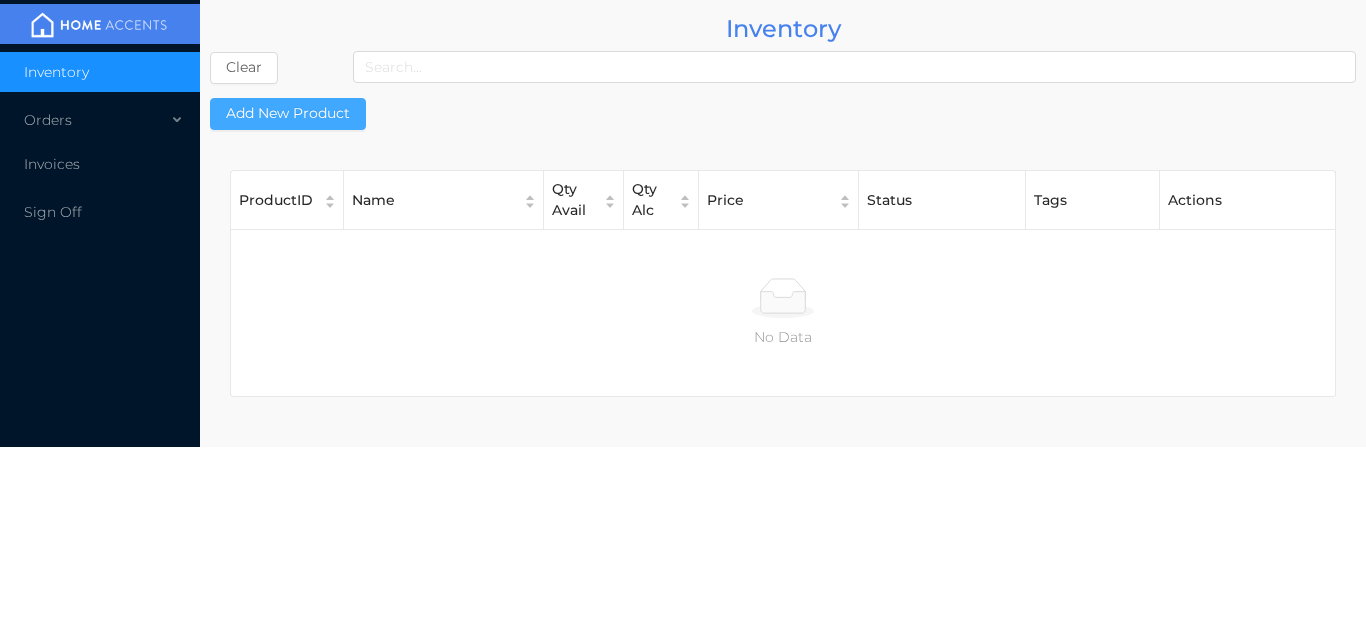 click on "Add New Product" at bounding box center (288, 114) 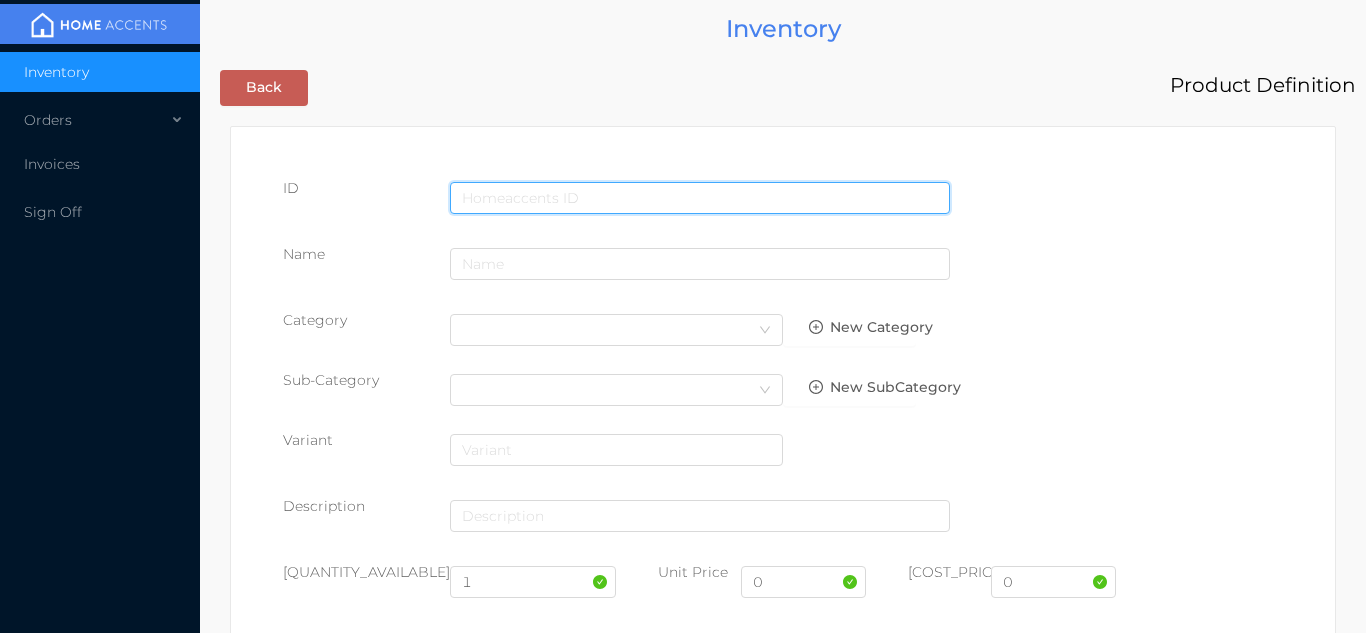 click at bounding box center (700, 198) 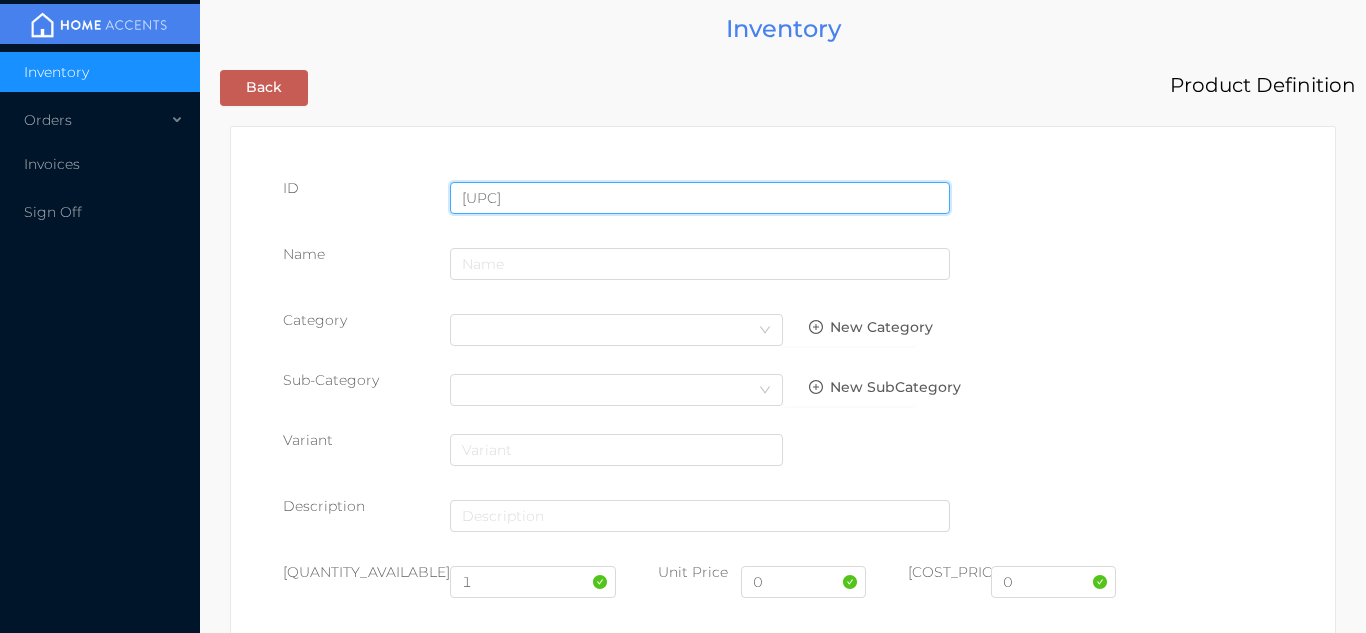 type on "[UPC]" 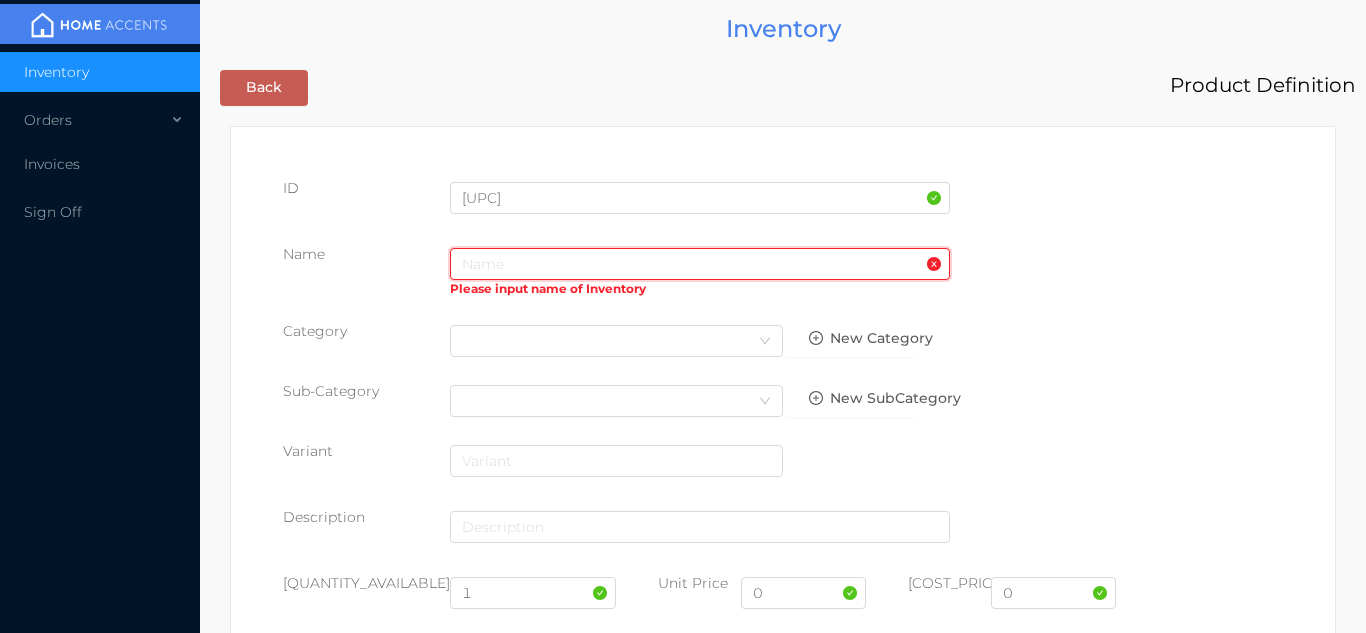 click at bounding box center [700, 264] 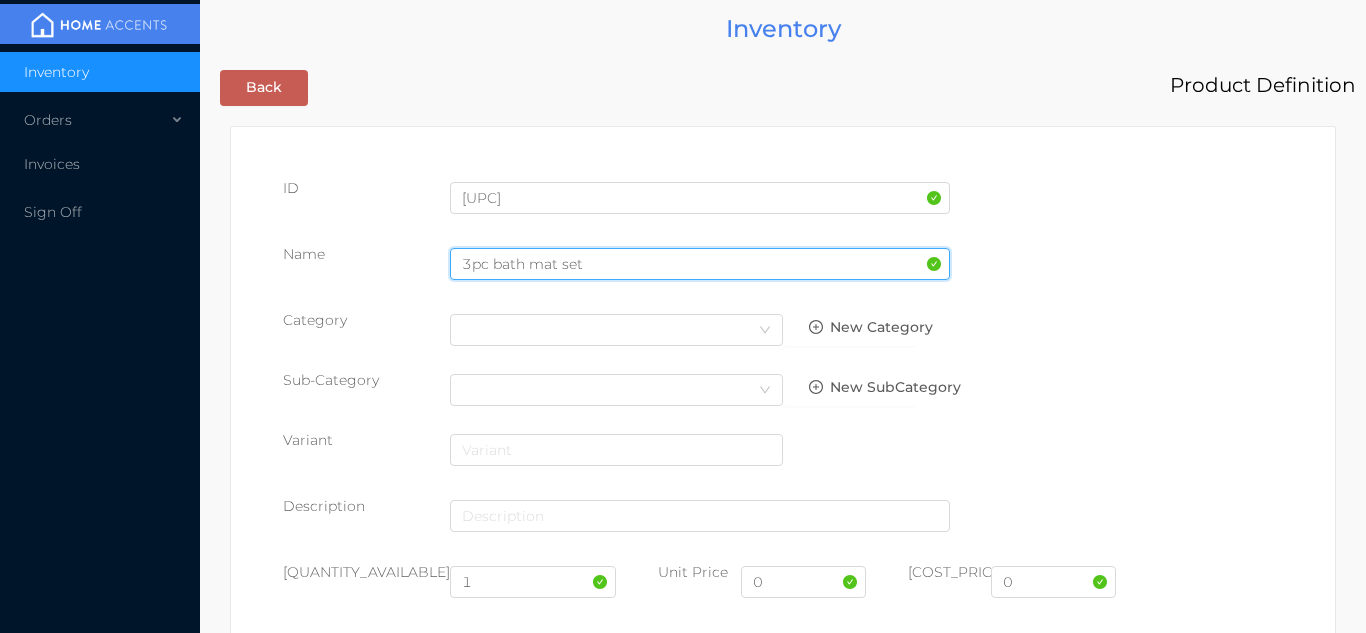 type on "3pc bath mat set" 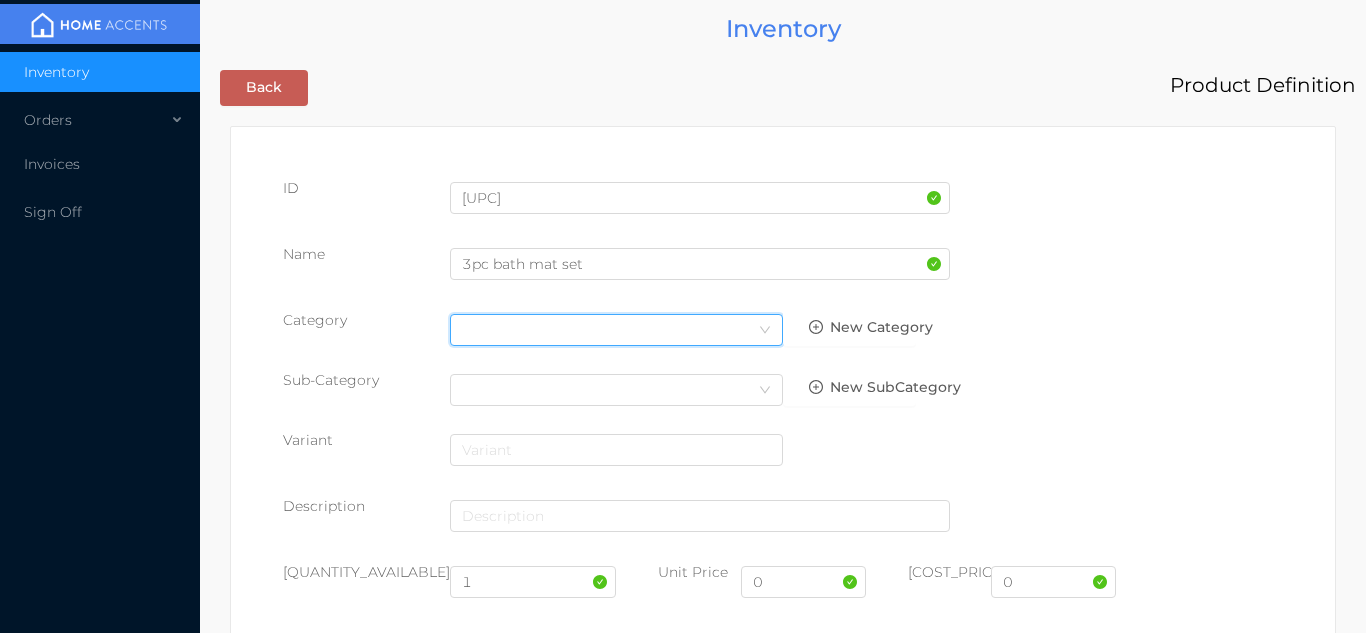 click on "Select Category" at bounding box center (616, 330) 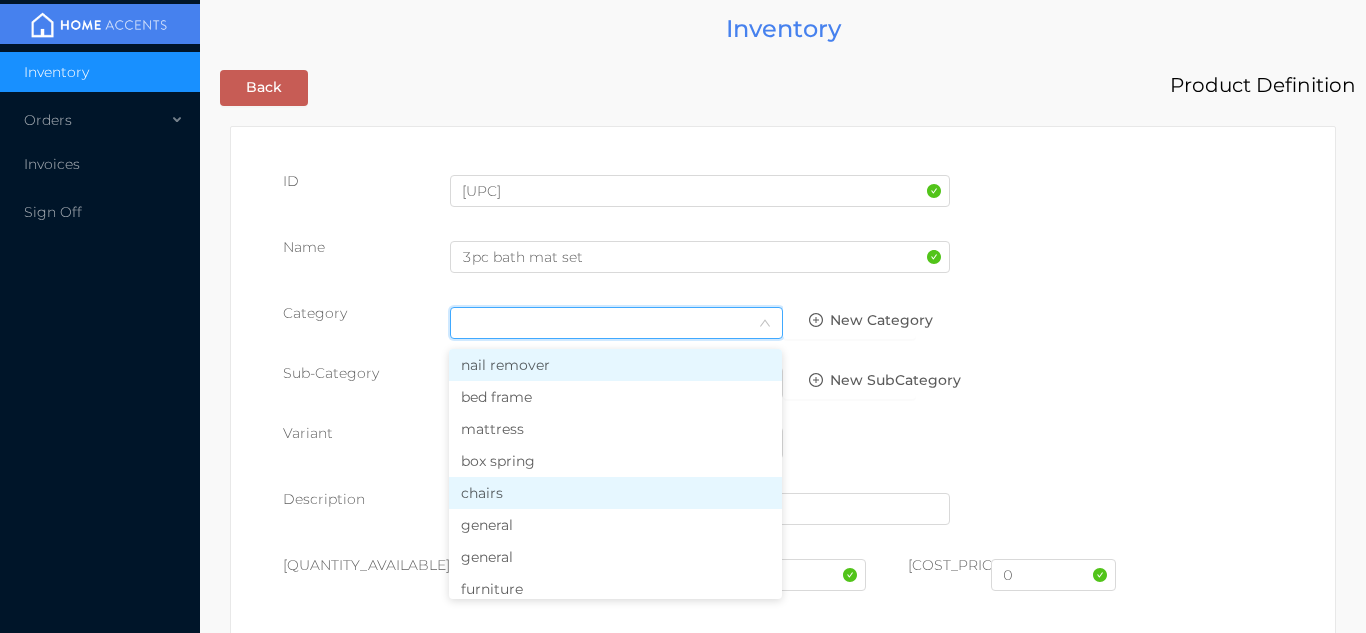 click on "chairs" at bounding box center [615, 493] 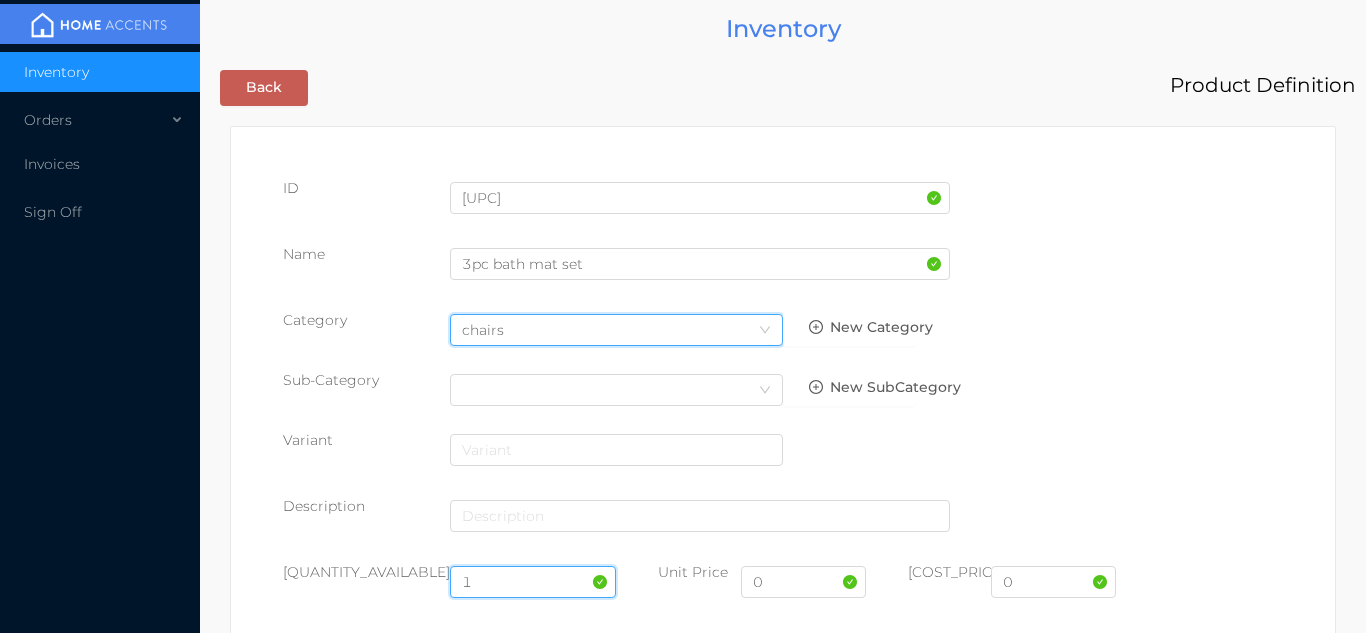click on "1" at bounding box center [533, 582] 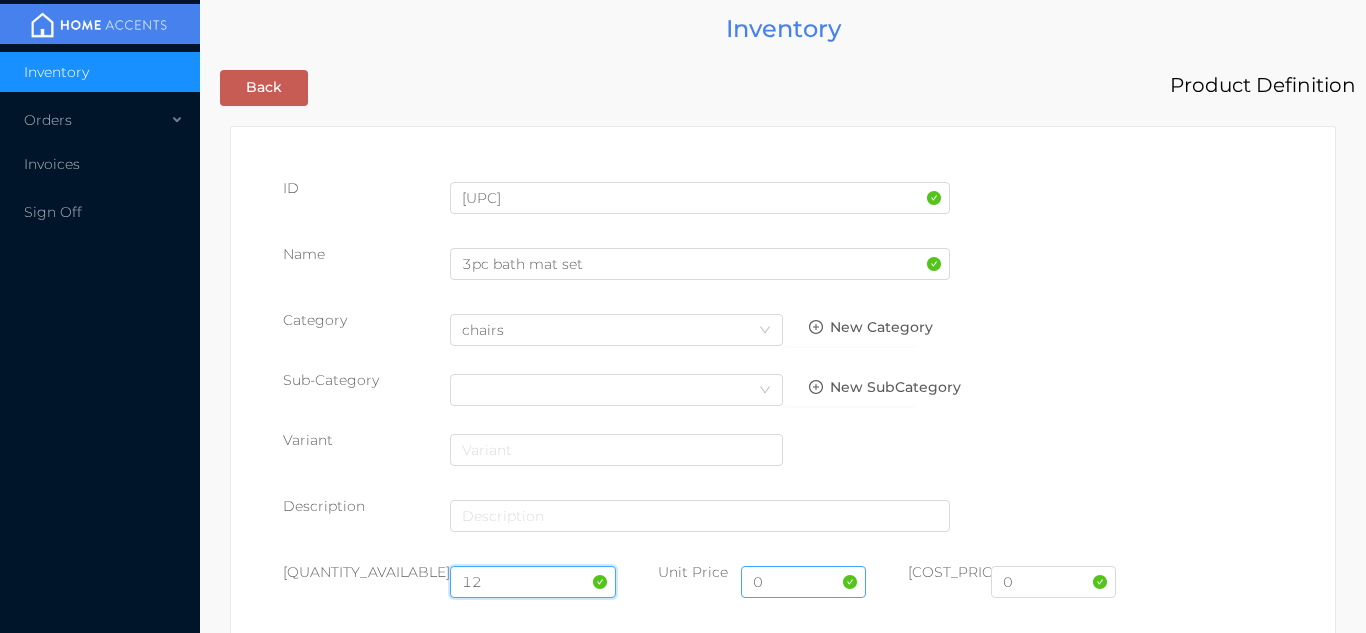 type on "12" 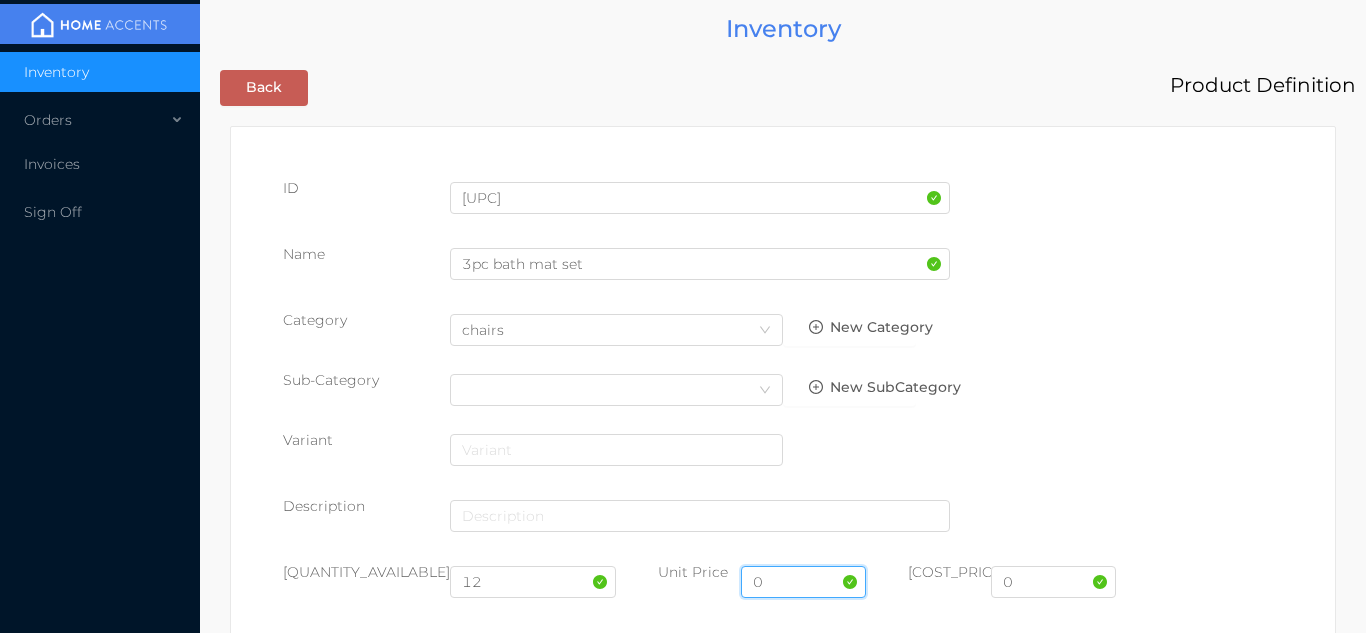 click on "0" at bounding box center [803, 582] 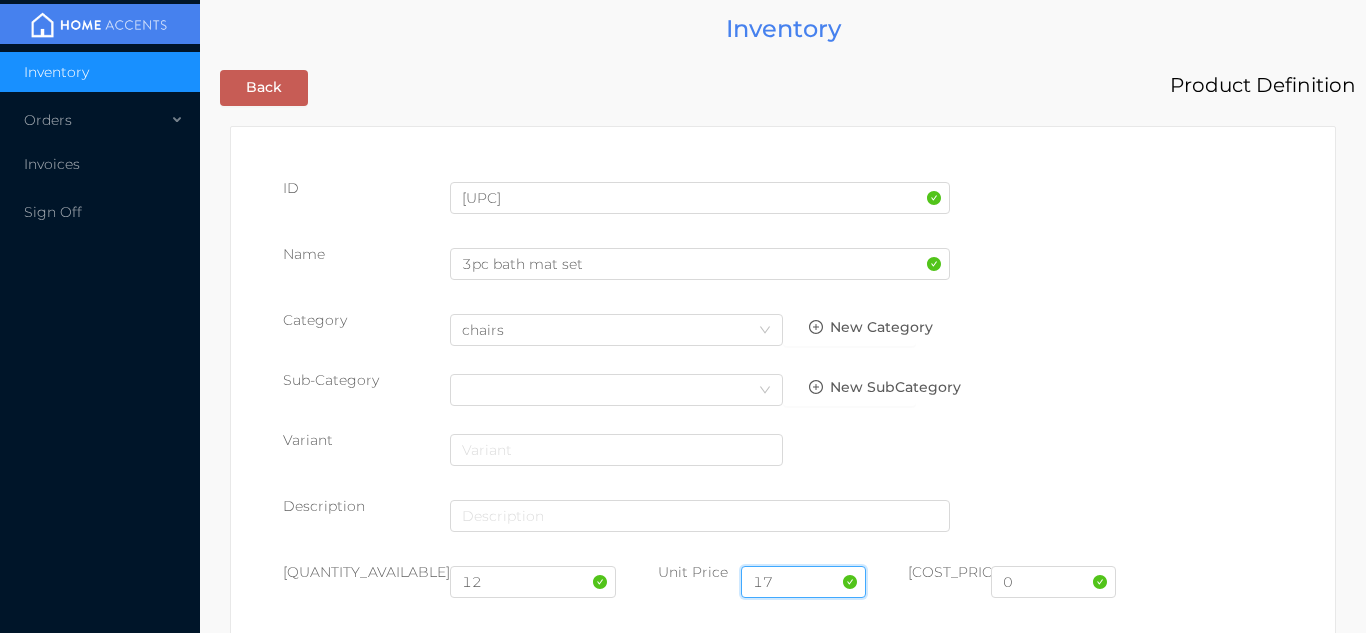 type on "17.99" 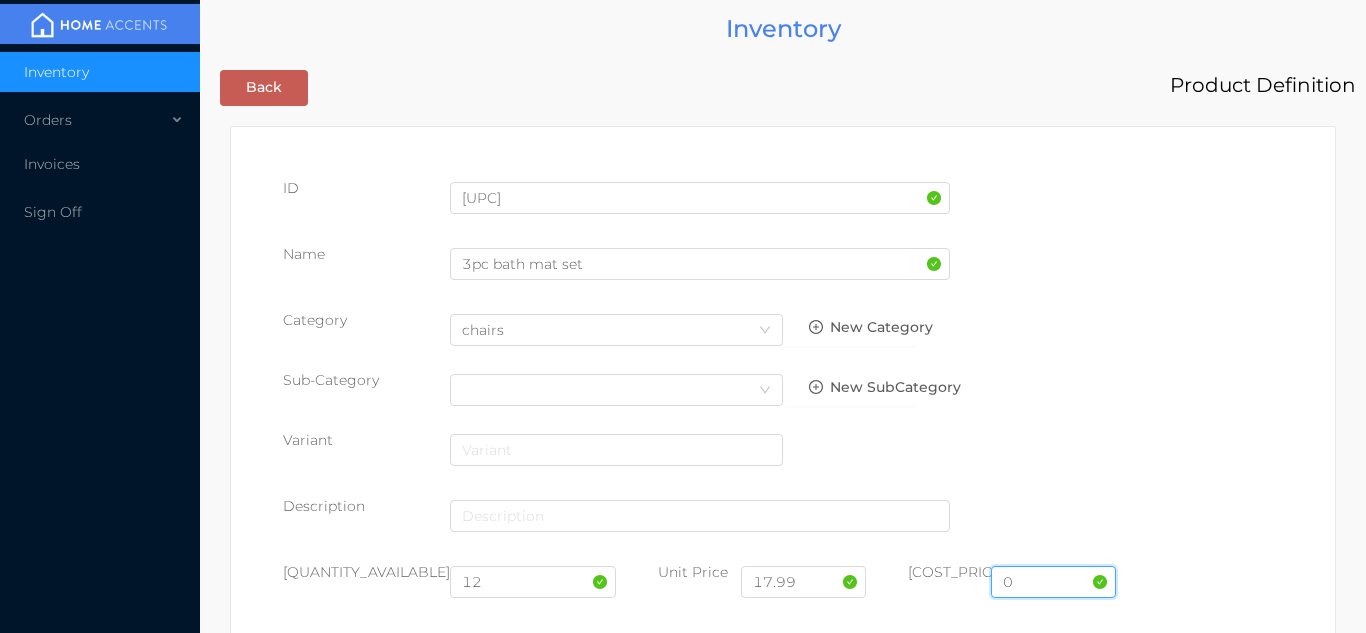 click on "0" at bounding box center (1053, 582) 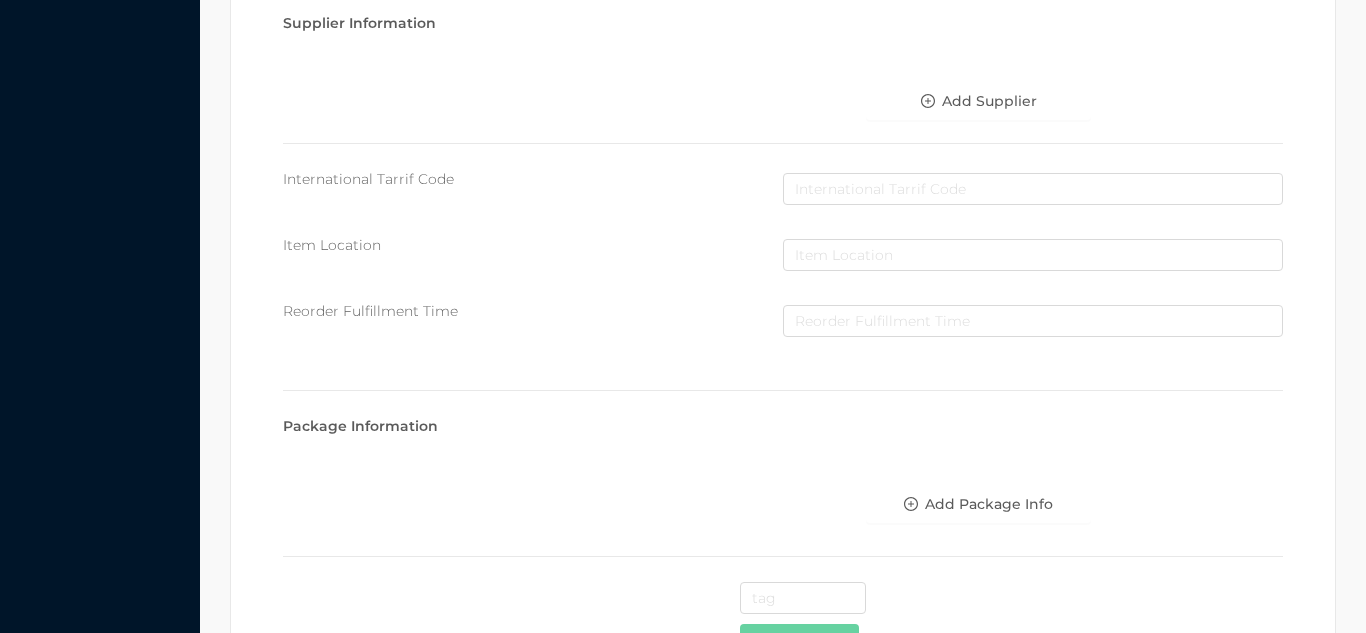 scroll, scrollTop: 1028, scrollLeft: 0, axis: vertical 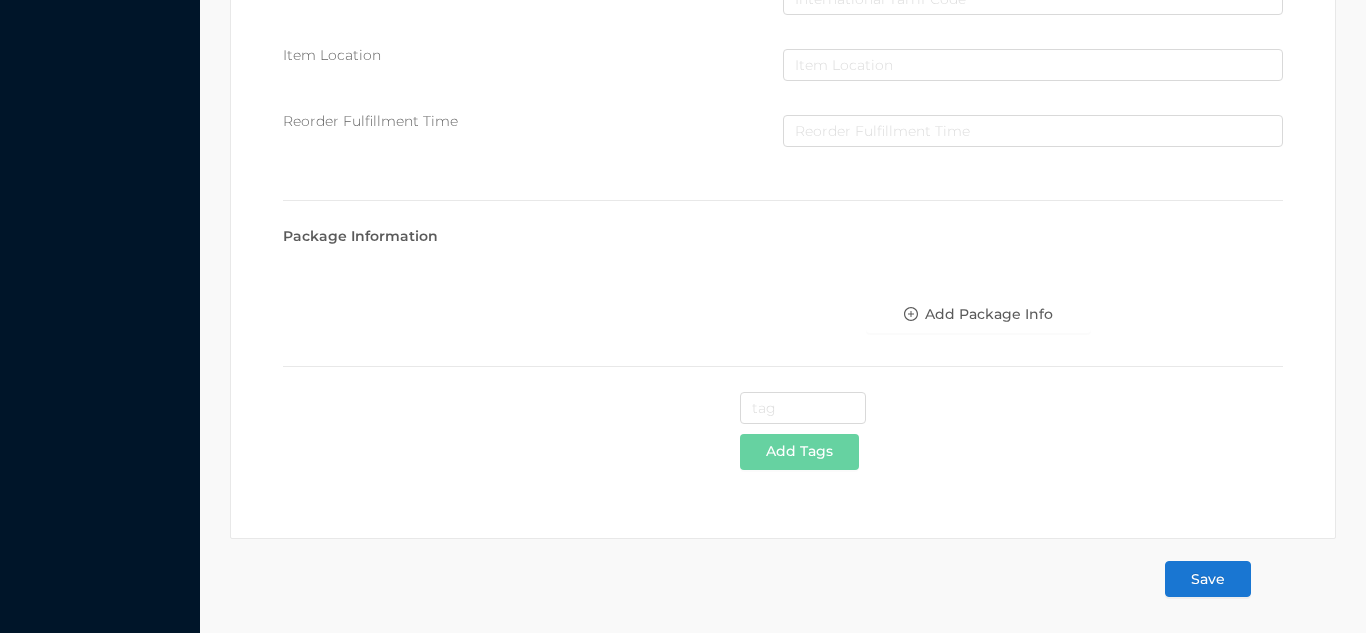 type on "8.50" 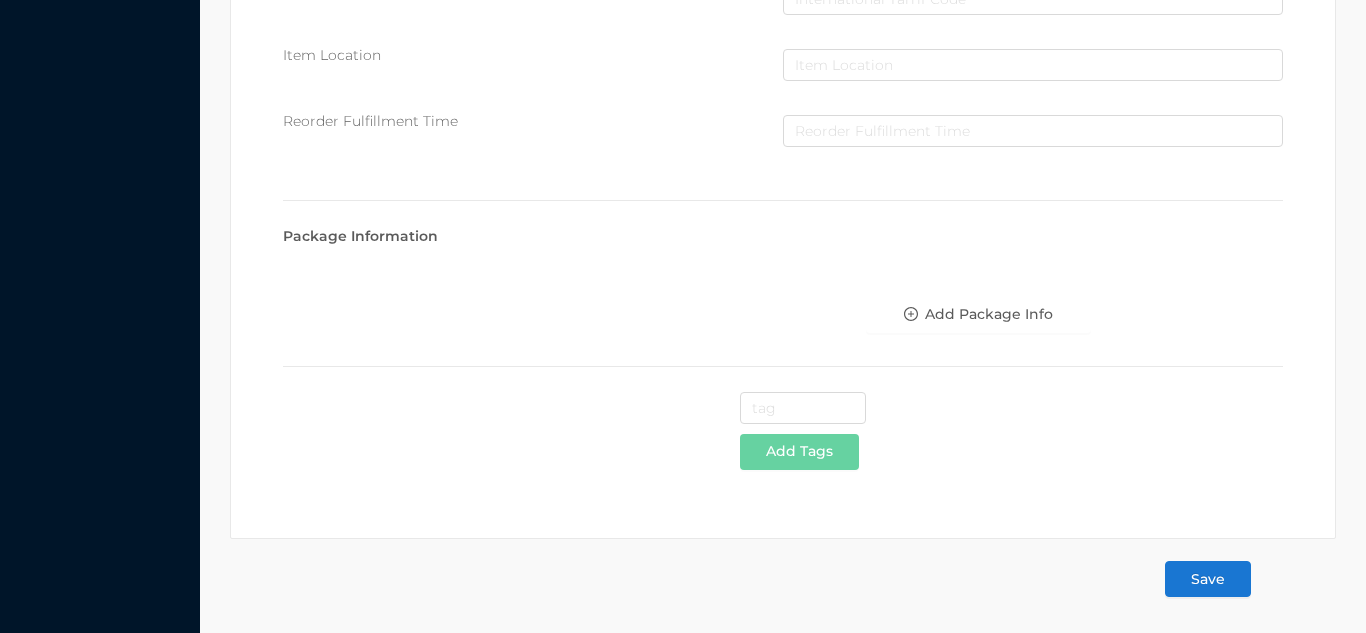click on "Save" at bounding box center [1208, 579] 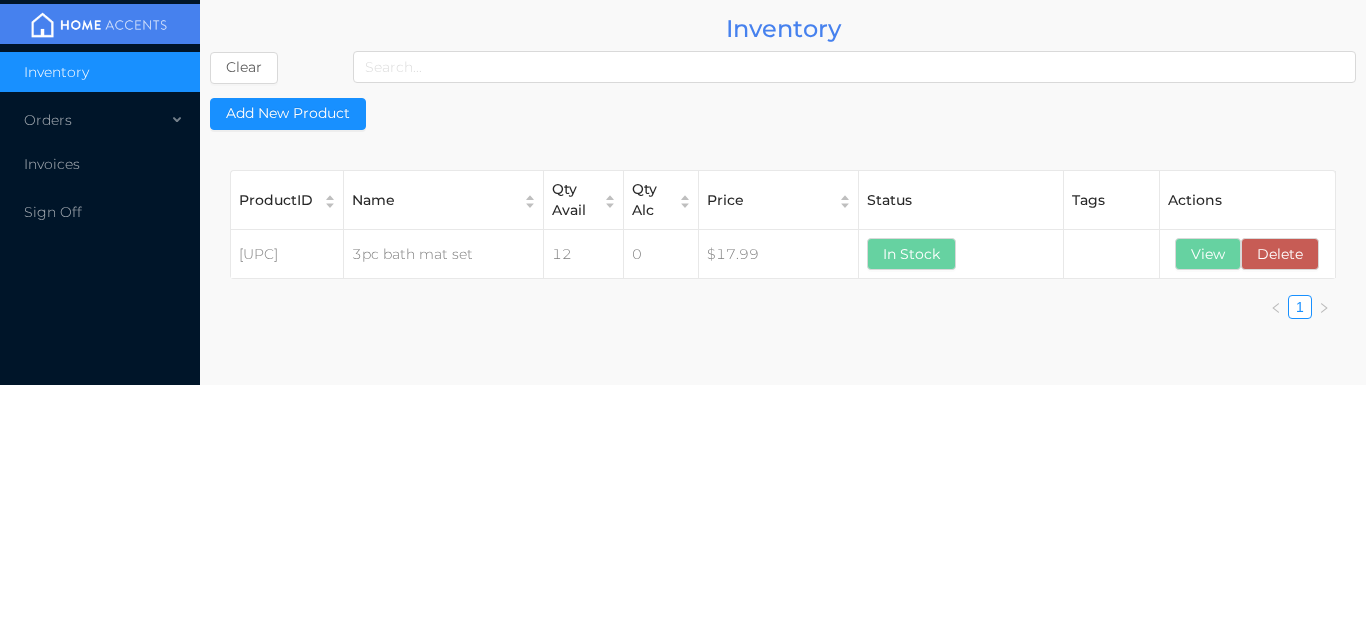 scroll, scrollTop: 0, scrollLeft: 0, axis: both 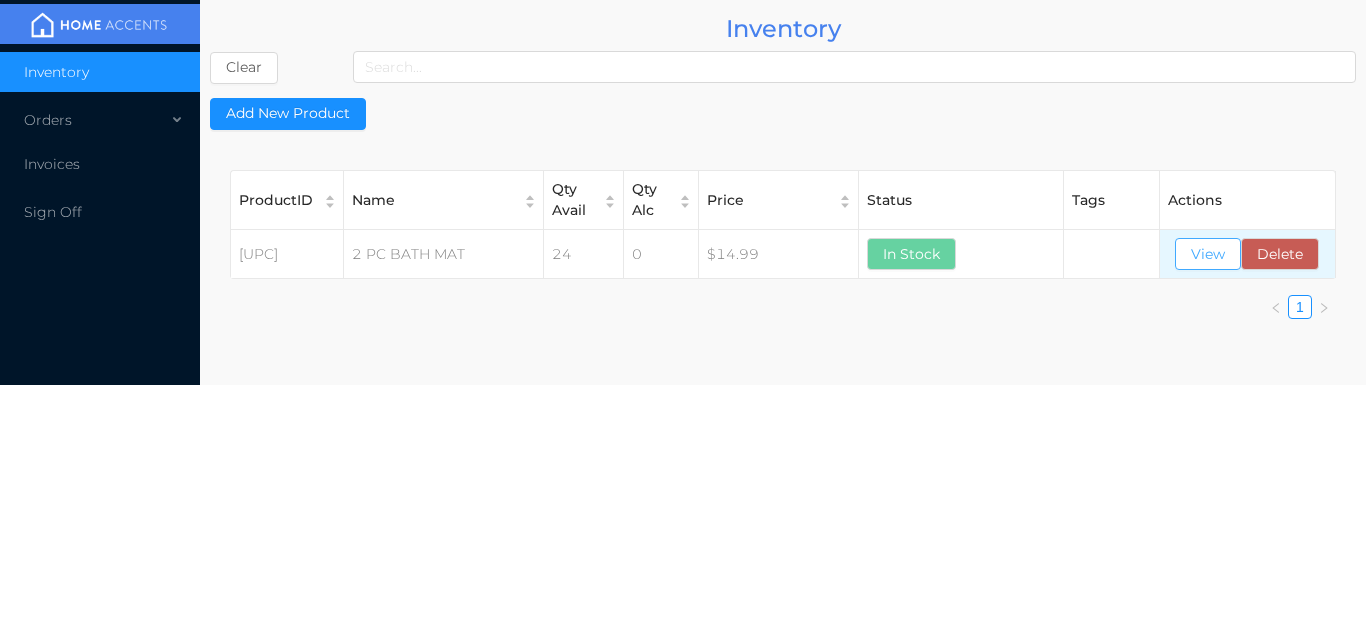 click on "View" at bounding box center [1208, 254] 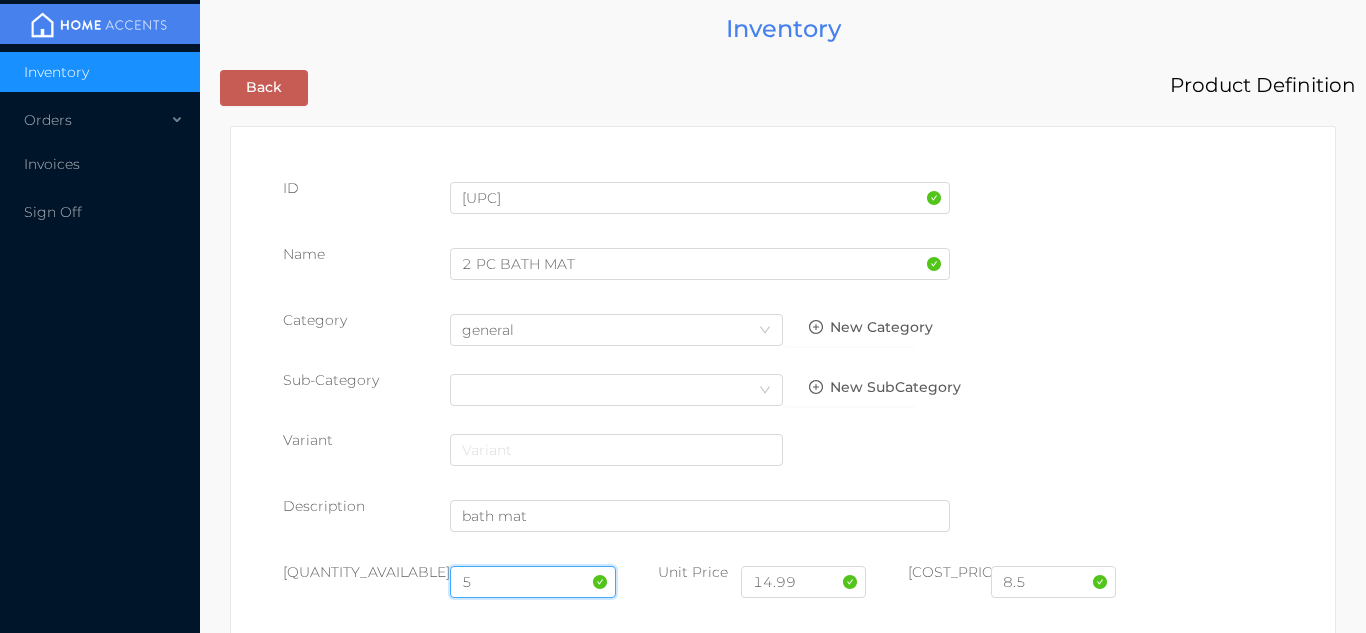 click on "5" at bounding box center (533, 582) 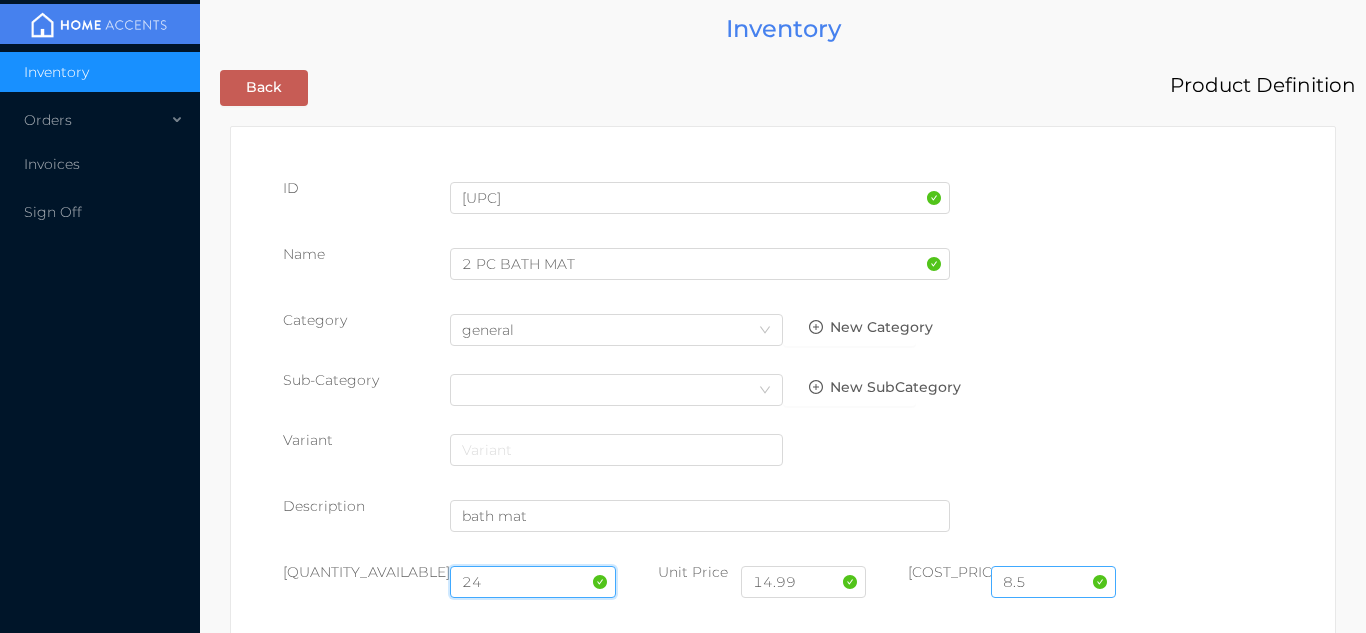type on "24" 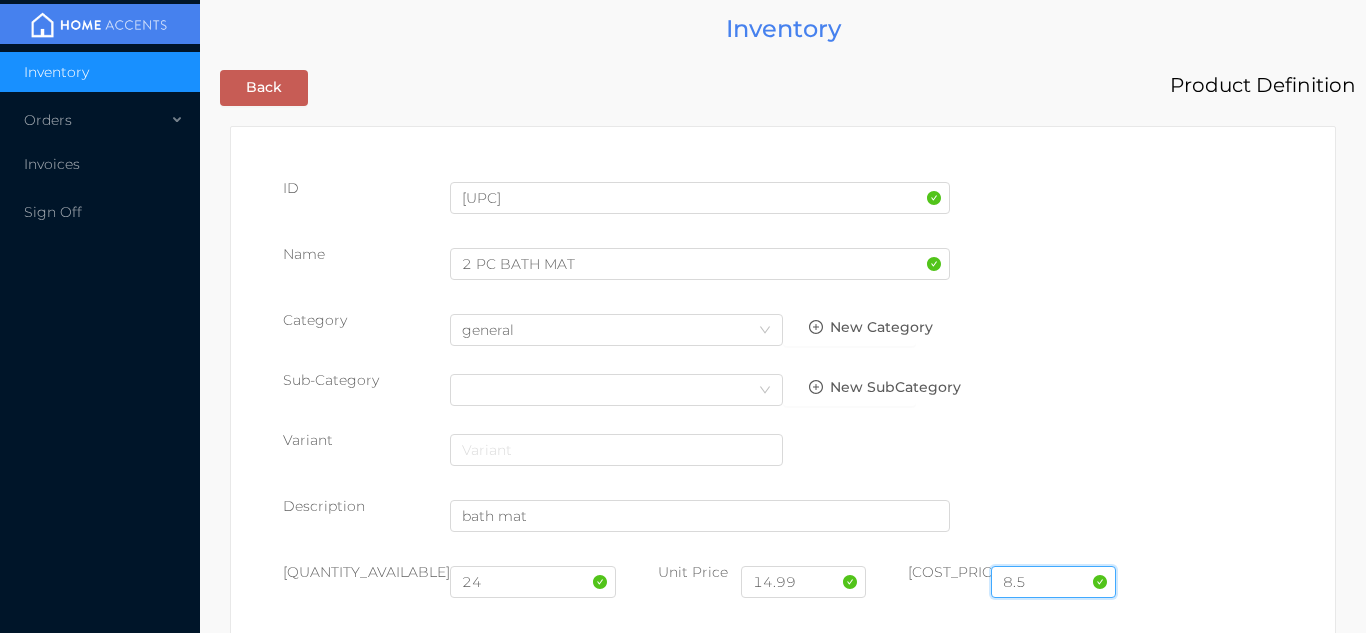 click on "8.5" at bounding box center (1053, 582) 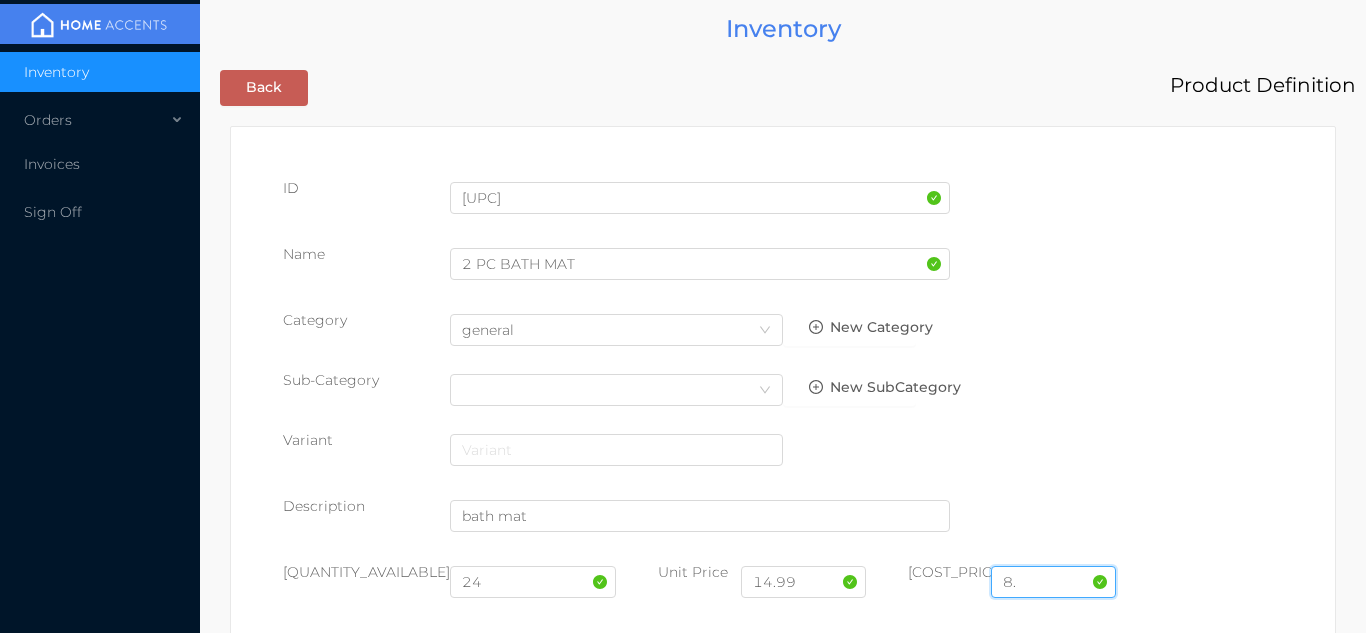 type on "8" 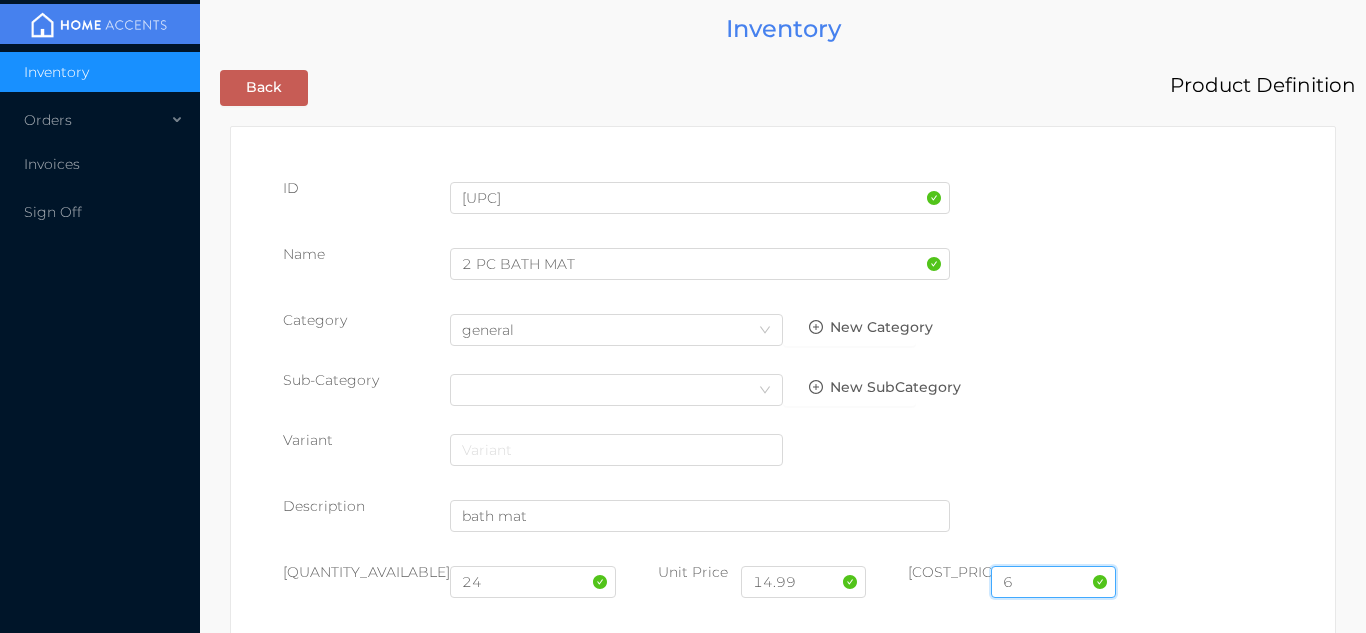 type on "6.50" 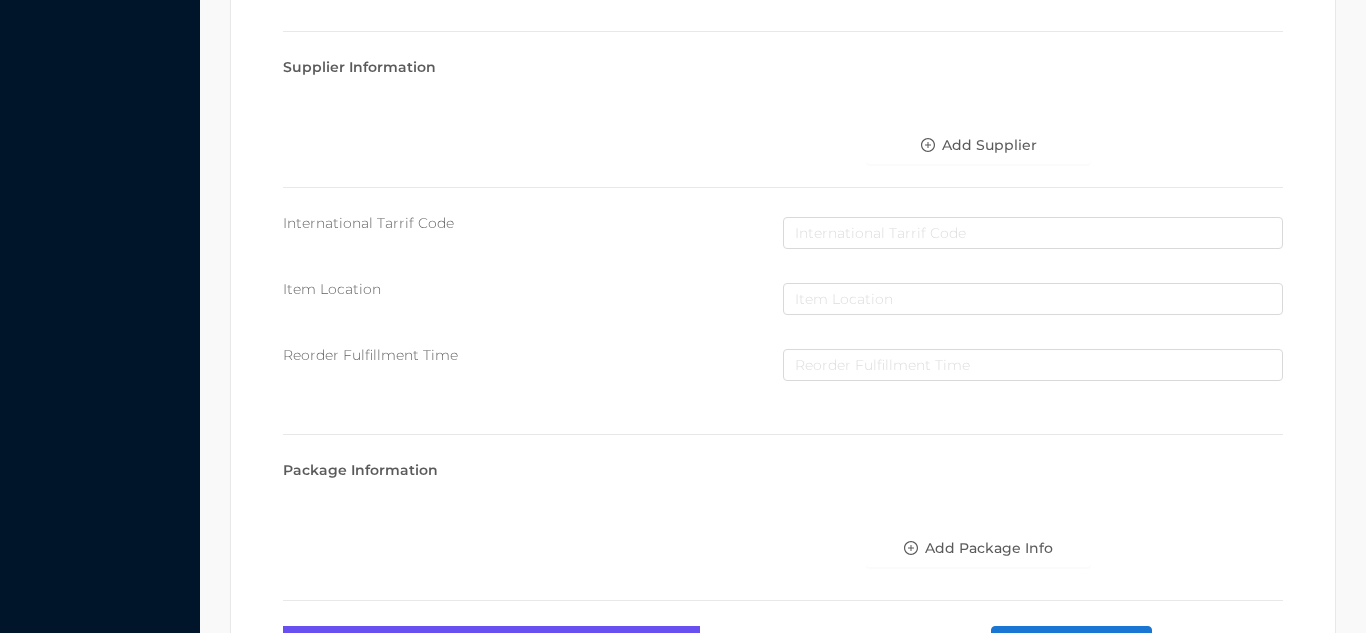 scroll, scrollTop: 1135, scrollLeft: 0, axis: vertical 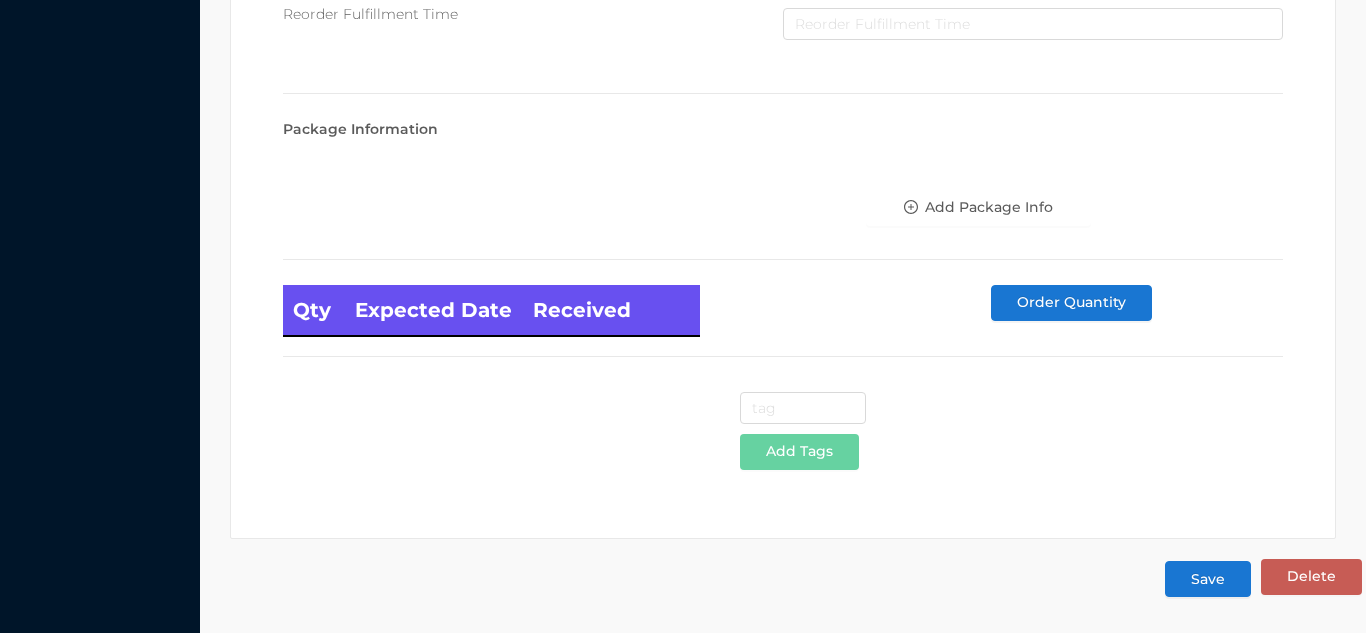 click on "Save" at bounding box center [1208, 579] 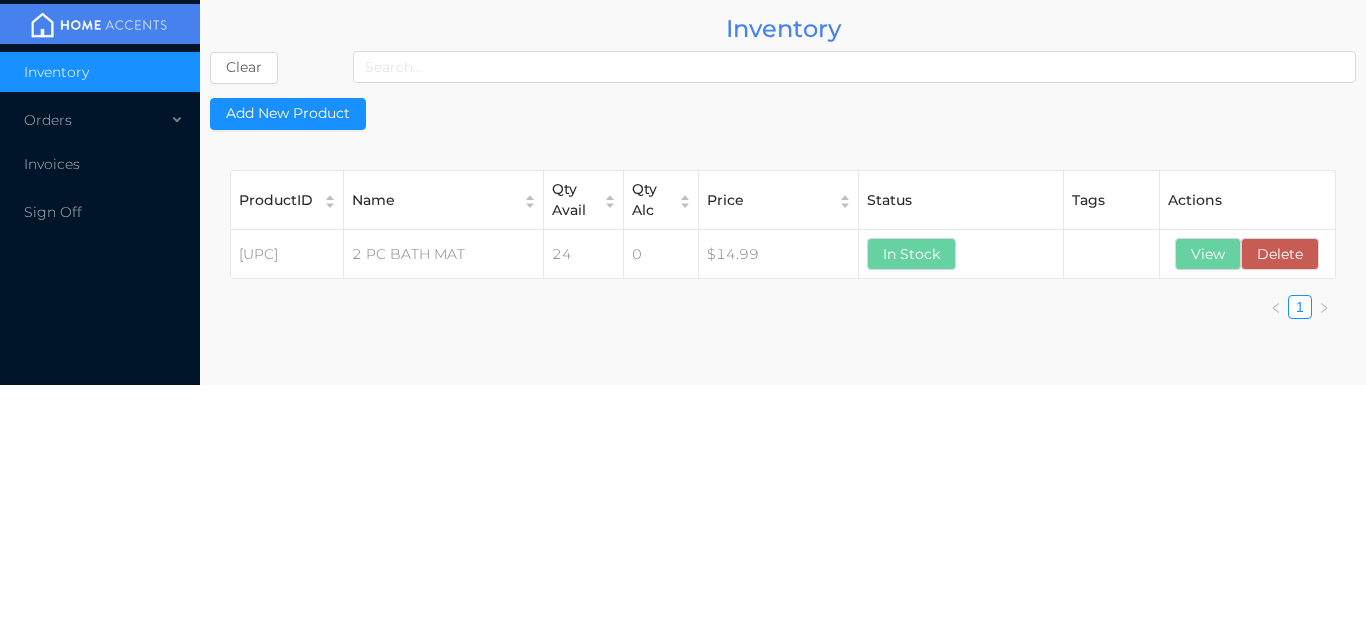 scroll, scrollTop: 0, scrollLeft: 0, axis: both 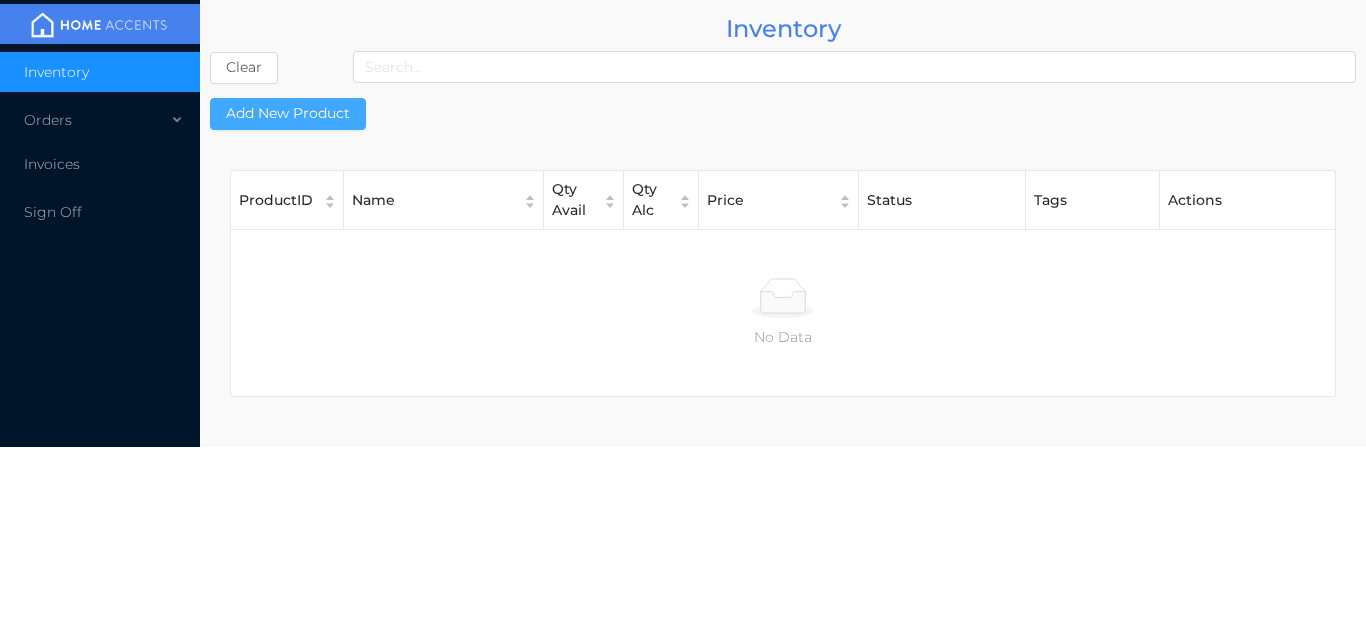 click on "Add New Product" at bounding box center [288, 114] 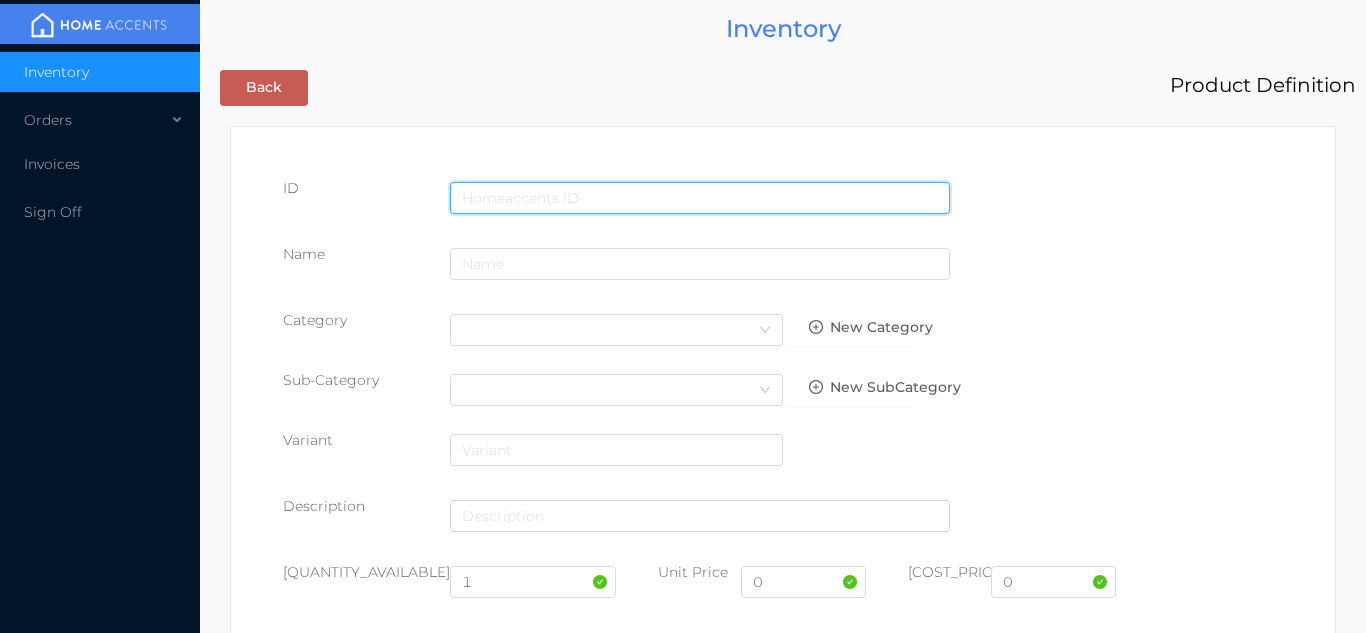 click at bounding box center [700, 198] 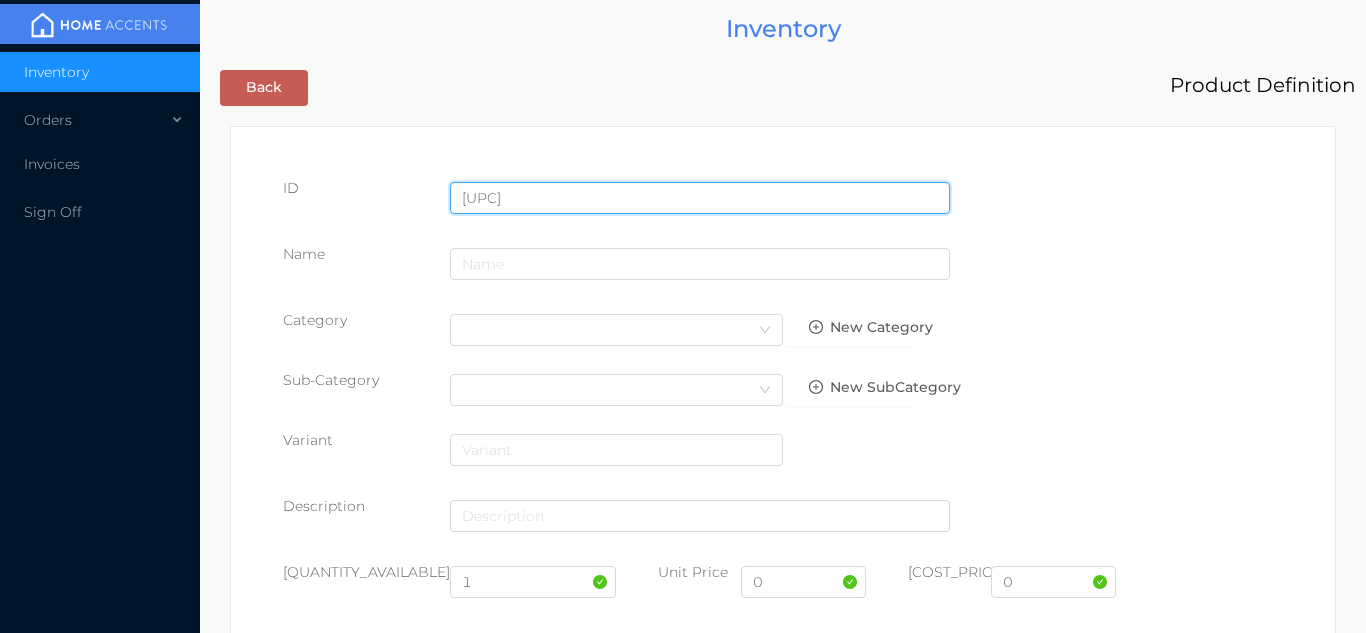 type on "[UPC]" 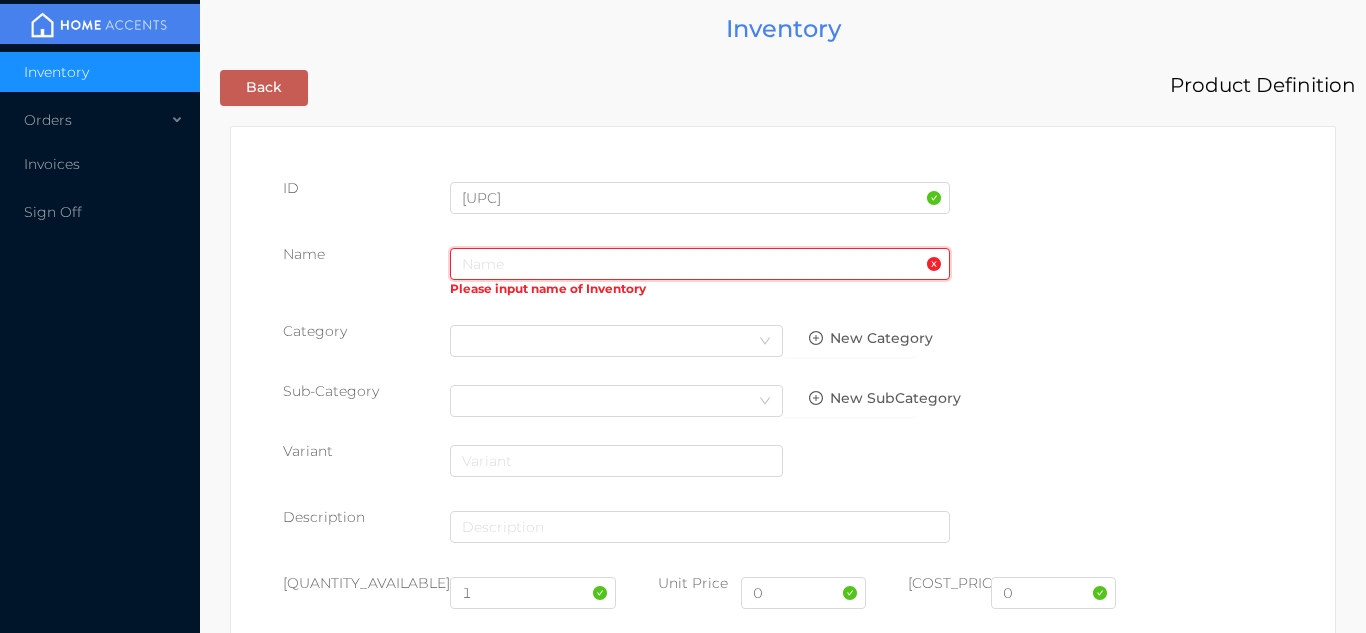 click at bounding box center [700, 264] 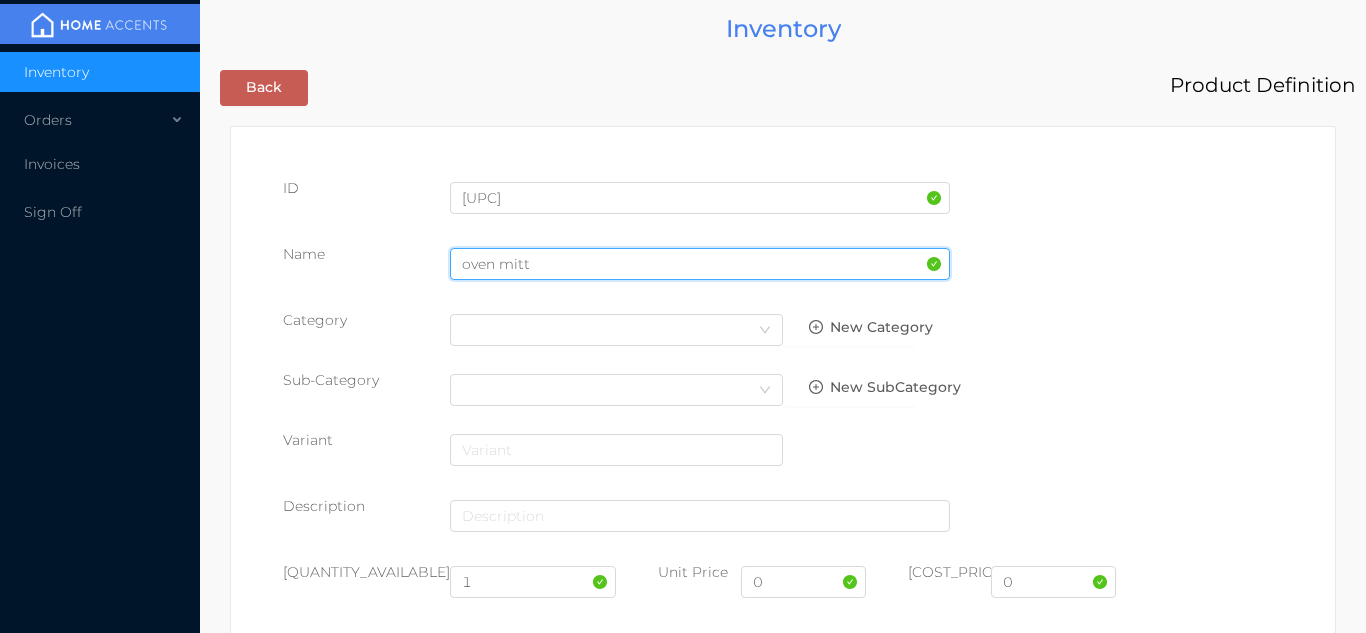 type on "oven mitt" 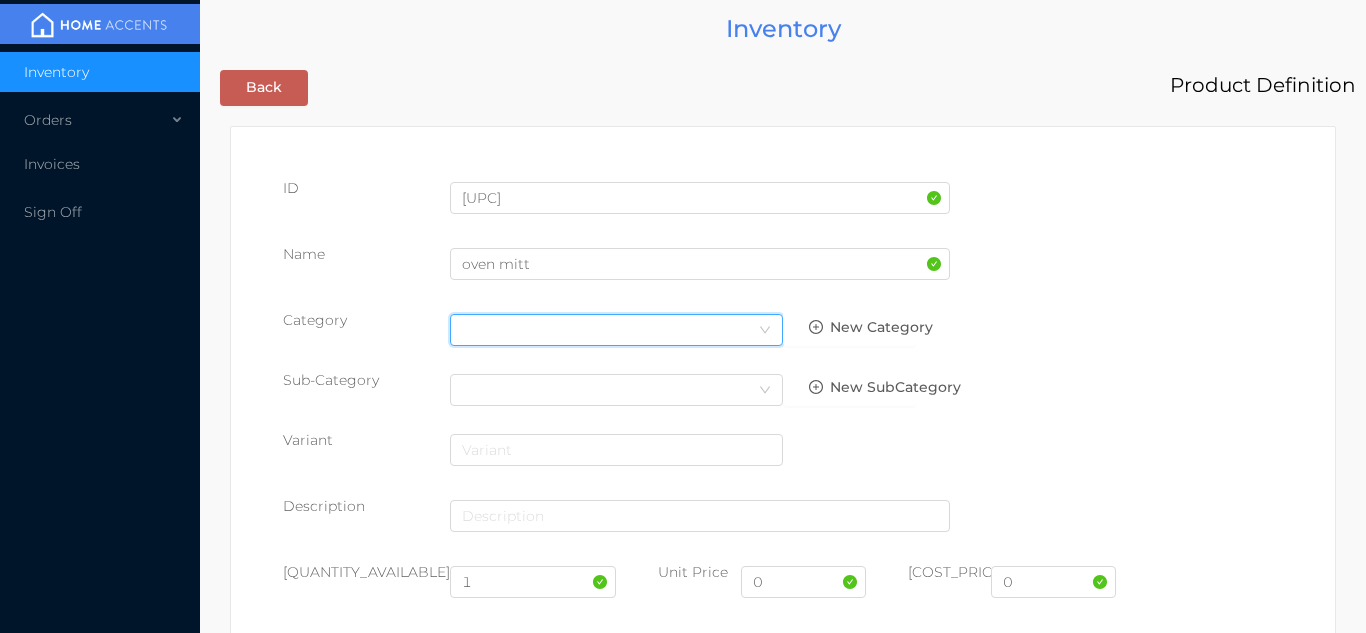 click on "Select Category" at bounding box center (616, 330) 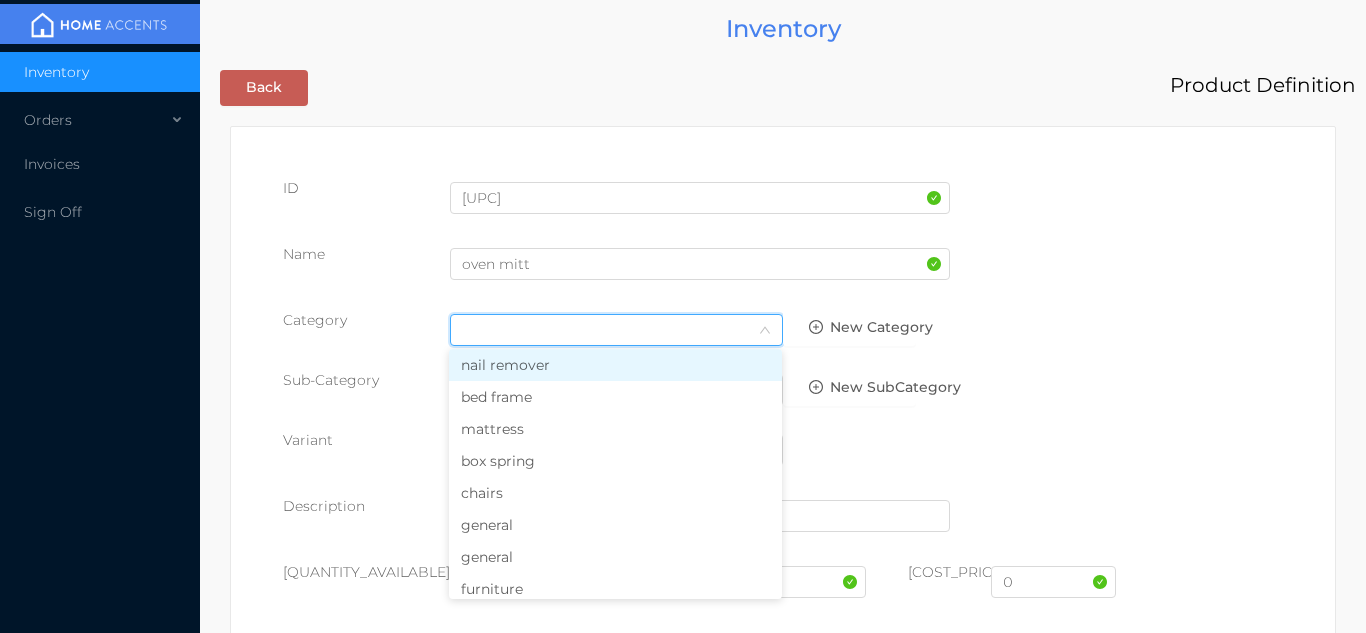click on "general" at bounding box center [615, 525] 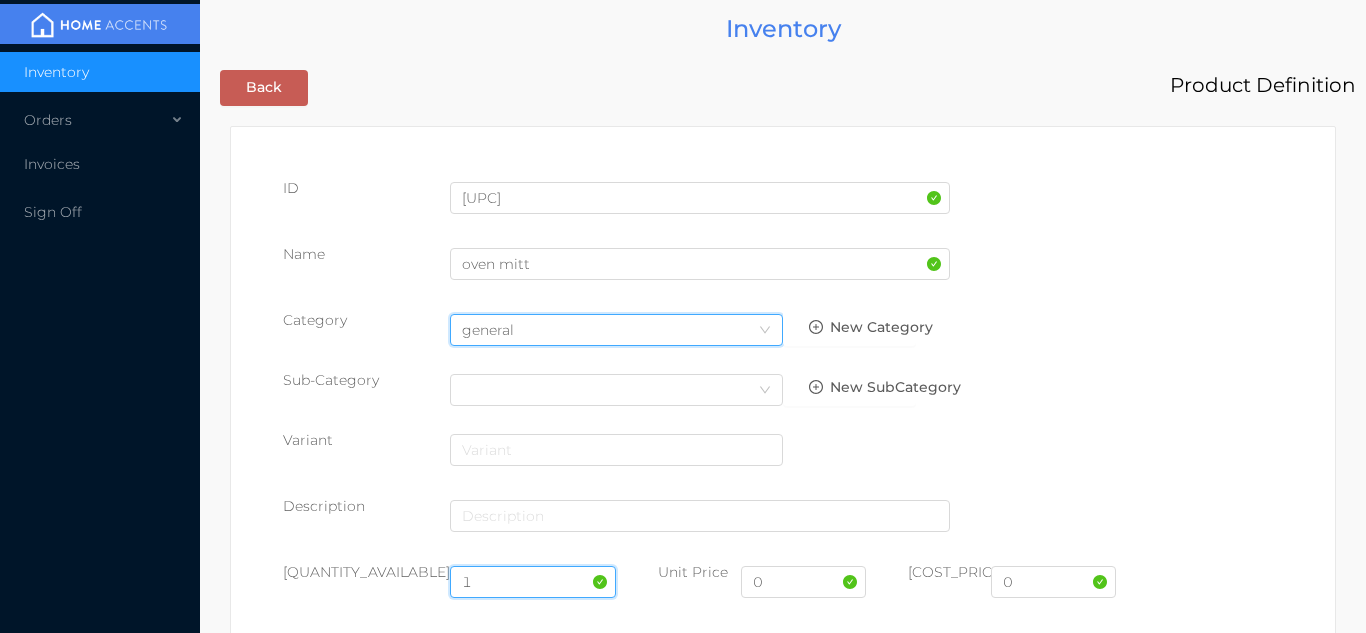 click on "1" at bounding box center (533, 582) 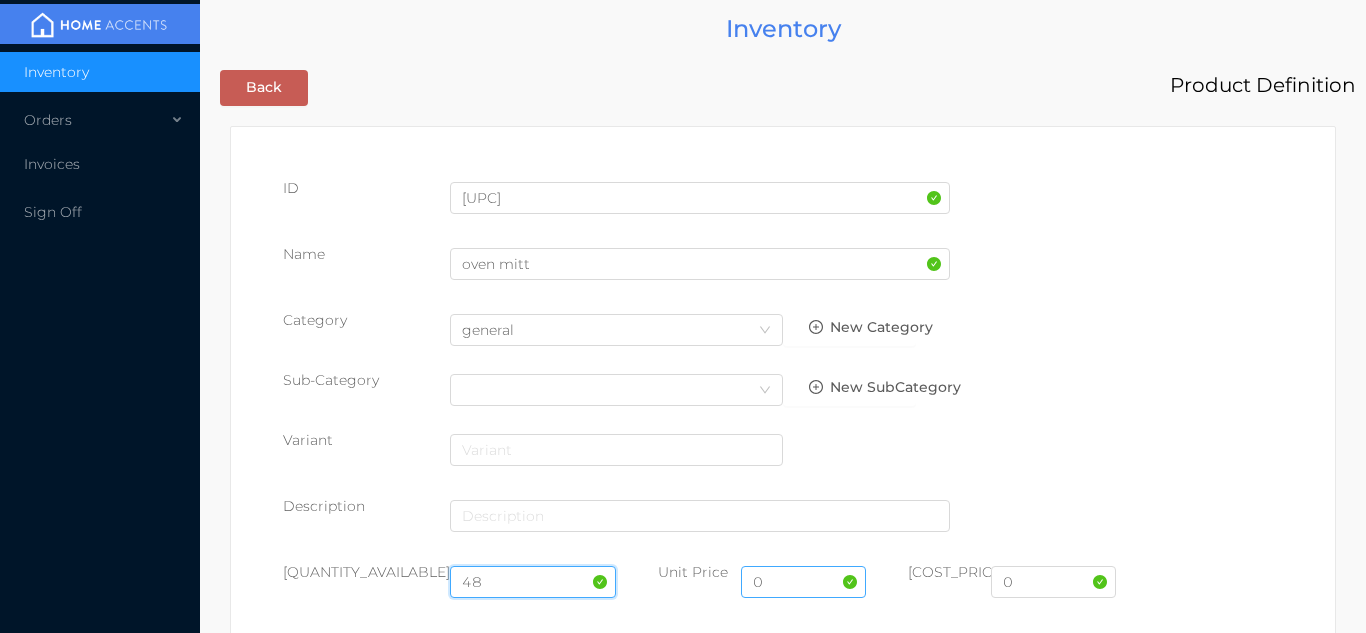 type on "48" 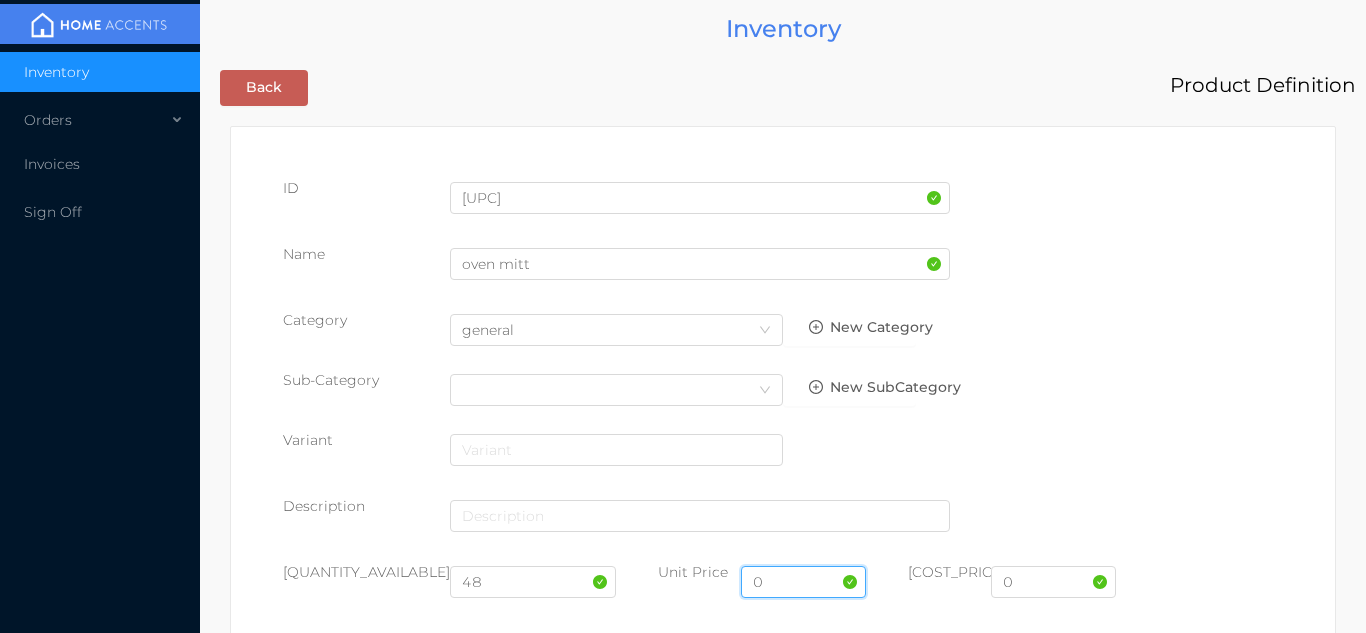 click on "0" at bounding box center (803, 582) 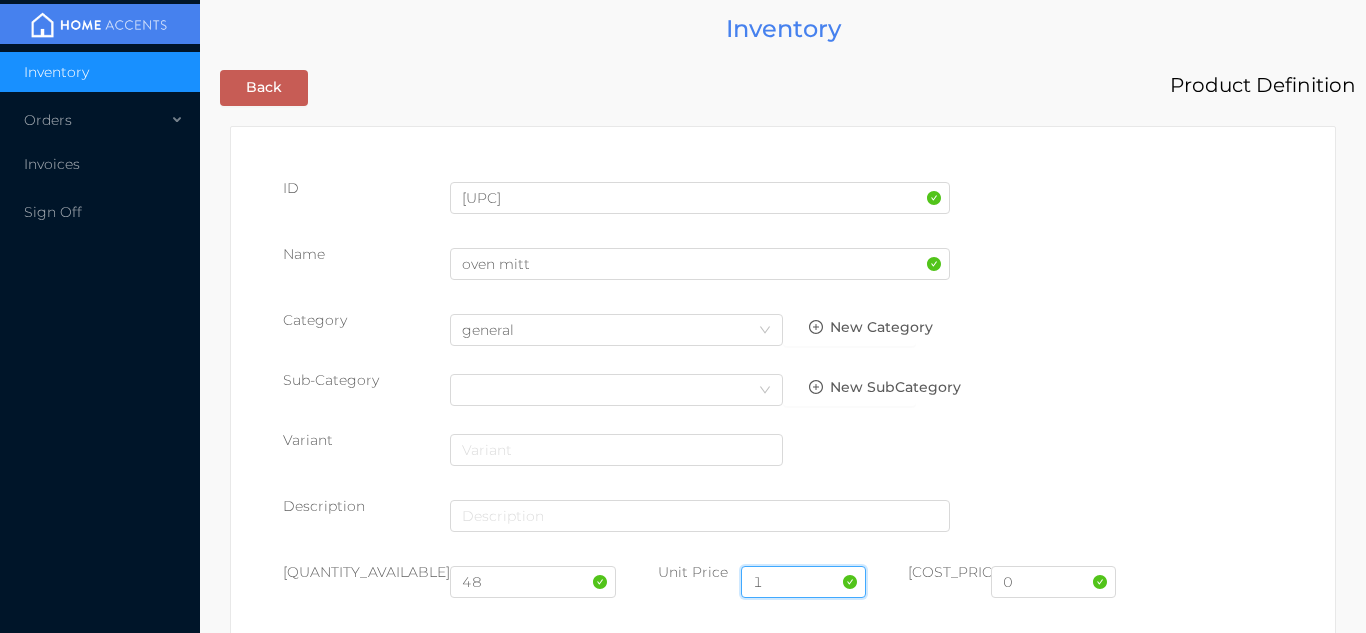 type on "1.99" 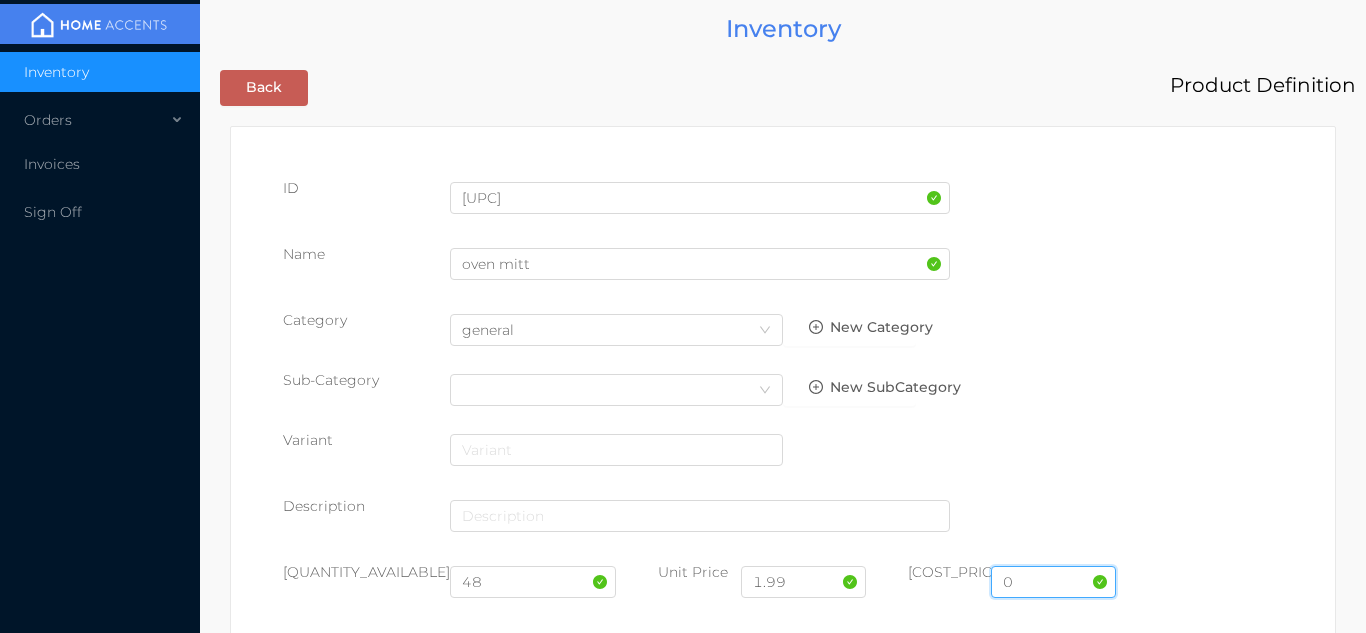 click on "0" at bounding box center [1053, 582] 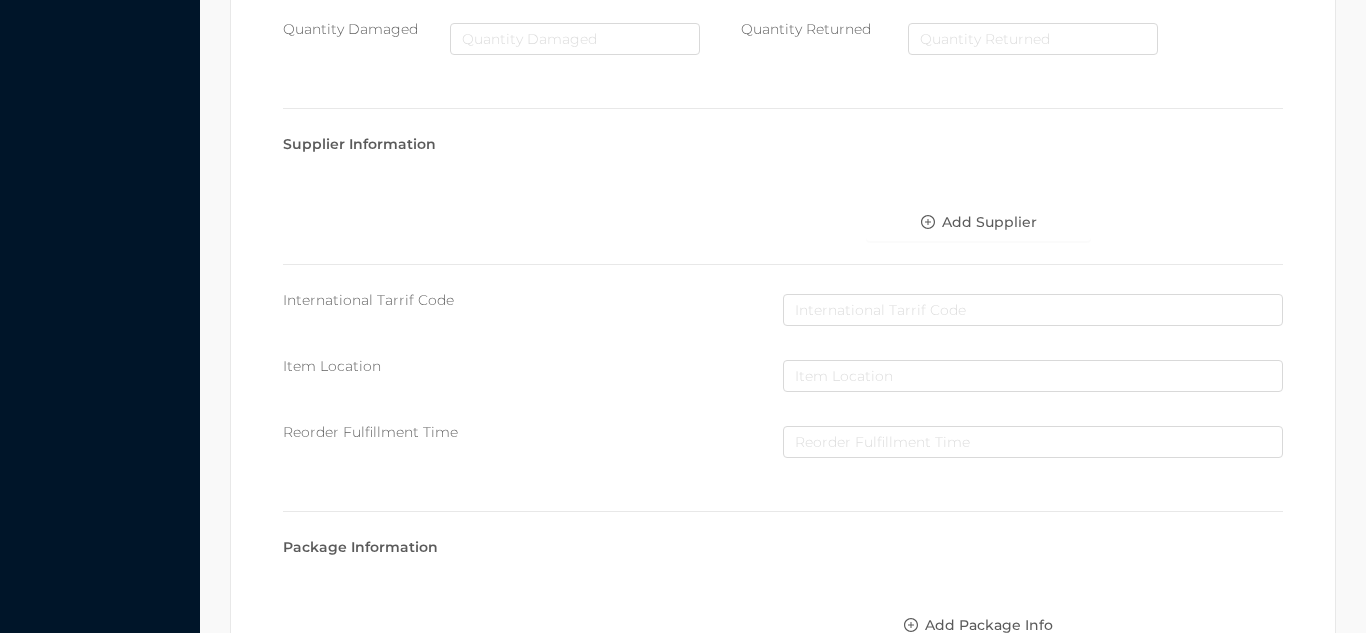 scroll, scrollTop: 1028, scrollLeft: 0, axis: vertical 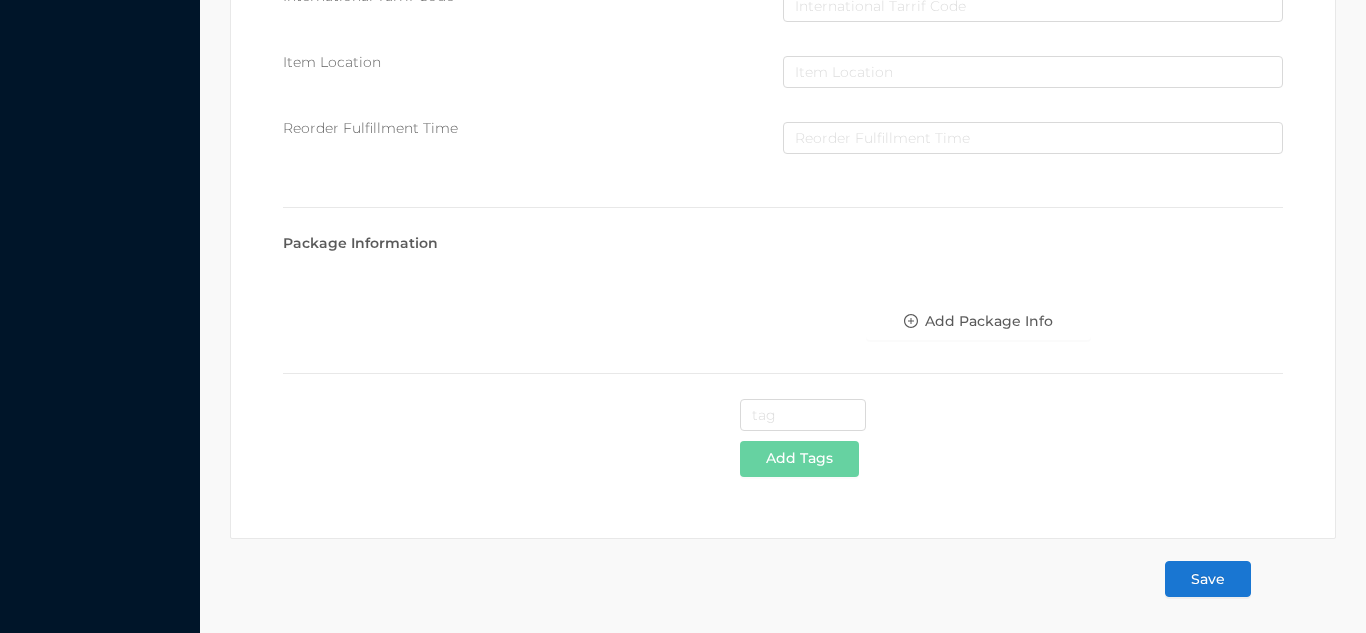 type on "1" 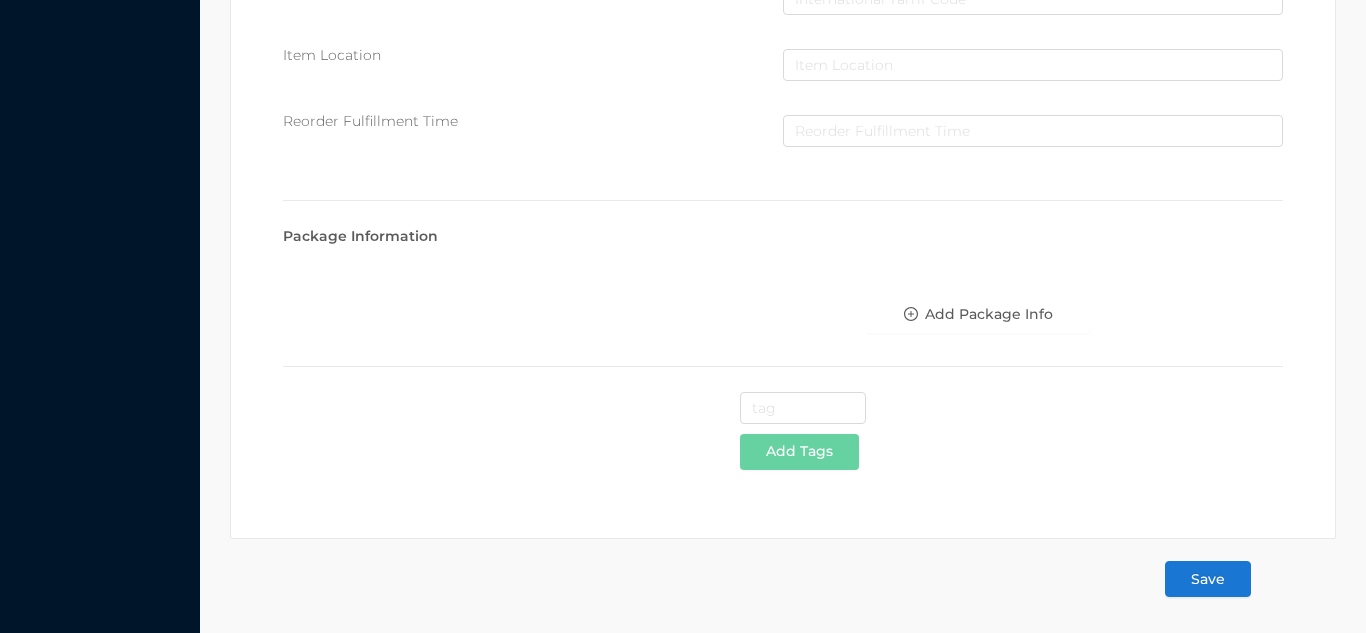 click on "Save" at bounding box center [1208, 579] 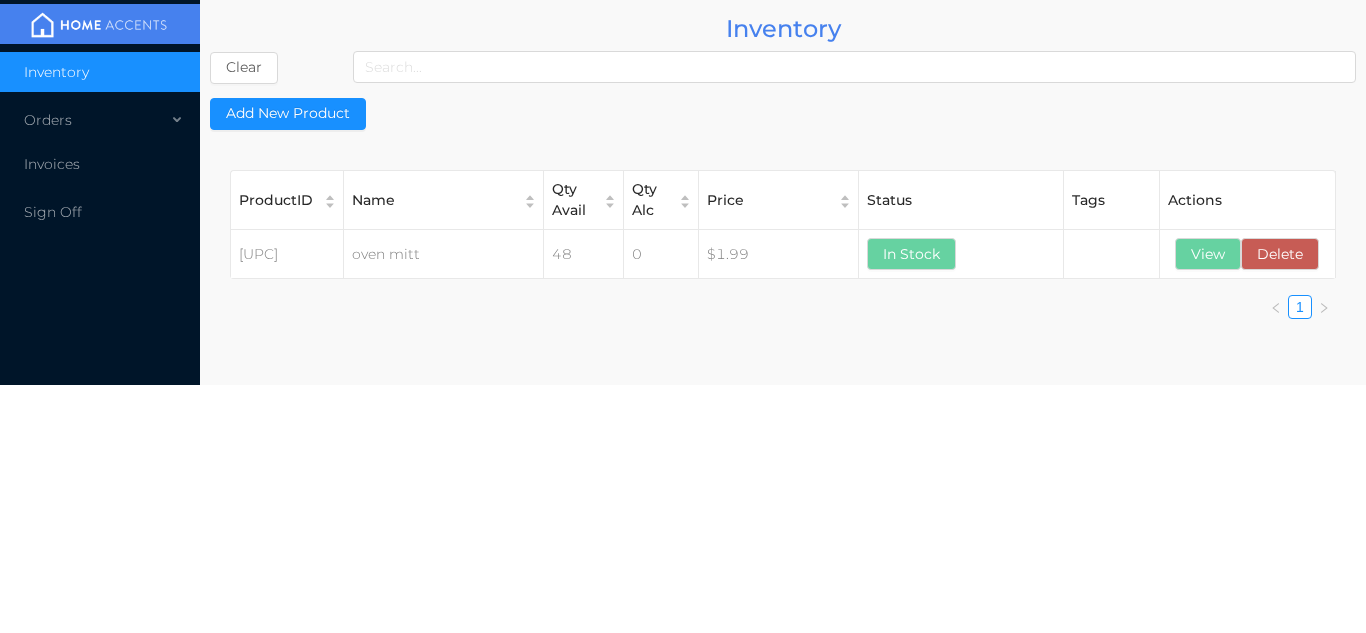 scroll, scrollTop: 0, scrollLeft: 0, axis: both 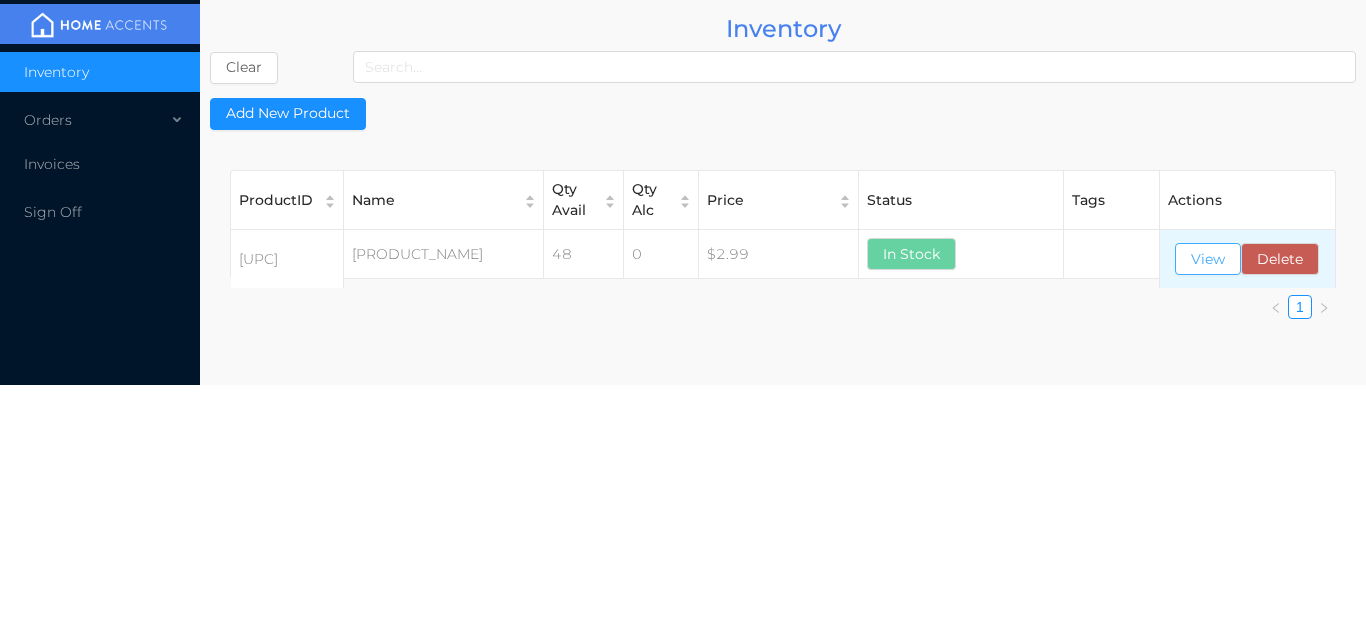 click on "View" at bounding box center [1208, 259] 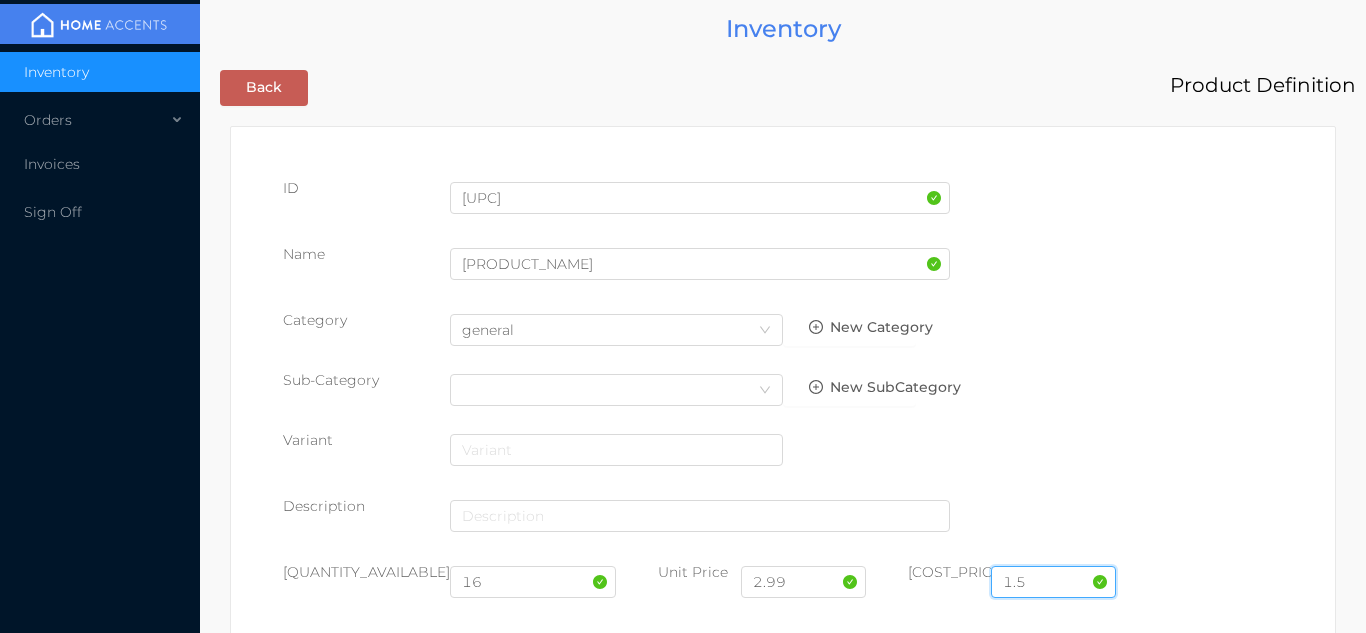 click on "1.5" at bounding box center (1053, 582) 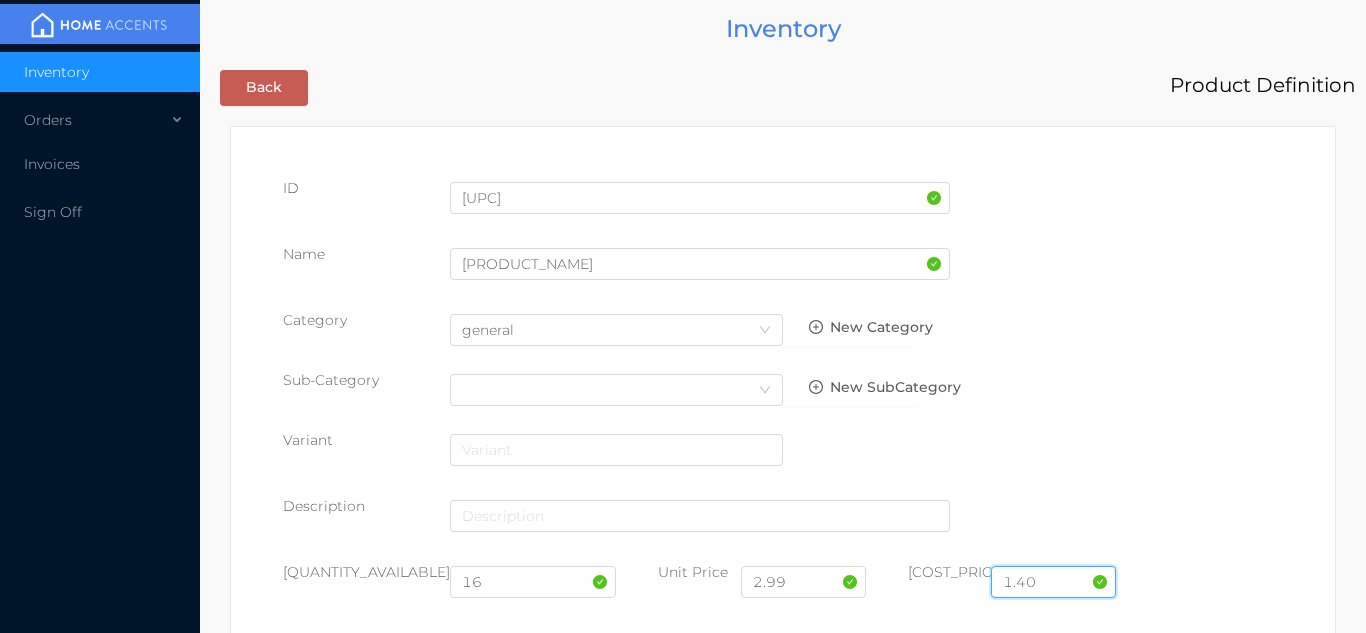 type on "1.40" 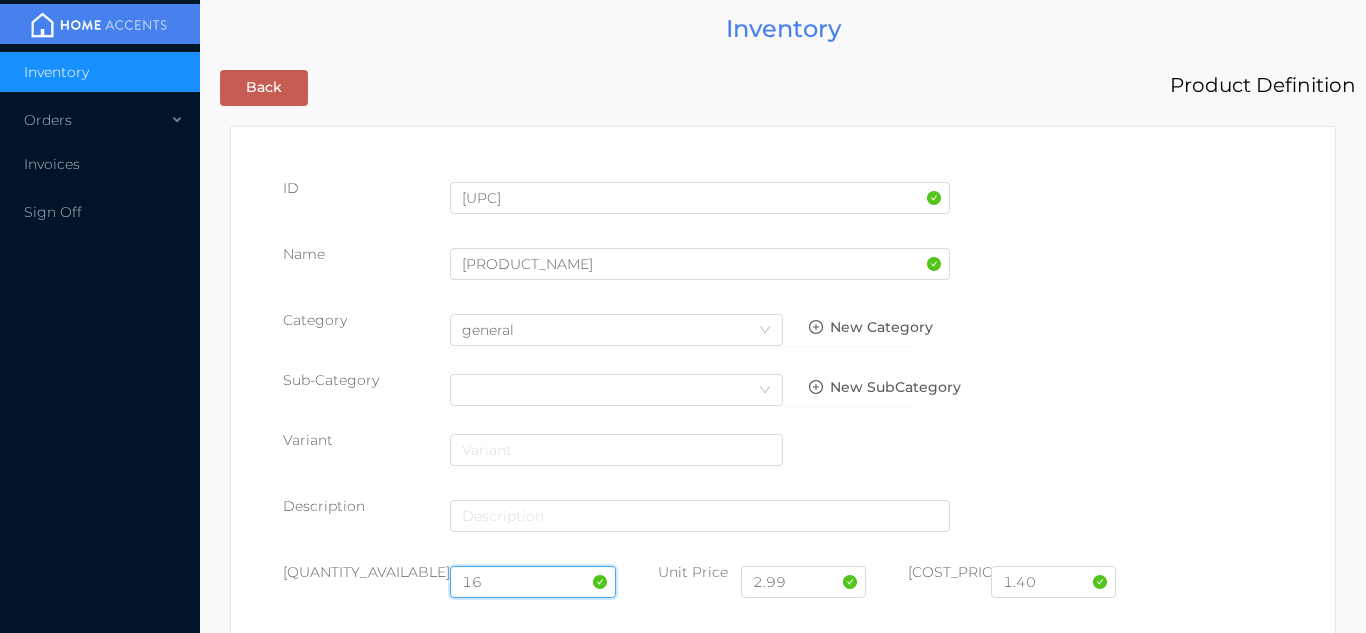 click on "16" at bounding box center (533, 582) 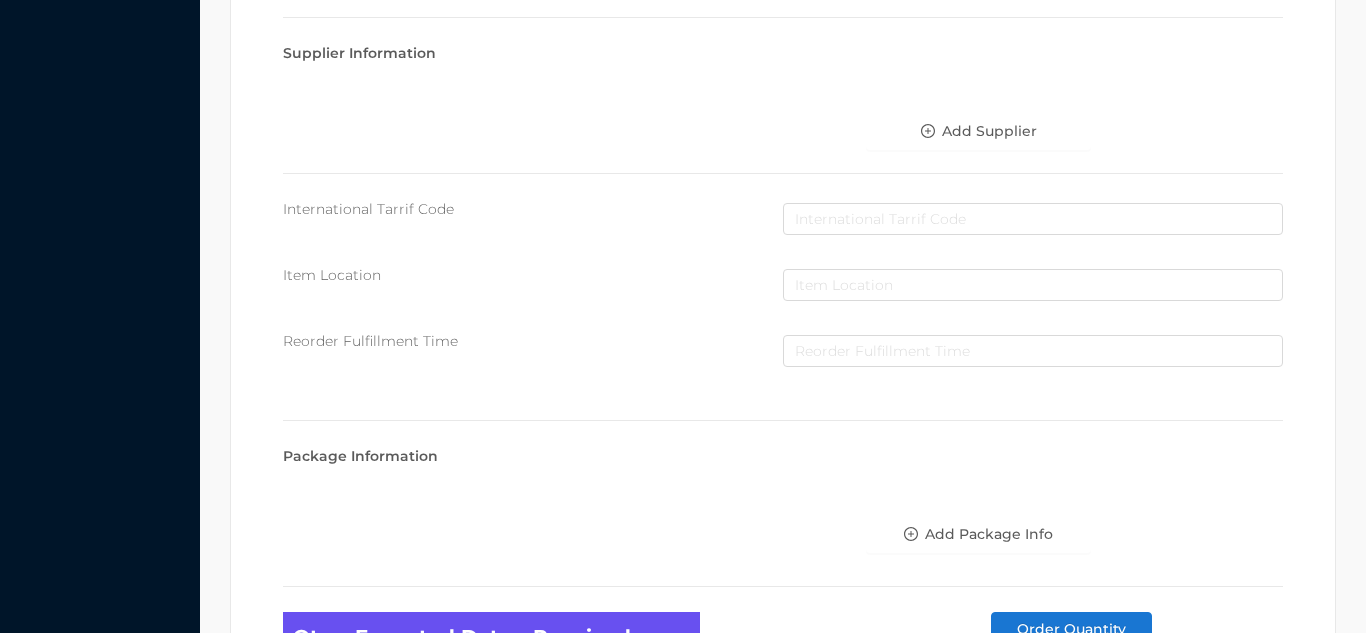 scroll, scrollTop: 1135, scrollLeft: 0, axis: vertical 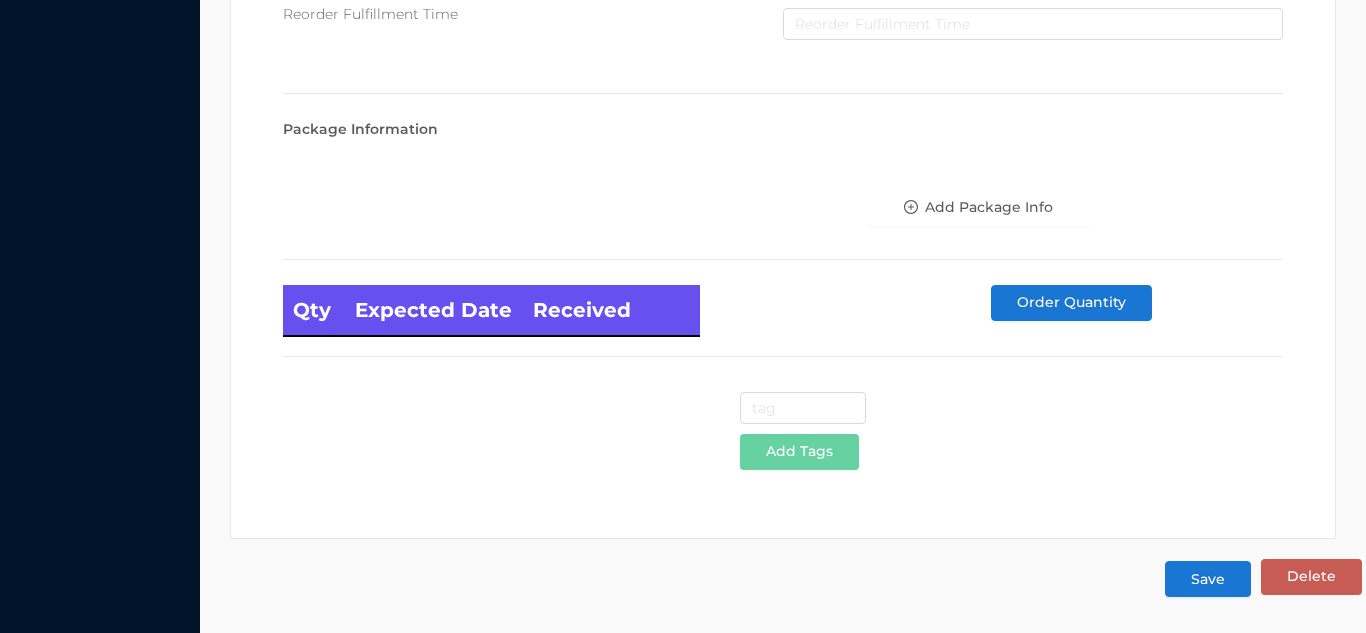 type on "48" 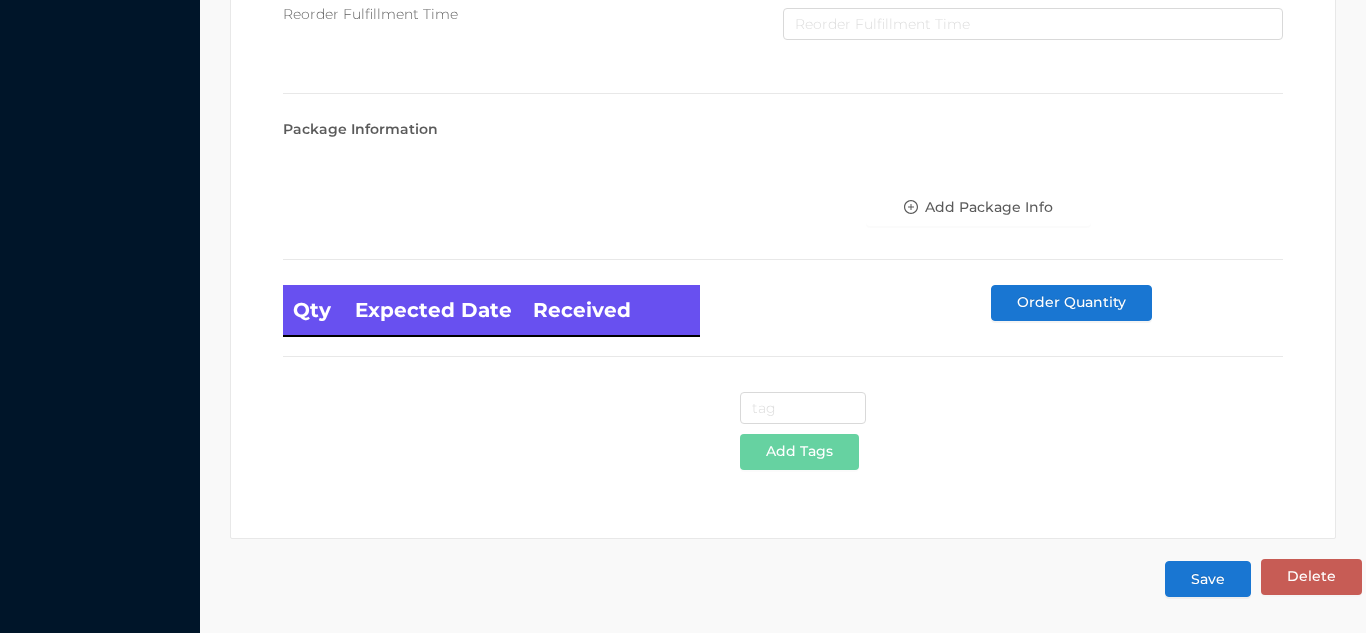 click on "Save" at bounding box center (1208, 579) 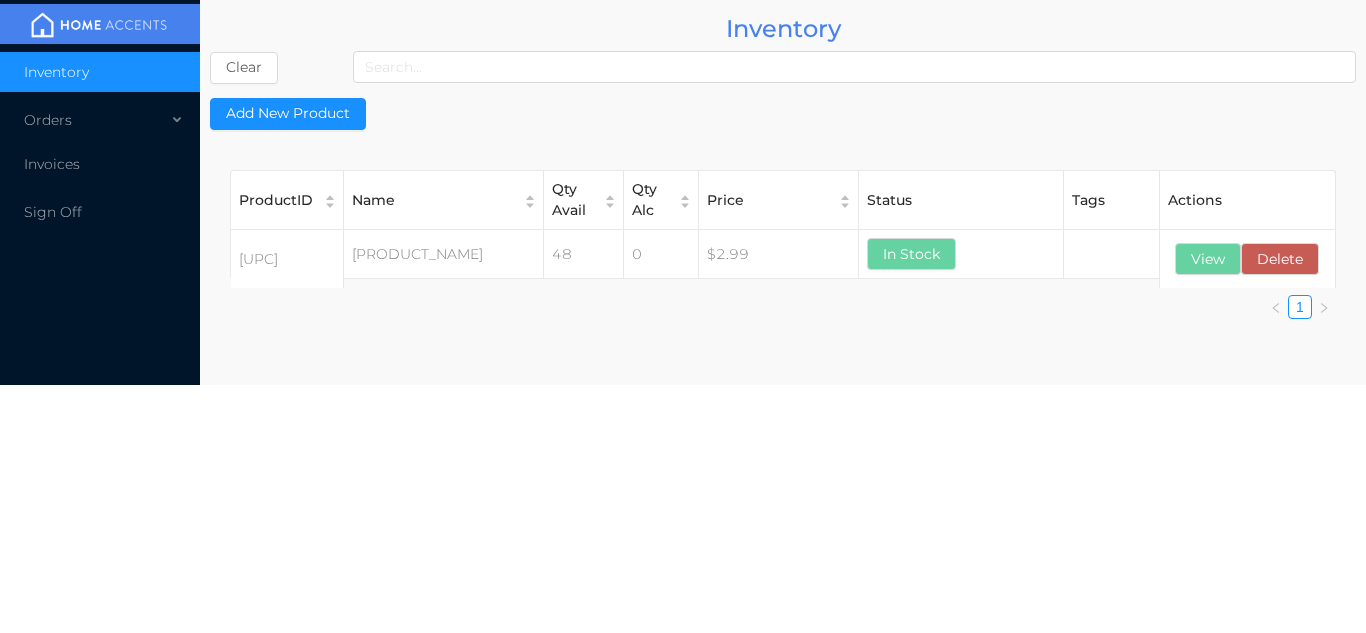scroll, scrollTop: 0, scrollLeft: 0, axis: both 